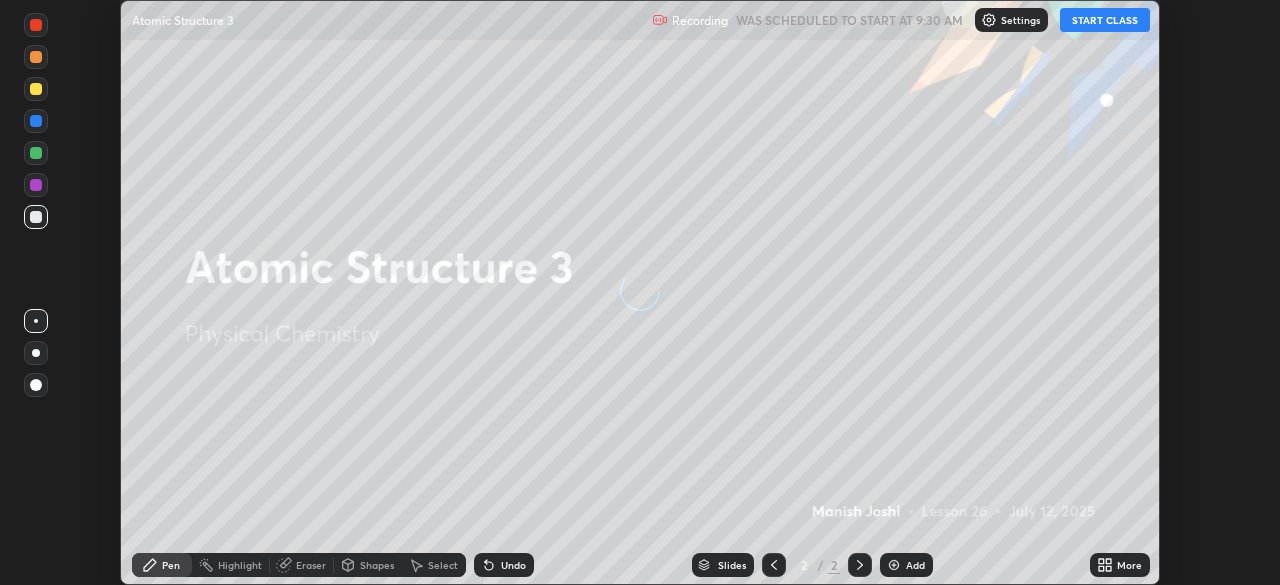 scroll, scrollTop: 0, scrollLeft: 0, axis: both 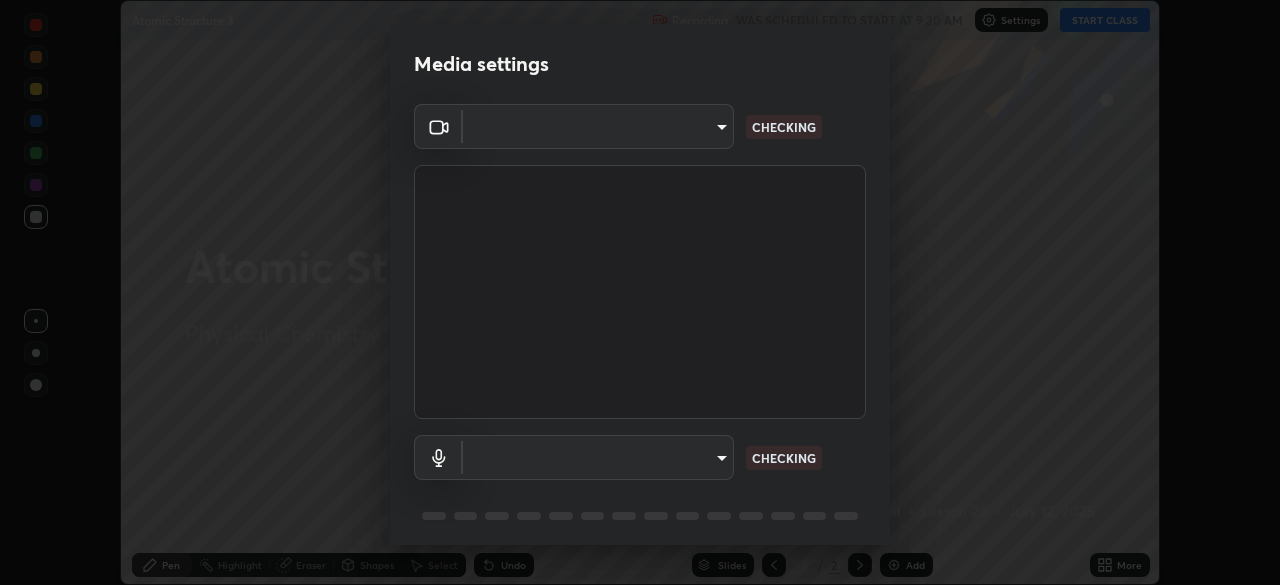 type on "7199930e7b5f1d7ec9a904866b28881dfa83336779baeffdd238d436ba1276a6" 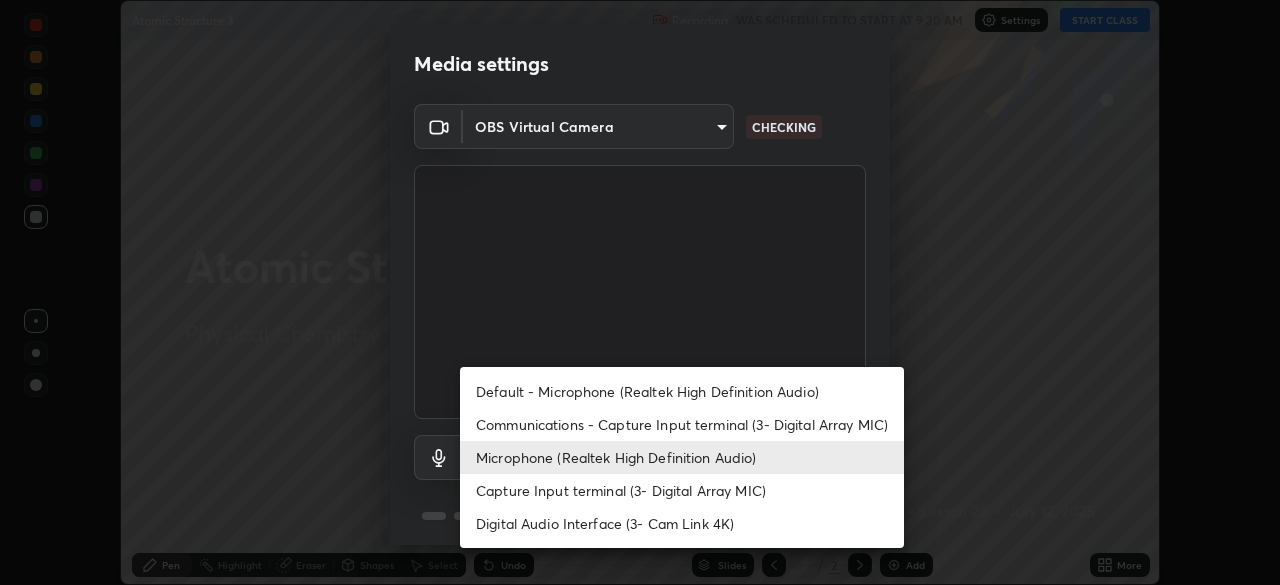 click on "Capture Input terminal (3- Digital Array MIC)" at bounding box center [682, 490] 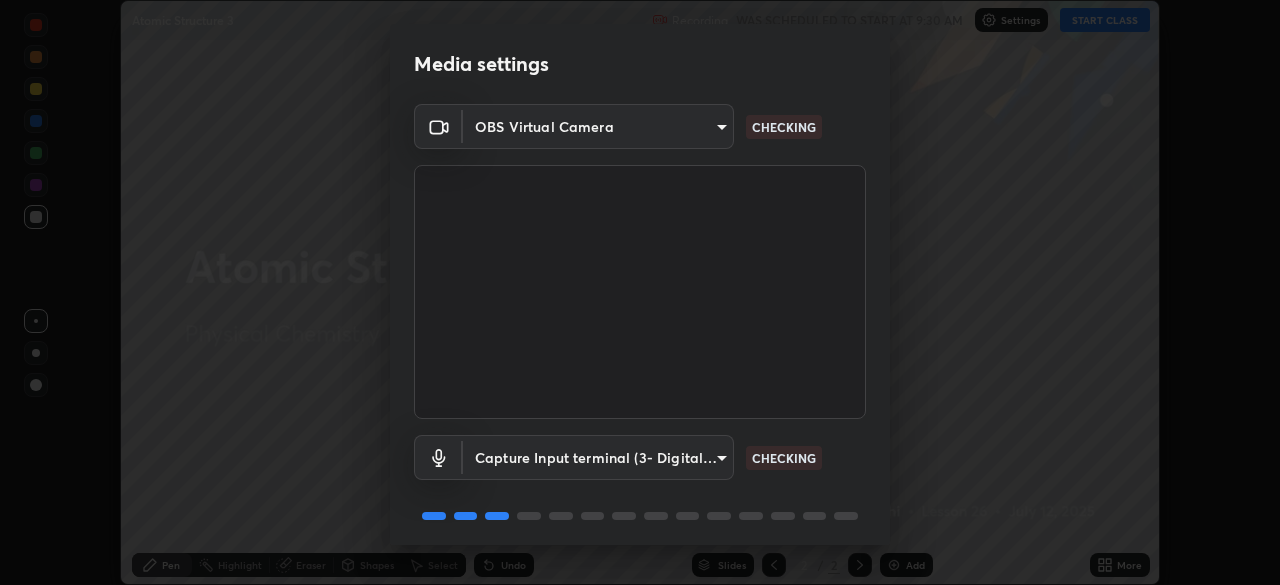 click on "Erase all Atomic Structure 3 Recording WAS SCHEDULED TO START AT  9:30 AM Settings START CLASS Setting up your live class Atomic Structure 3 • L26 of Physical Chemistry [PERSON_NAME] Pen Highlight Eraser Shapes Select Undo Slides 2 / 2 Add More No doubts shared Encourage your learners to ask a doubt for better clarity Report an issue Reason for reporting Buffering Chat not working Audio - Video sync issue Educator video quality low ​ Attach an image Report Media settings OBS Virtual Camera 7199930e7b5f1d7ec9a904866b28881dfa83336779baeffdd238d436ba1276a6 CHECKING Capture Input terminal (3- Digital Array MIC) 85742771f97bd68da5aebf77f0ea39dbb8b0e583e29b5926e2da37f7c3343fbd CHECKING 1 / 5 Next" at bounding box center (640, 292) 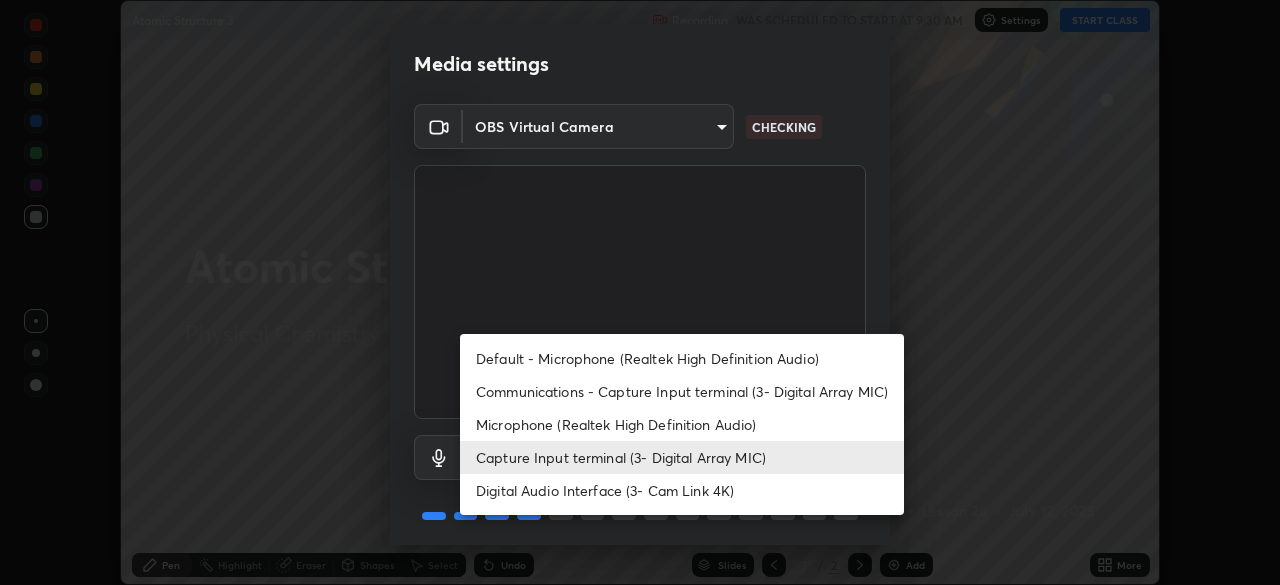 click on "Default - Microphone (Realtek High Definition Audio)" at bounding box center (682, 358) 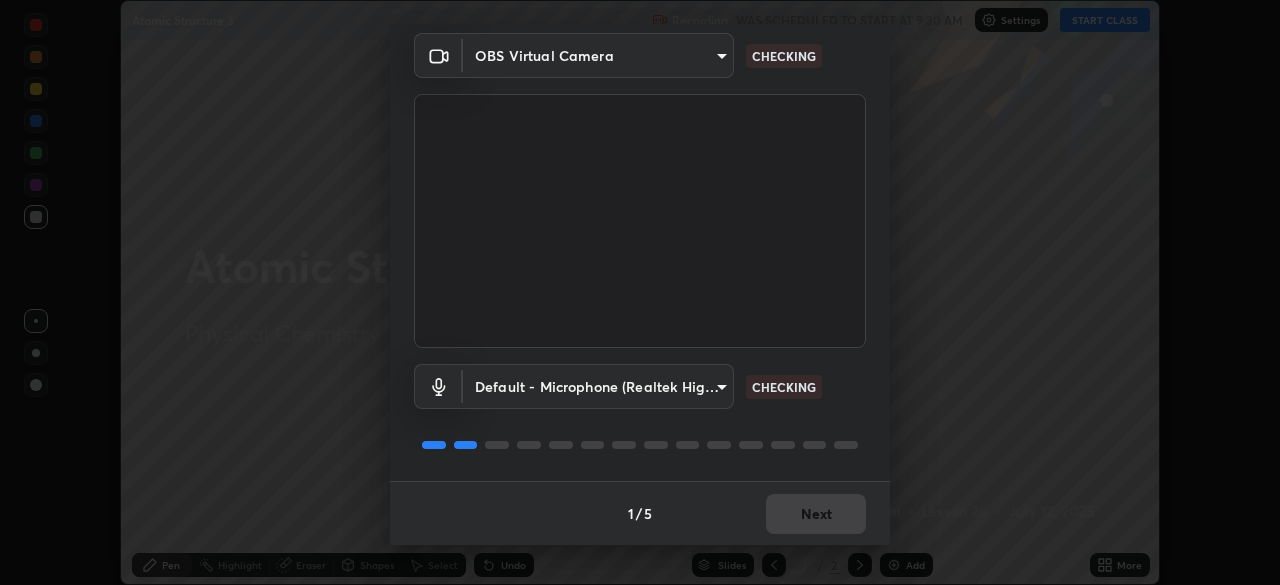 scroll, scrollTop: 69, scrollLeft: 0, axis: vertical 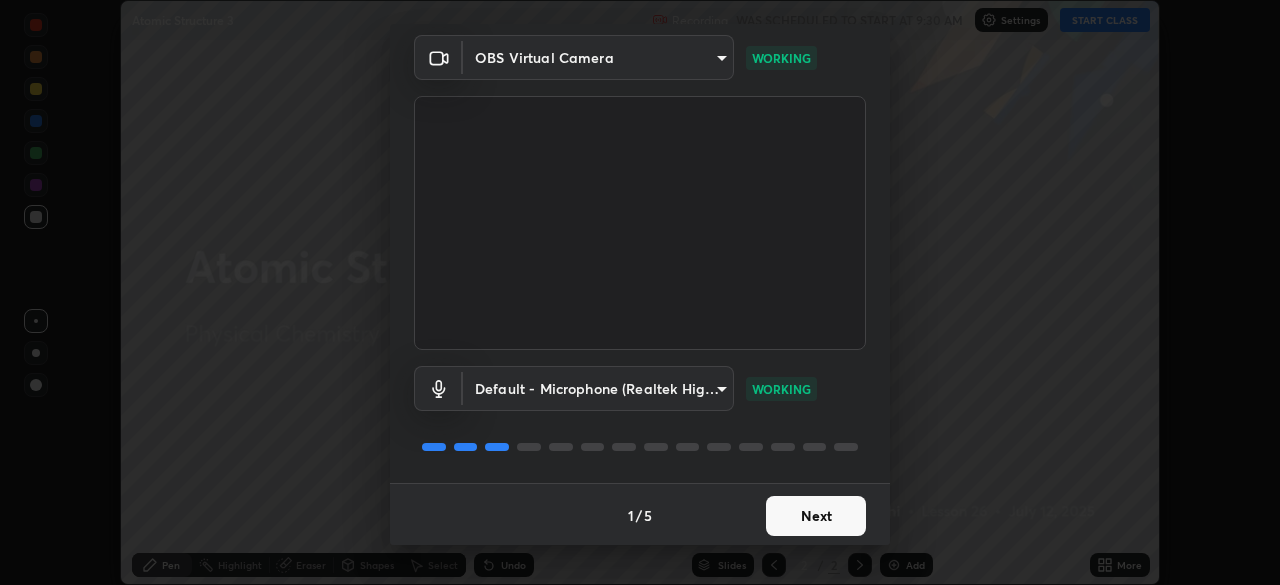 click on "Next" at bounding box center (816, 516) 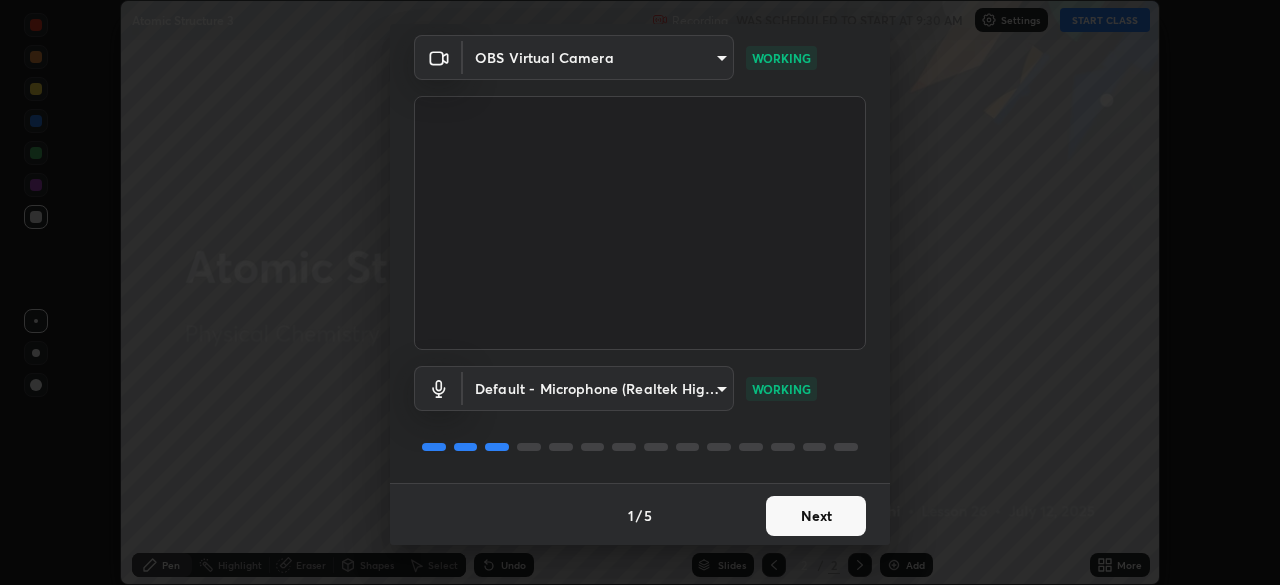 scroll, scrollTop: 0, scrollLeft: 0, axis: both 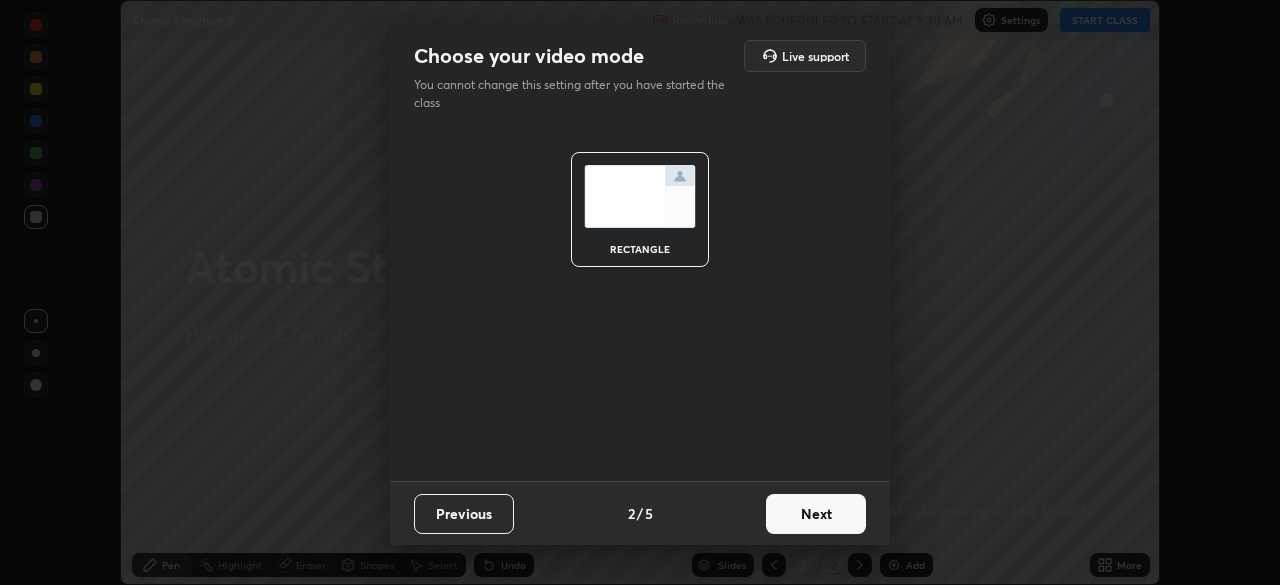 click on "Next" at bounding box center (816, 514) 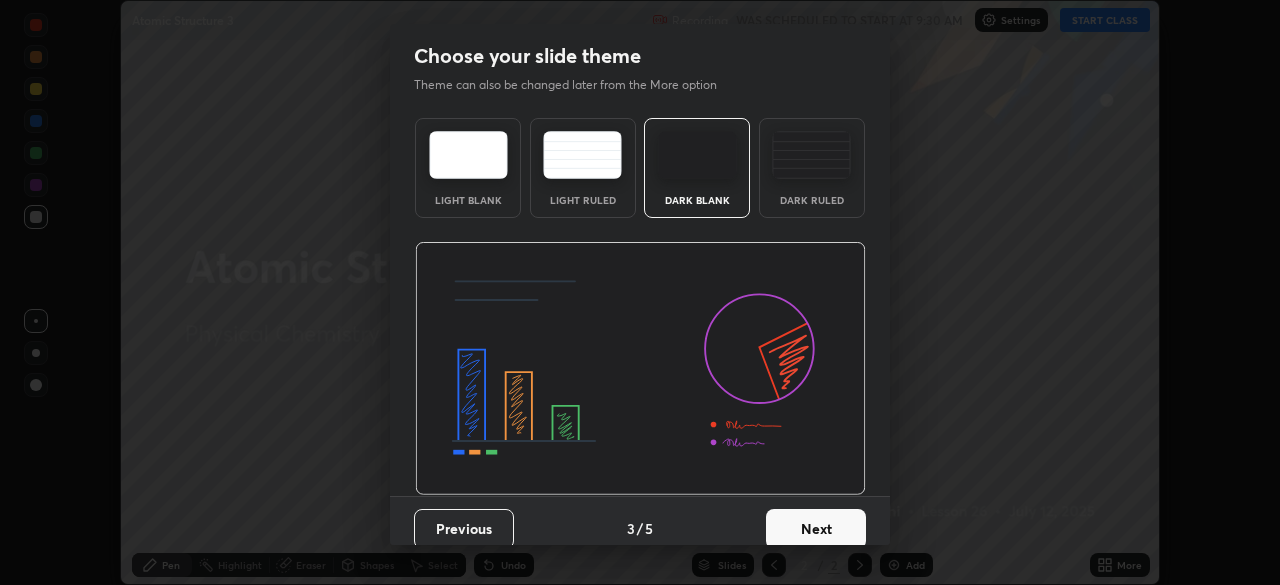 scroll, scrollTop: 15, scrollLeft: 0, axis: vertical 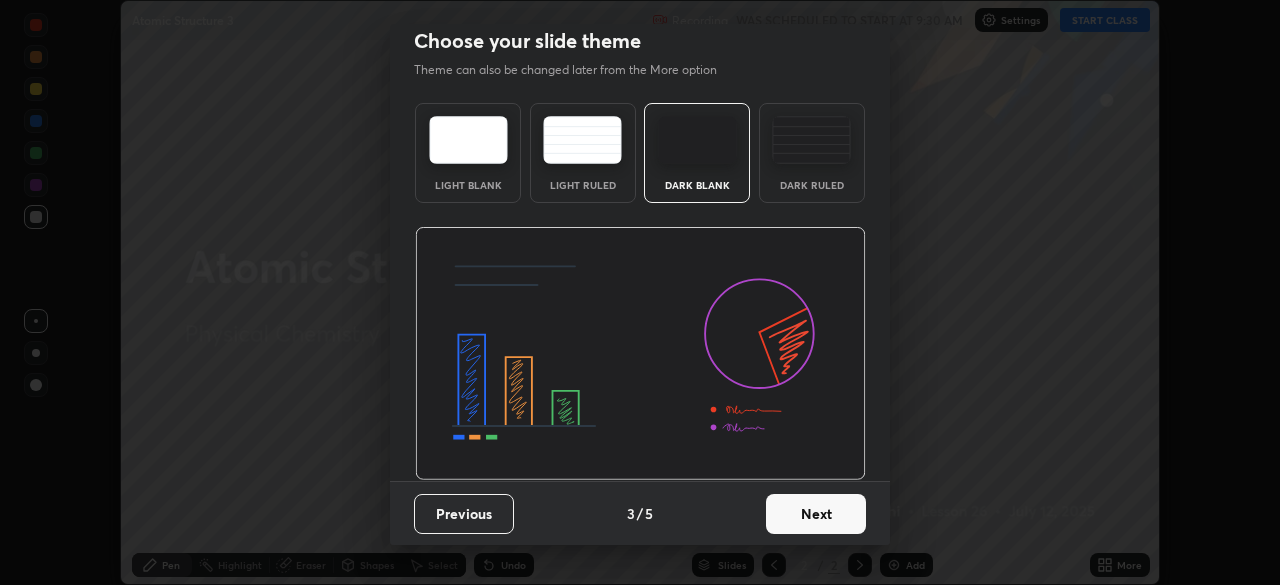click on "Next" at bounding box center [816, 514] 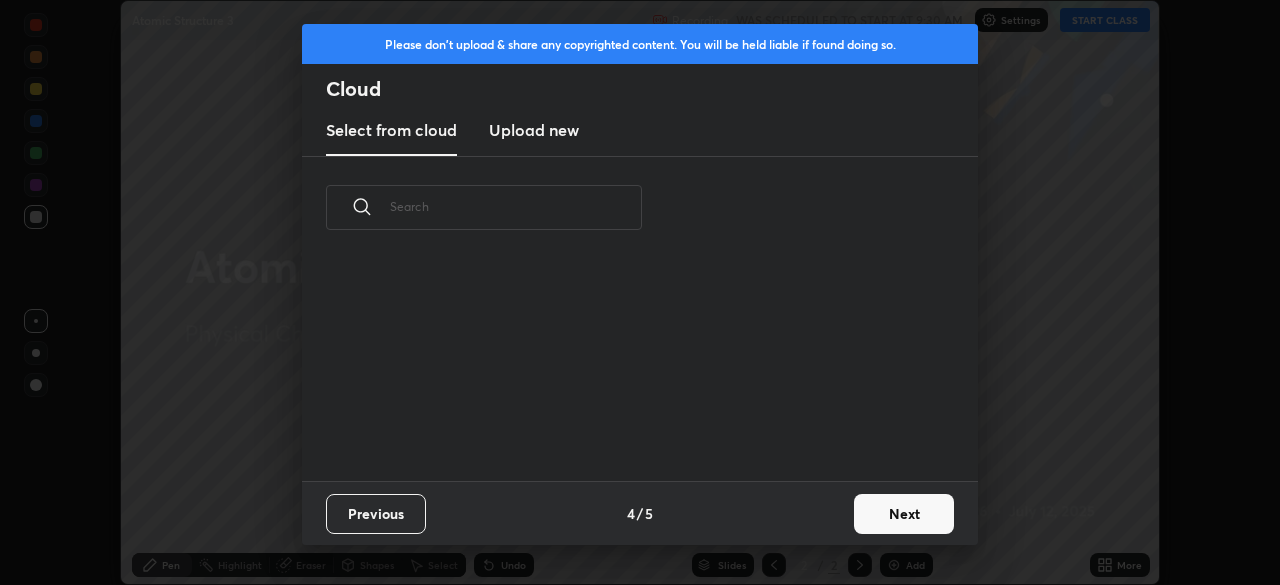 scroll, scrollTop: 0, scrollLeft: 0, axis: both 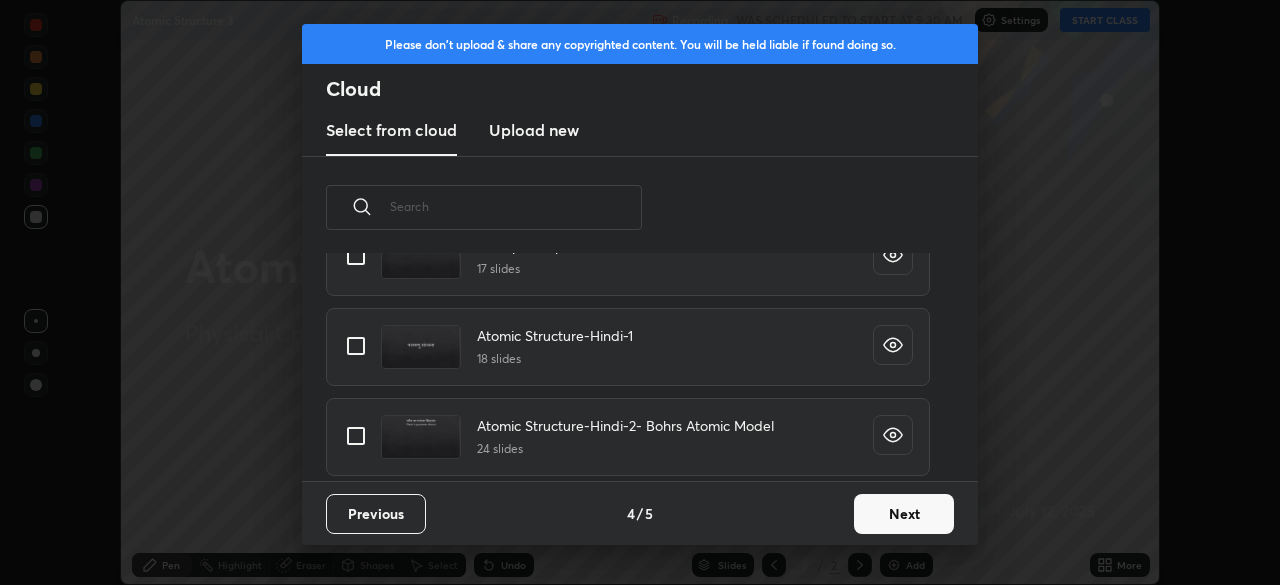 click at bounding box center (356, 346) 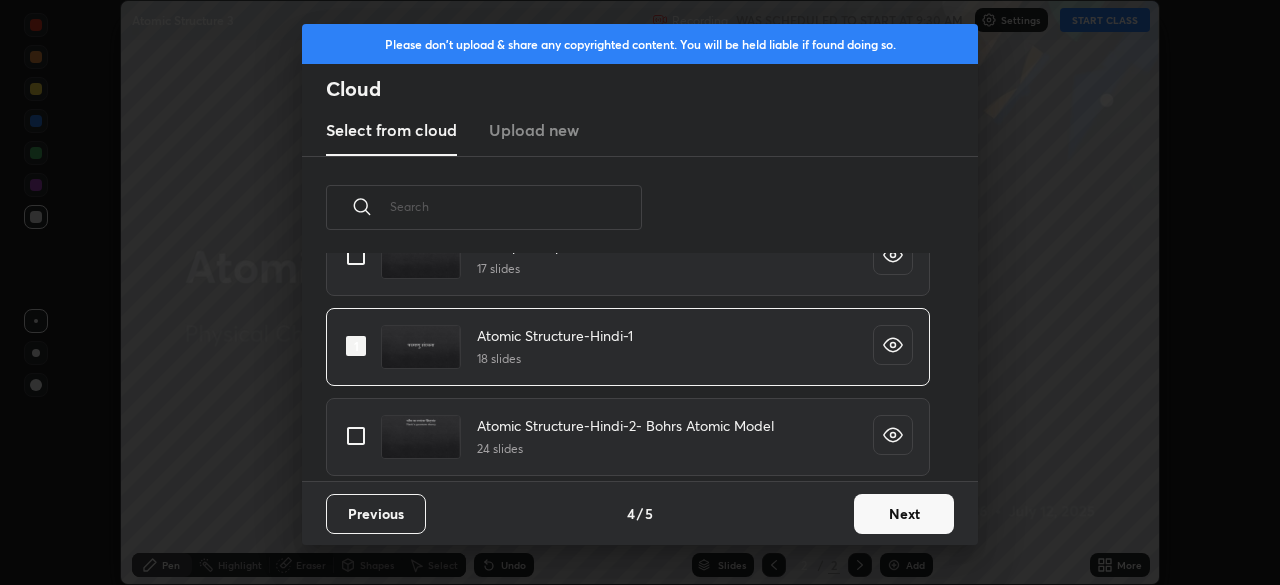 click on "Next" at bounding box center (904, 514) 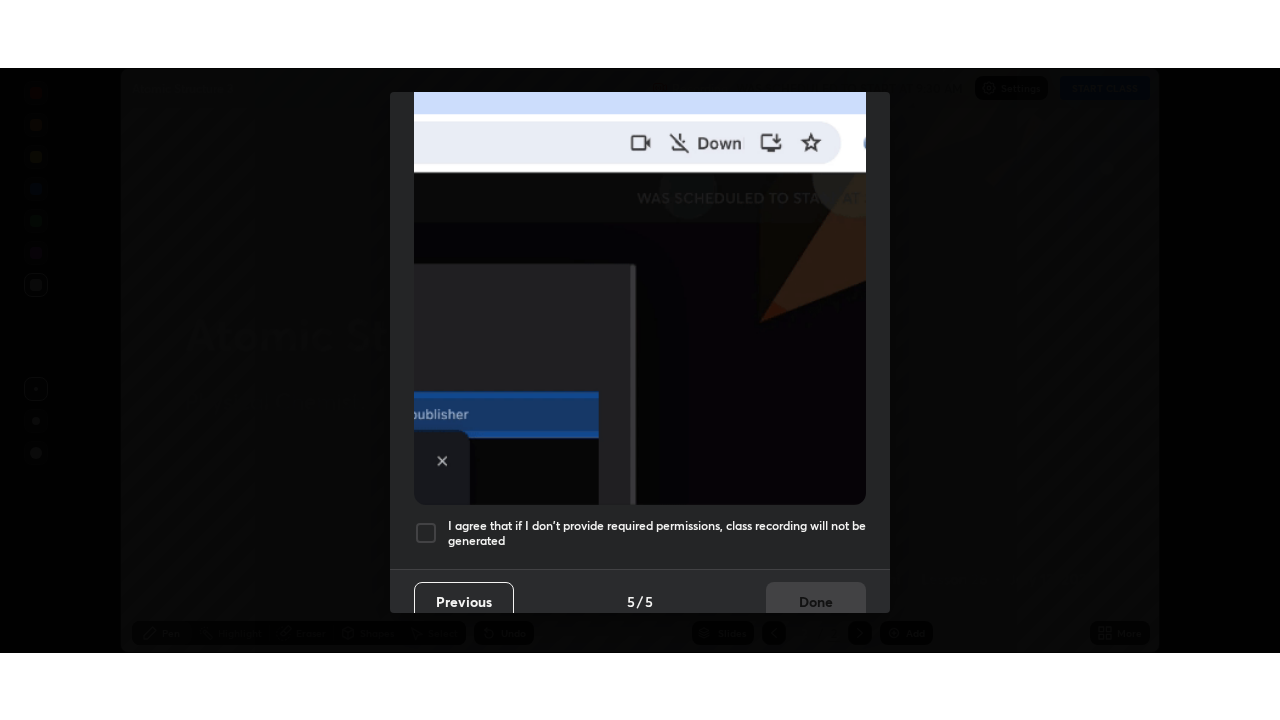 scroll, scrollTop: 479, scrollLeft: 0, axis: vertical 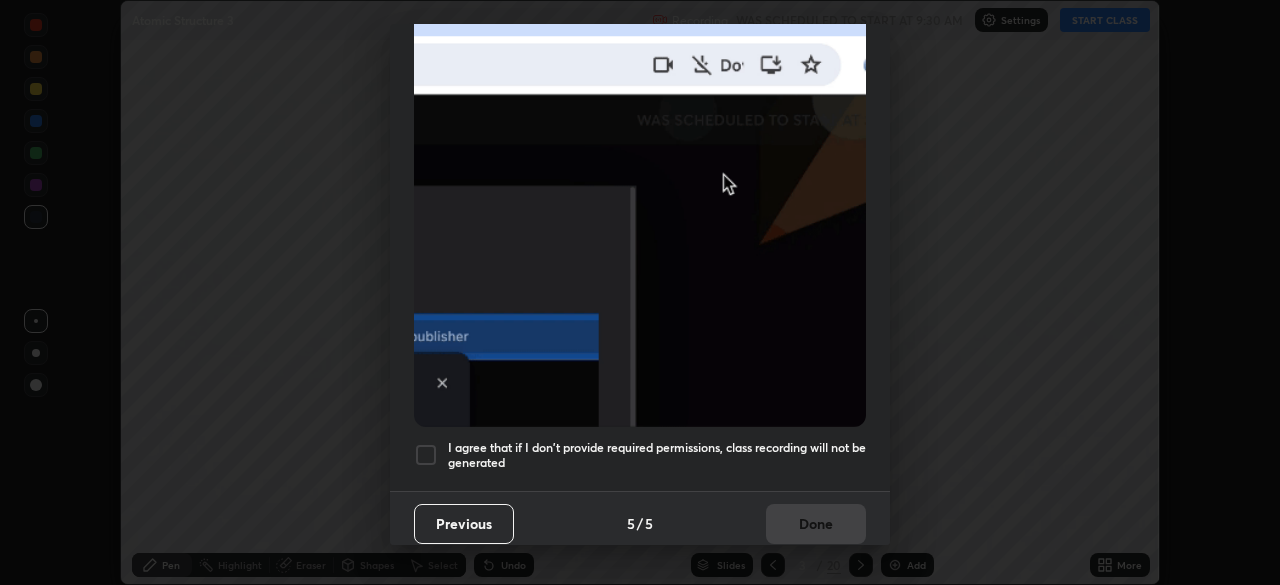click at bounding box center [426, 455] 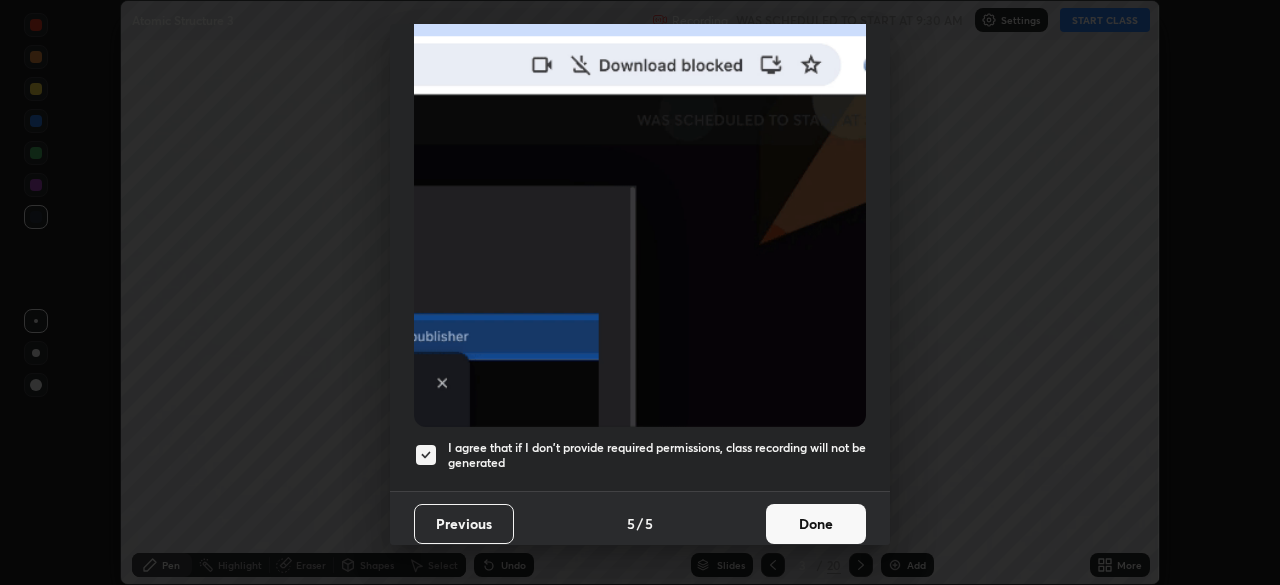 click on "Done" at bounding box center (816, 524) 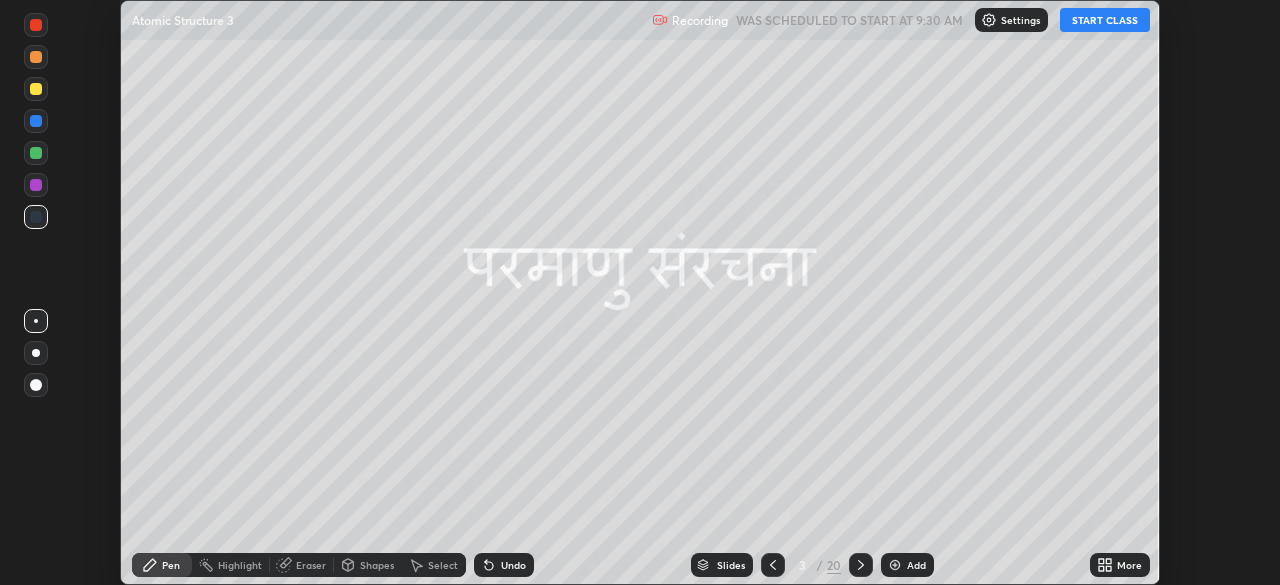 click on "START CLASS" at bounding box center (1105, 20) 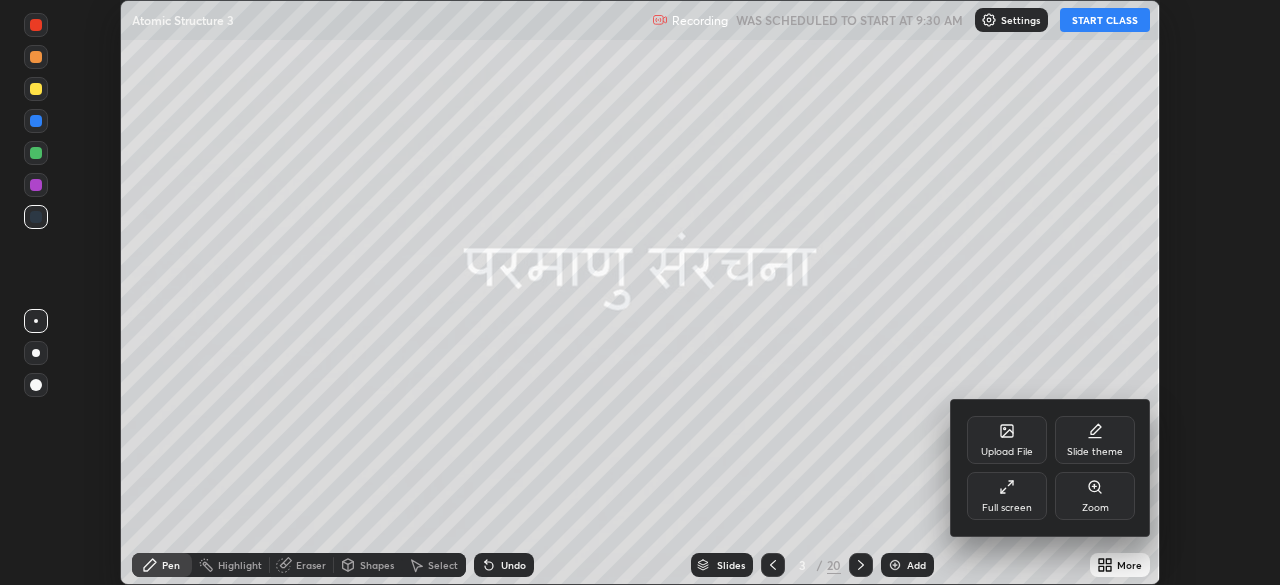 click on "Full screen" at bounding box center (1007, 496) 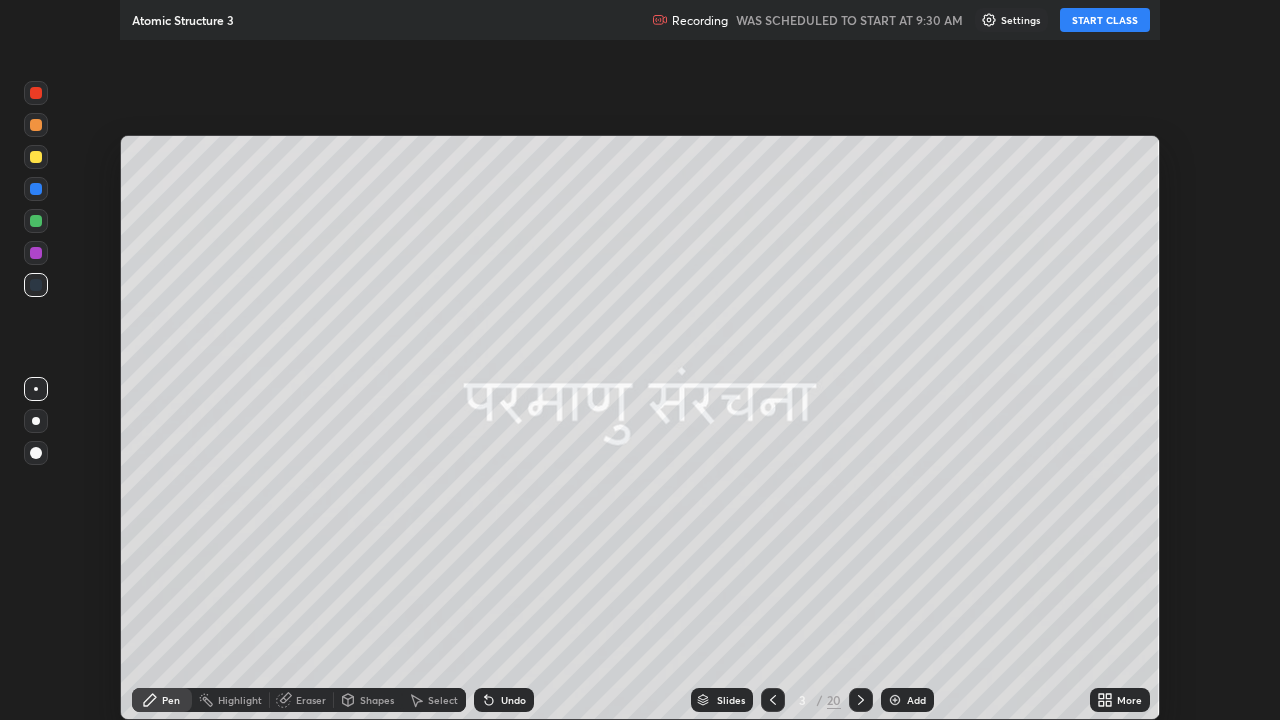 scroll, scrollTop: 99280, scrollLeft: 98720, axis: both 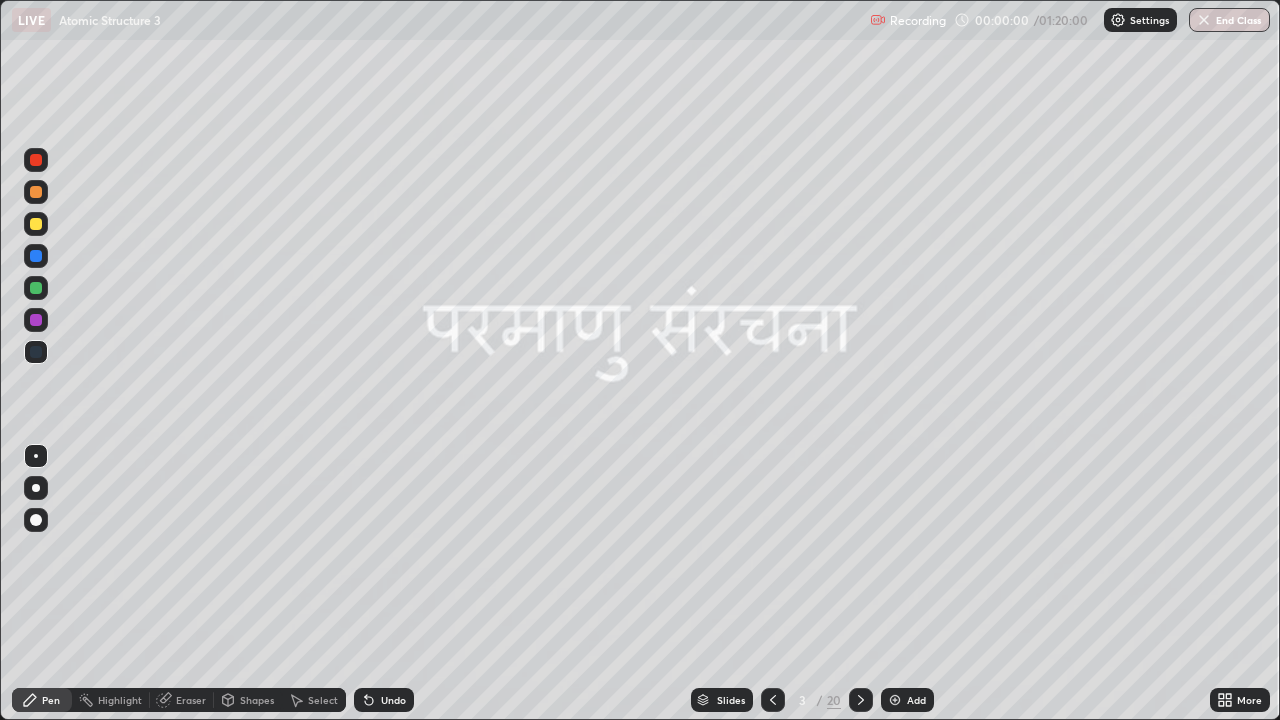 click on "Slides" at bounding box center [731, 700] 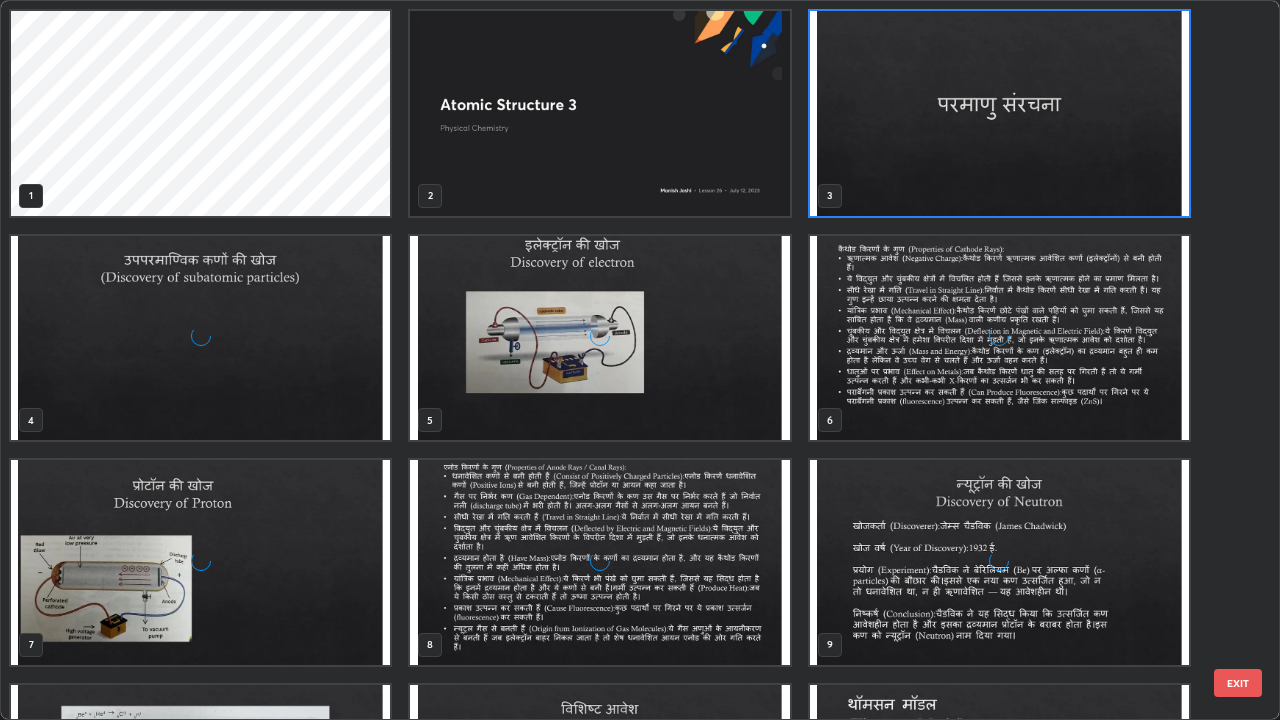scroll, scrollTop: 7, scrollLeft: 11, axis: both 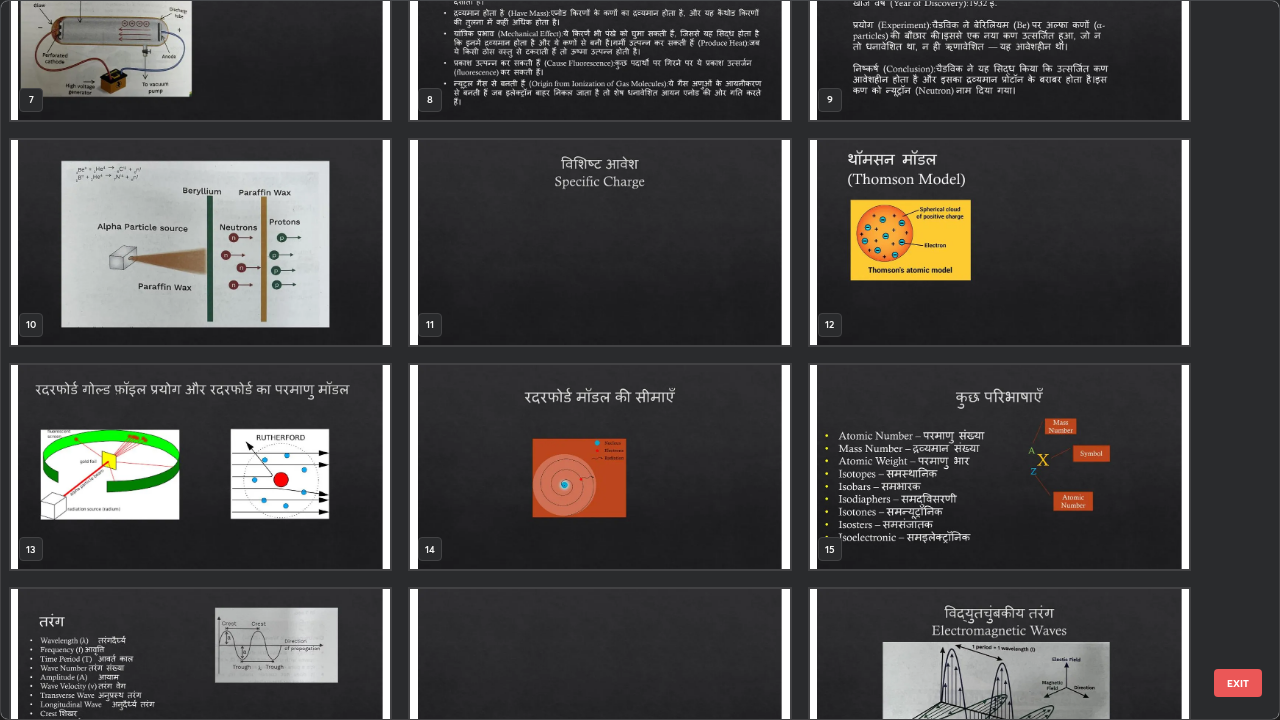click at bounding box center [599, 467] 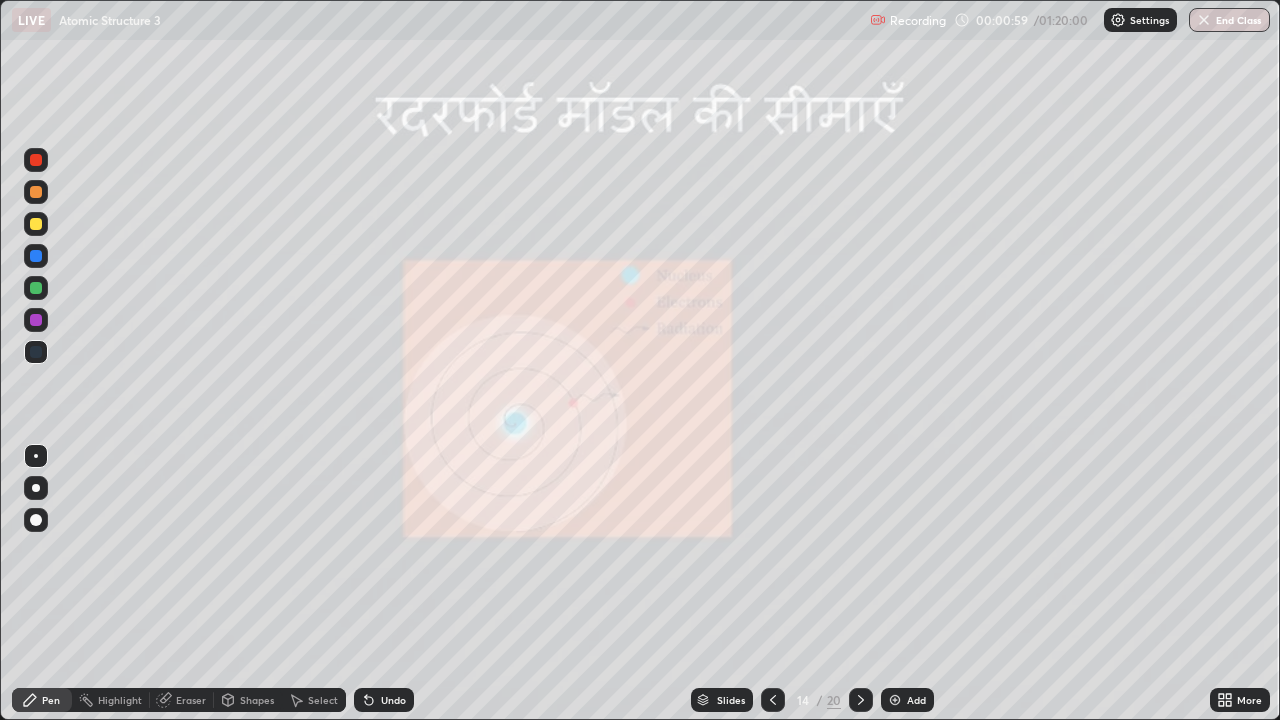 click 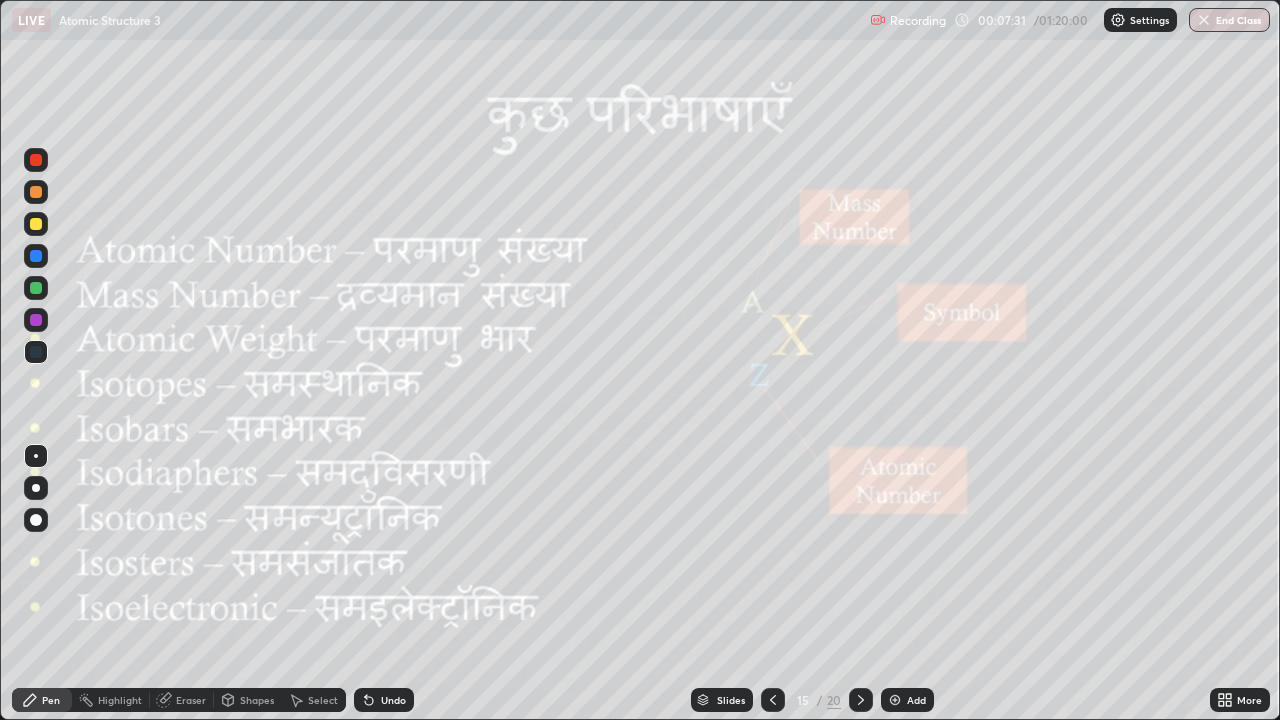 click on "Pen" at bounding box center (42, 700) 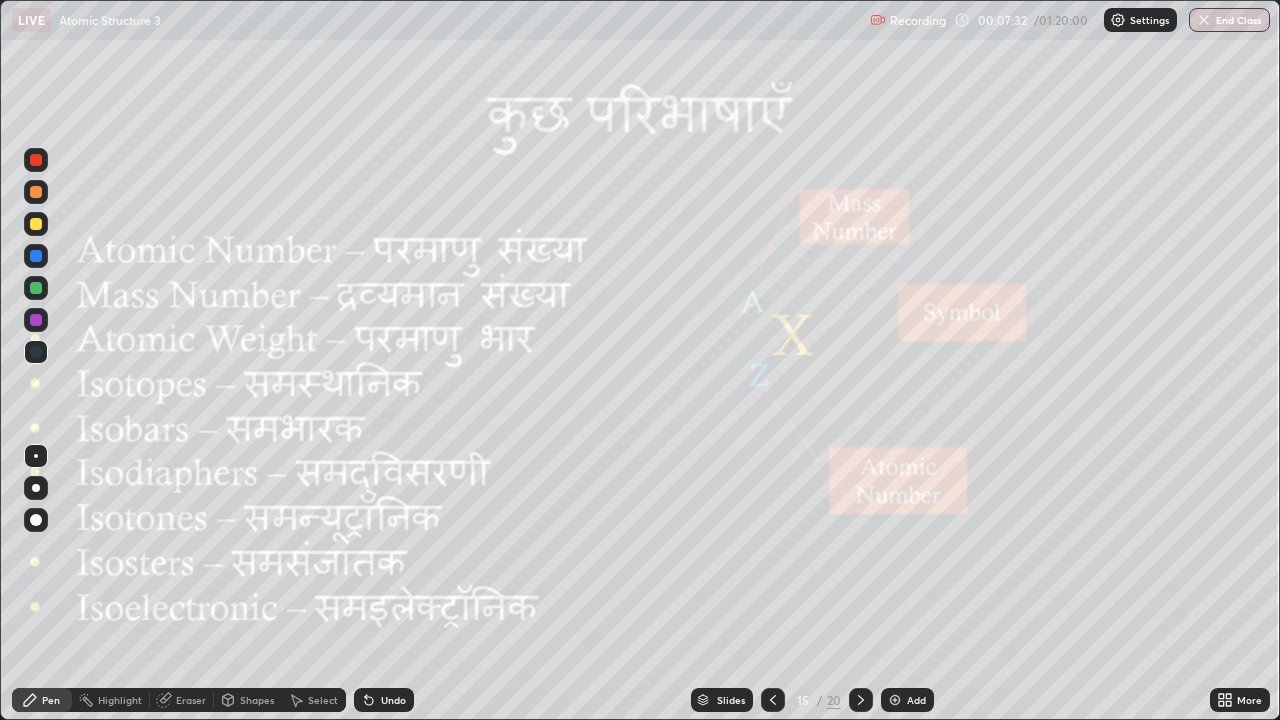 click at bounding box center (36, 224) 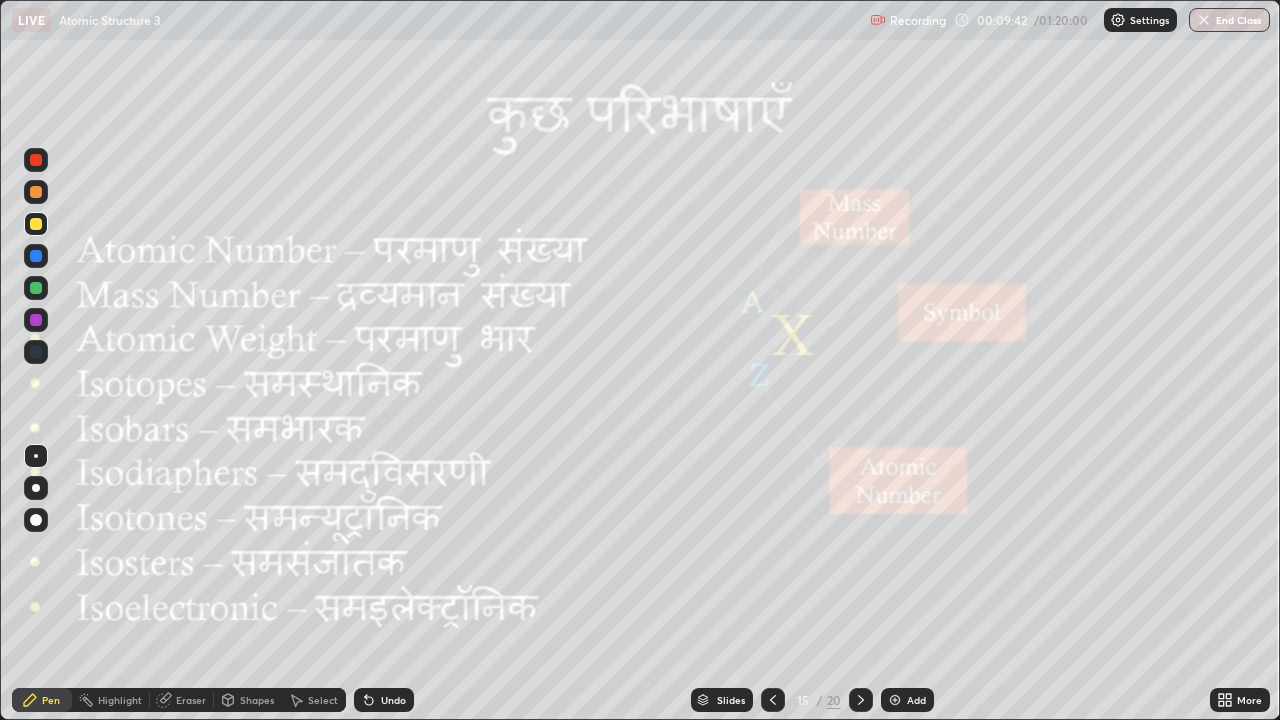 click at bounding box center (36, 224) 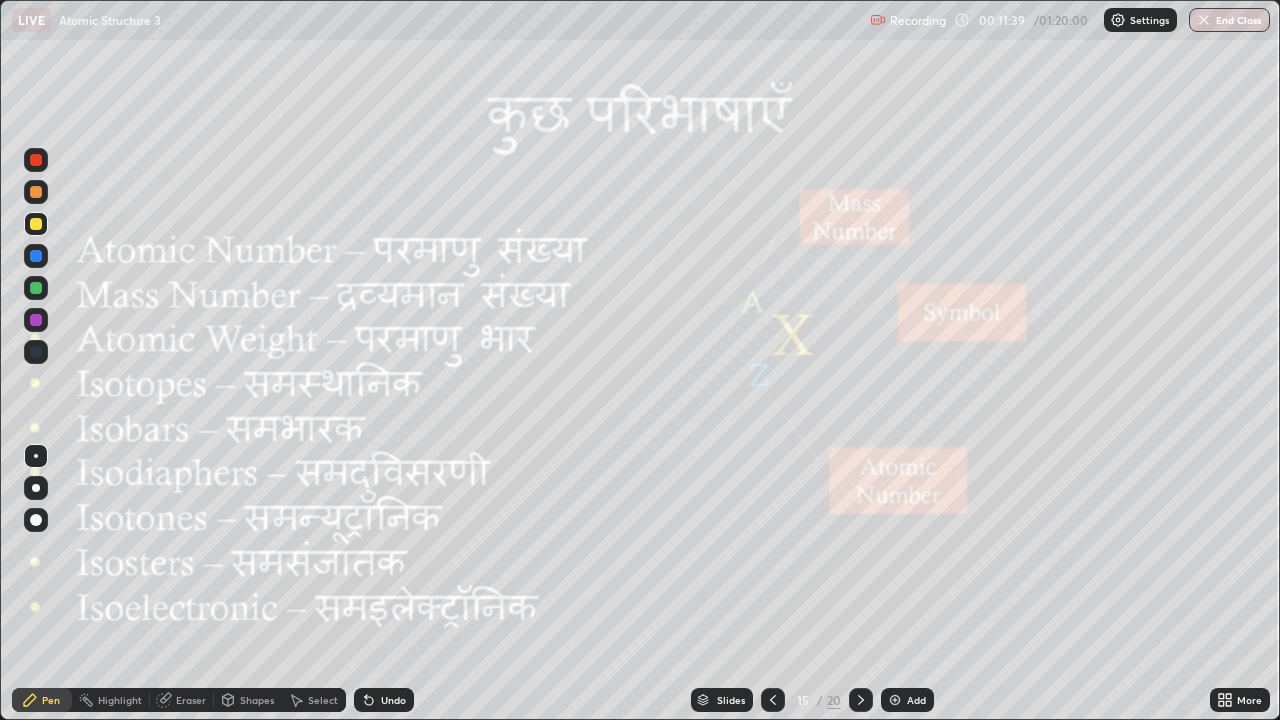 click at bounding box center (895, 700) 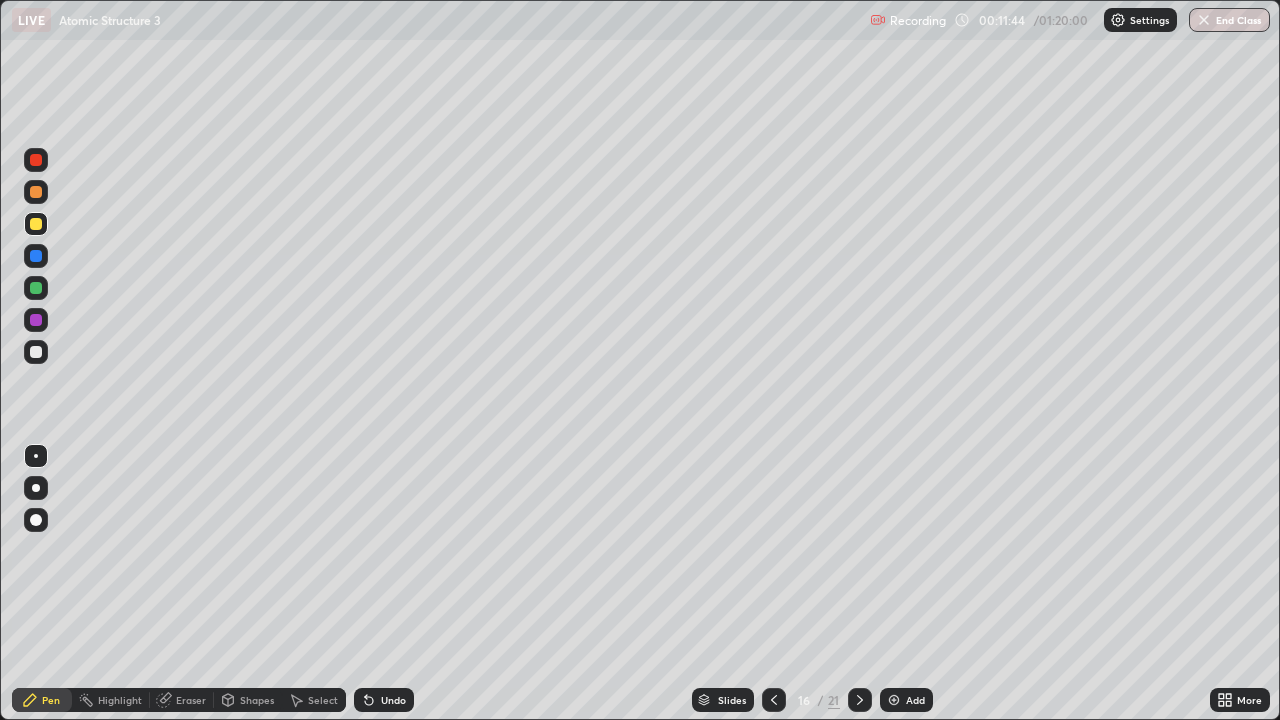 click at bounding box center (774, 700) 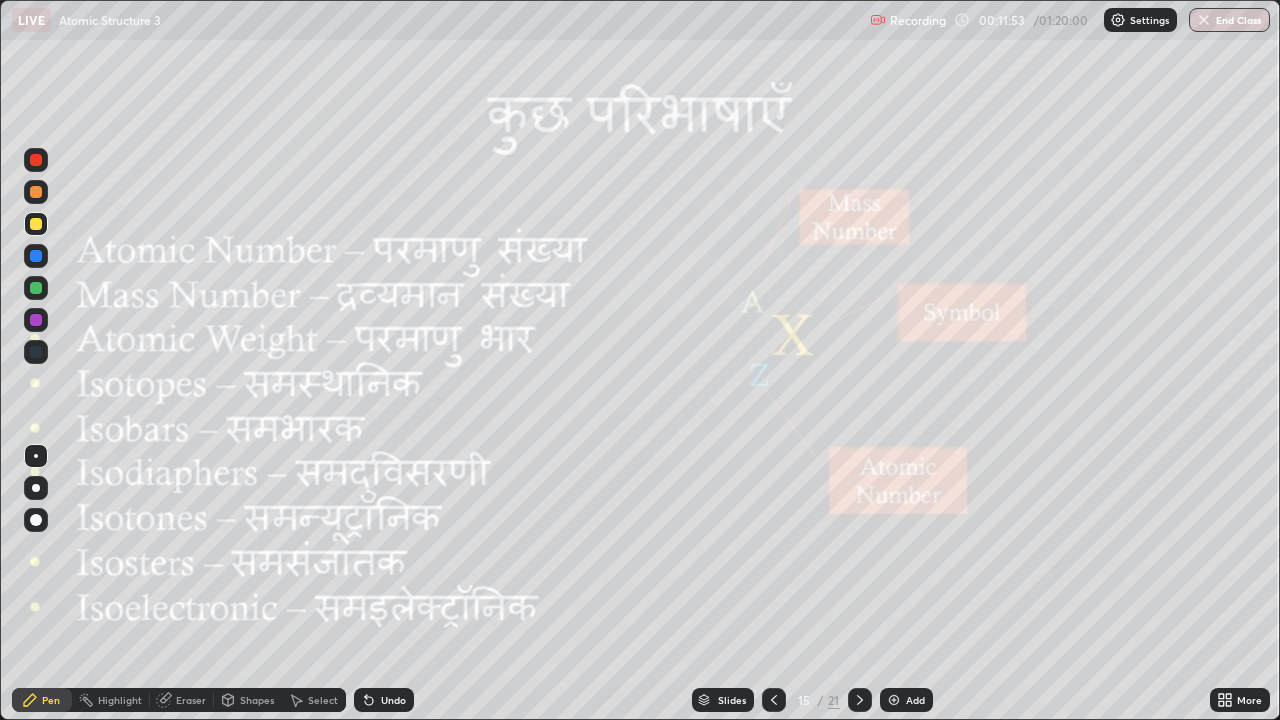 click 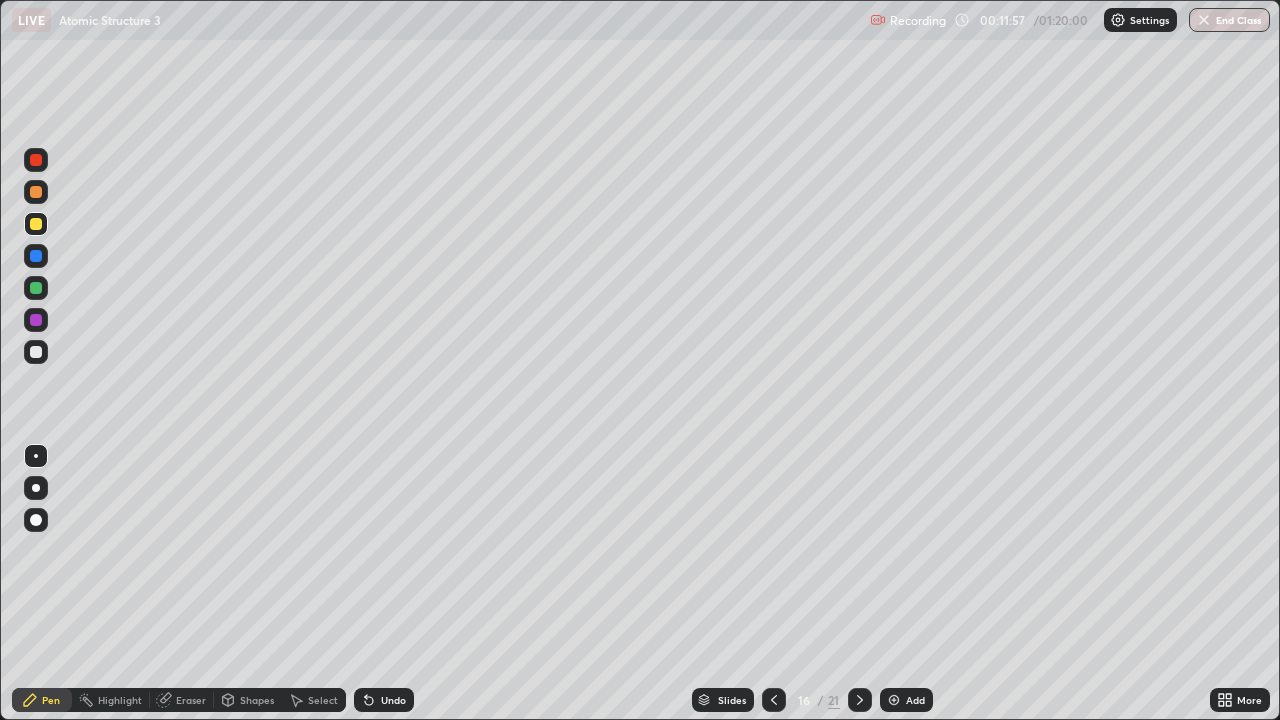 click at bounding box center (36, 352) 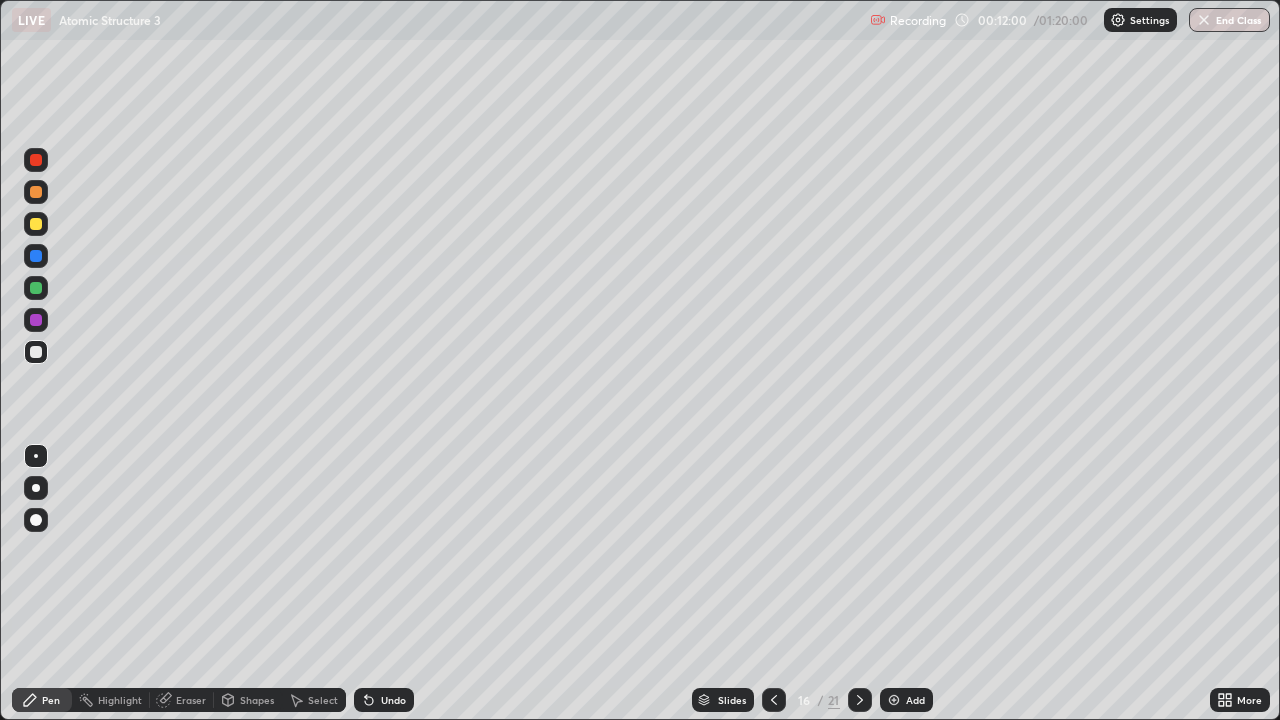 click 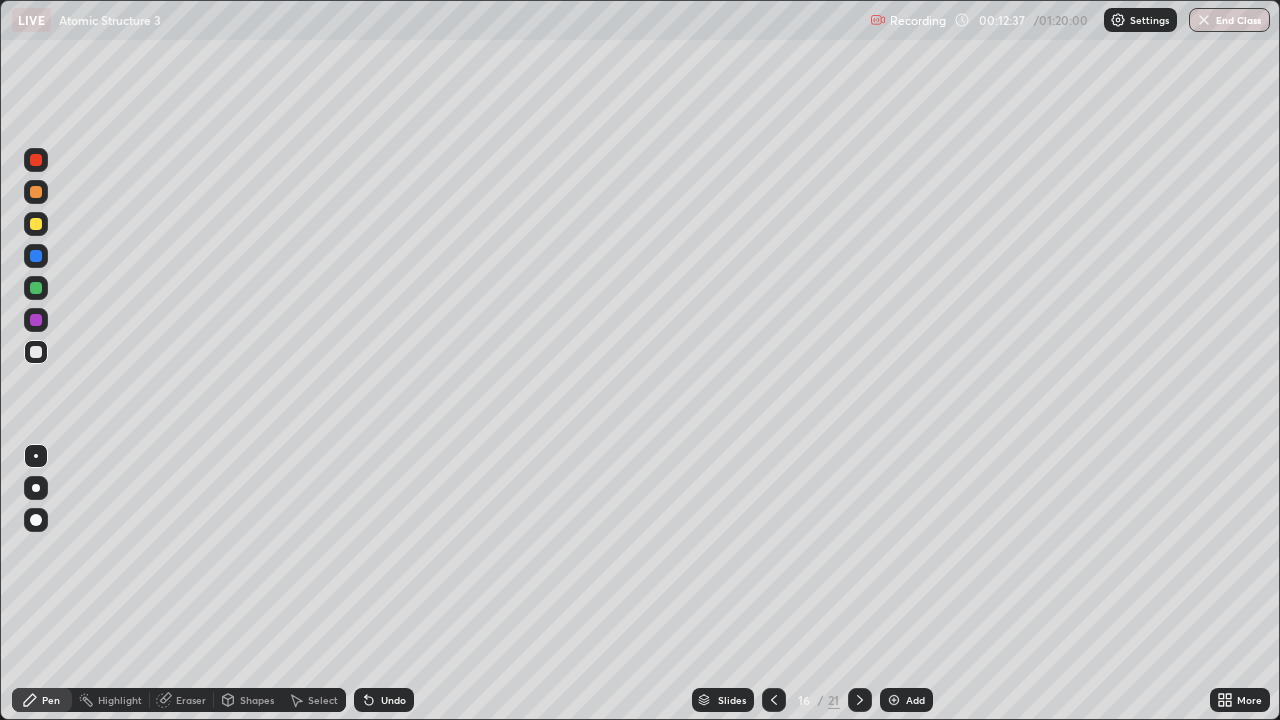 click 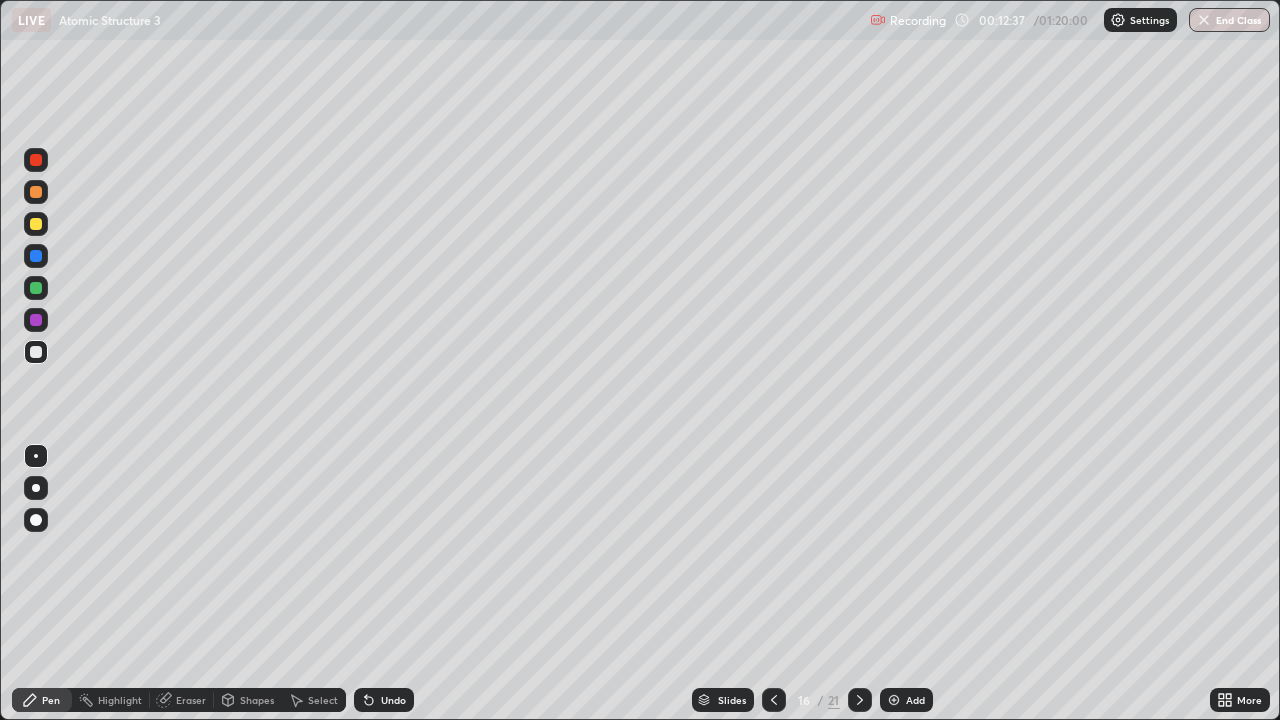 click 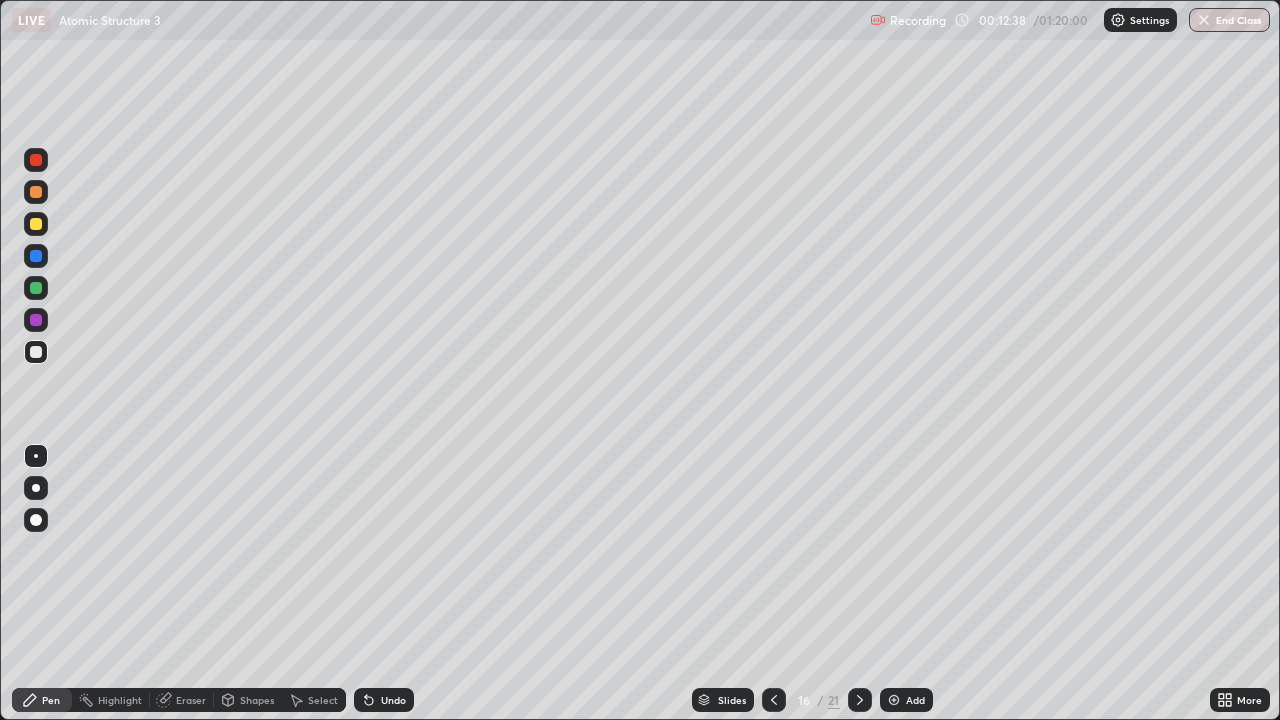 click on "Undo" at bounding box center (384, 700) 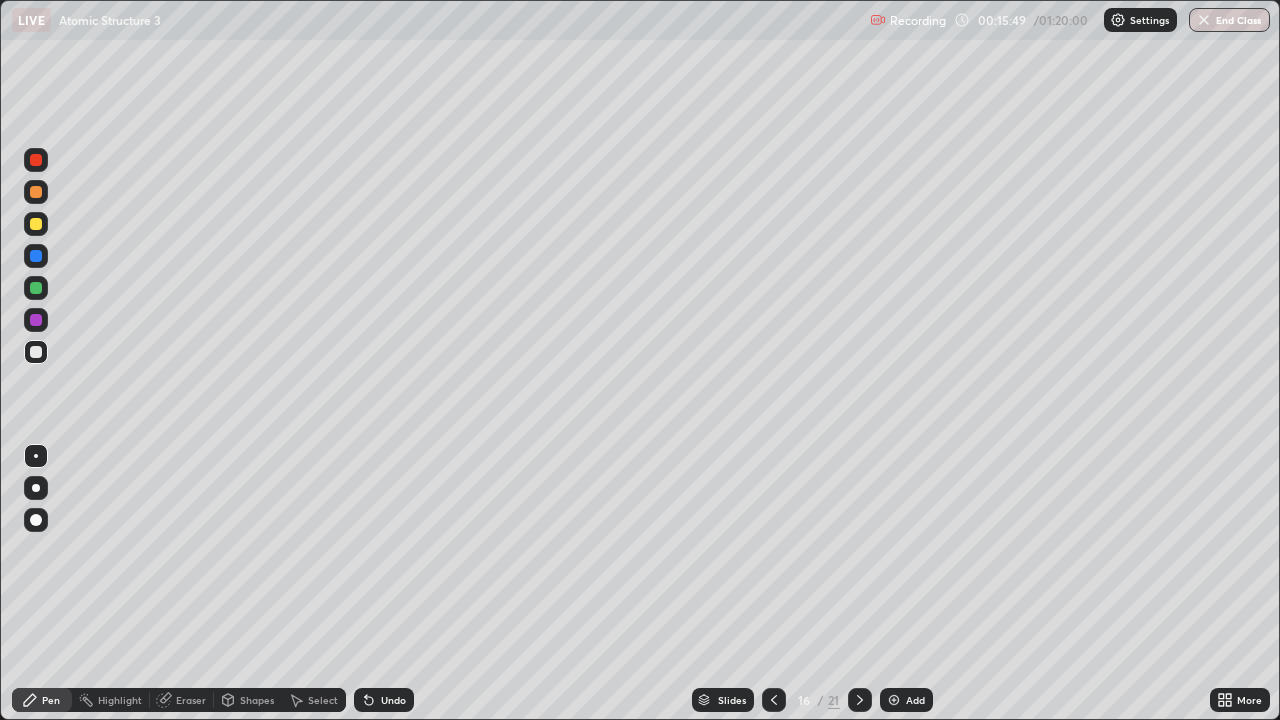 click 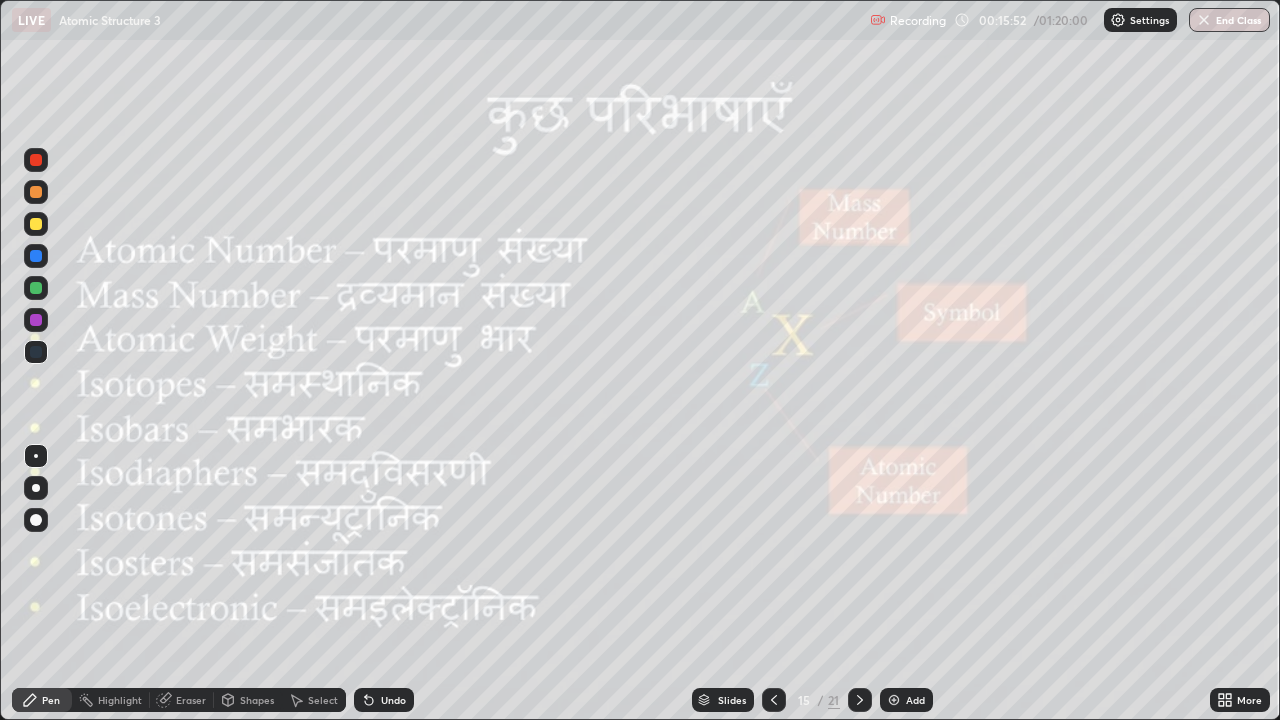 click 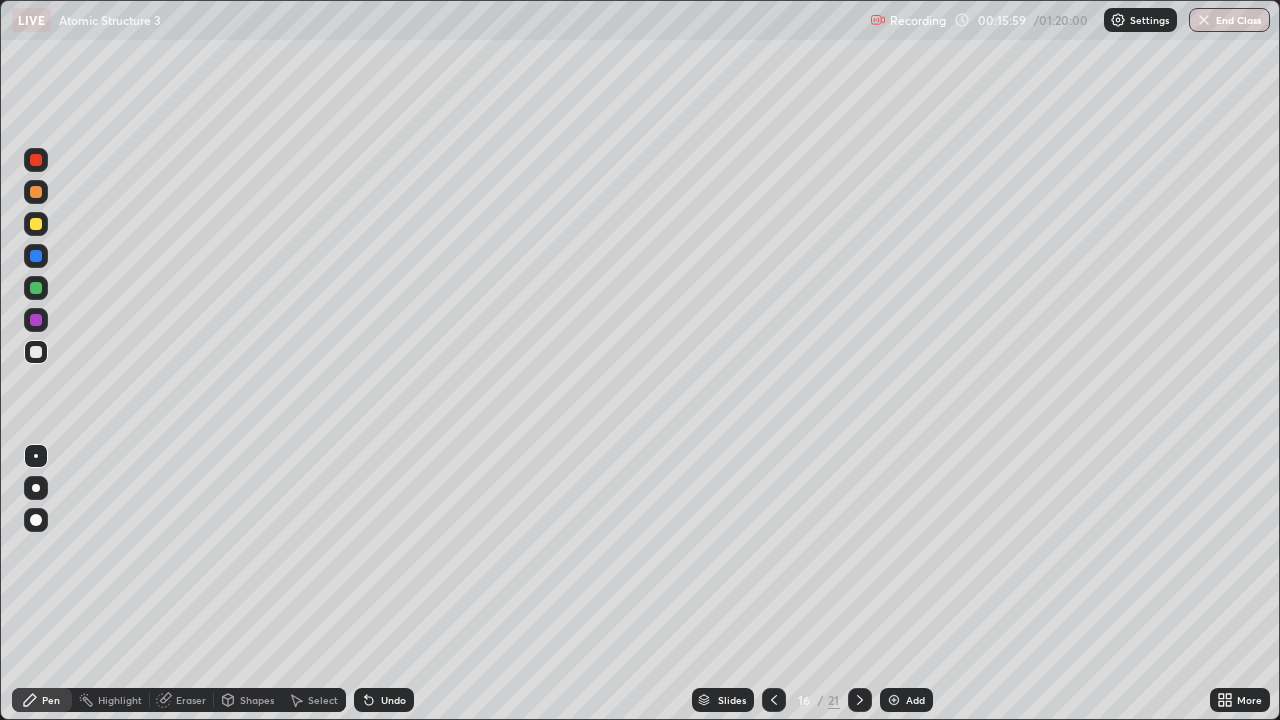 click at bounding box center (774, 700) 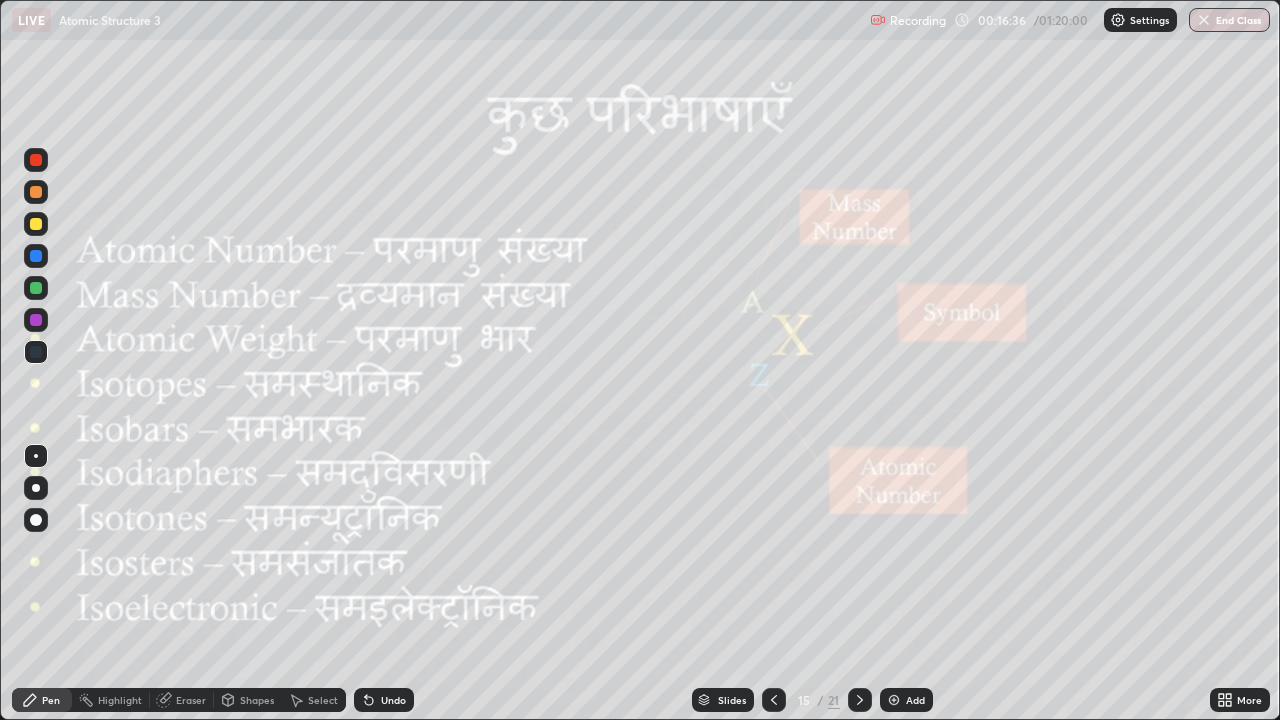 click at bounding box center (894, 700) 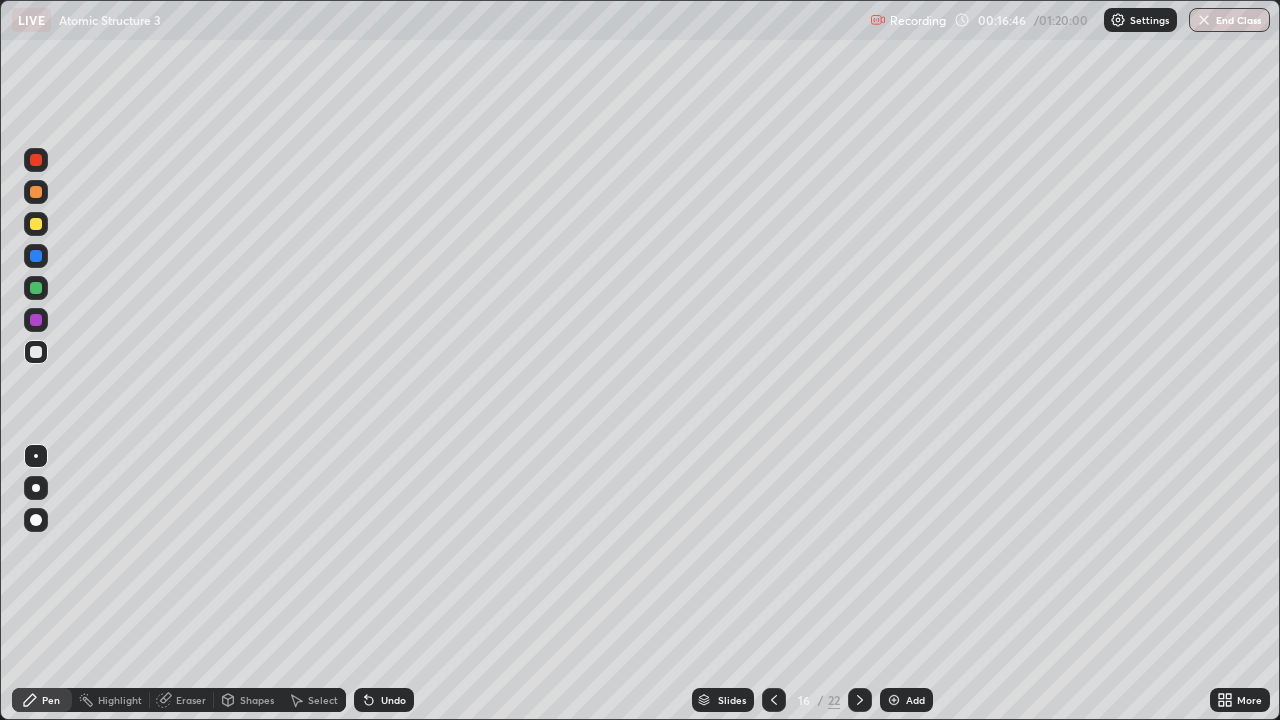 click at bounding box center [774, 700] 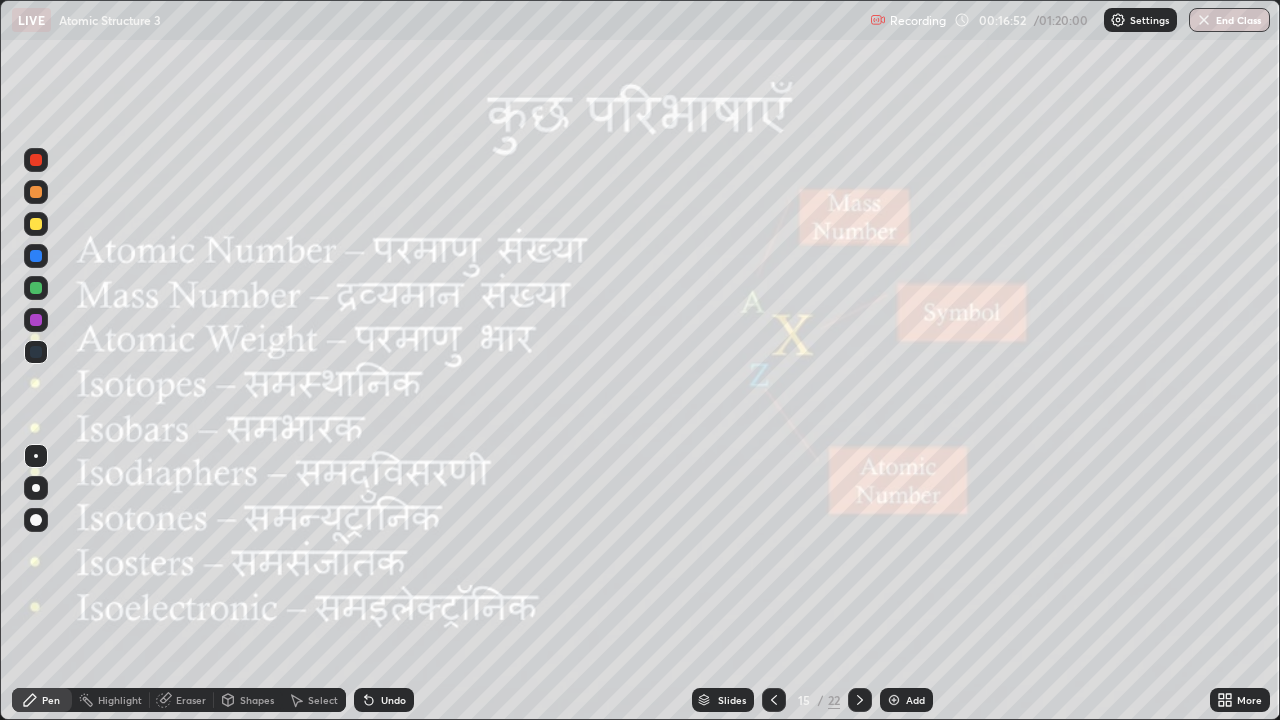click at bounding box center (36, 288) 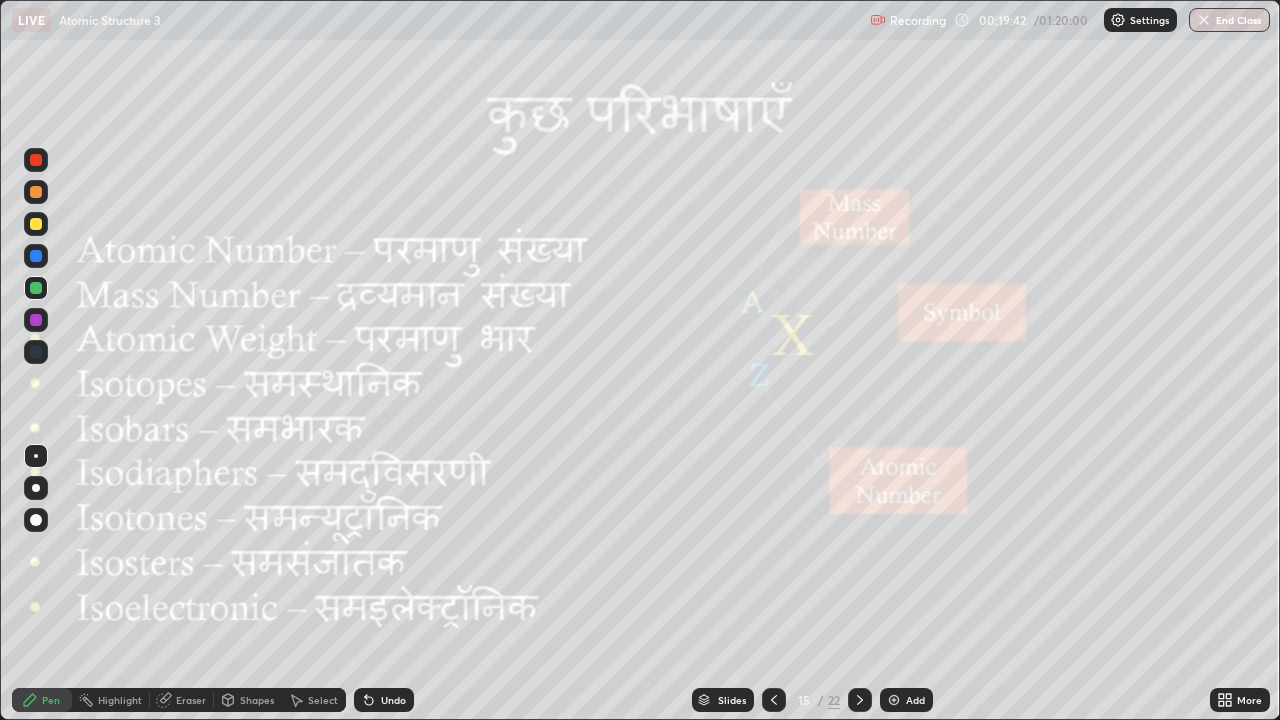 click on "Add" at bounding box center [906, 700] 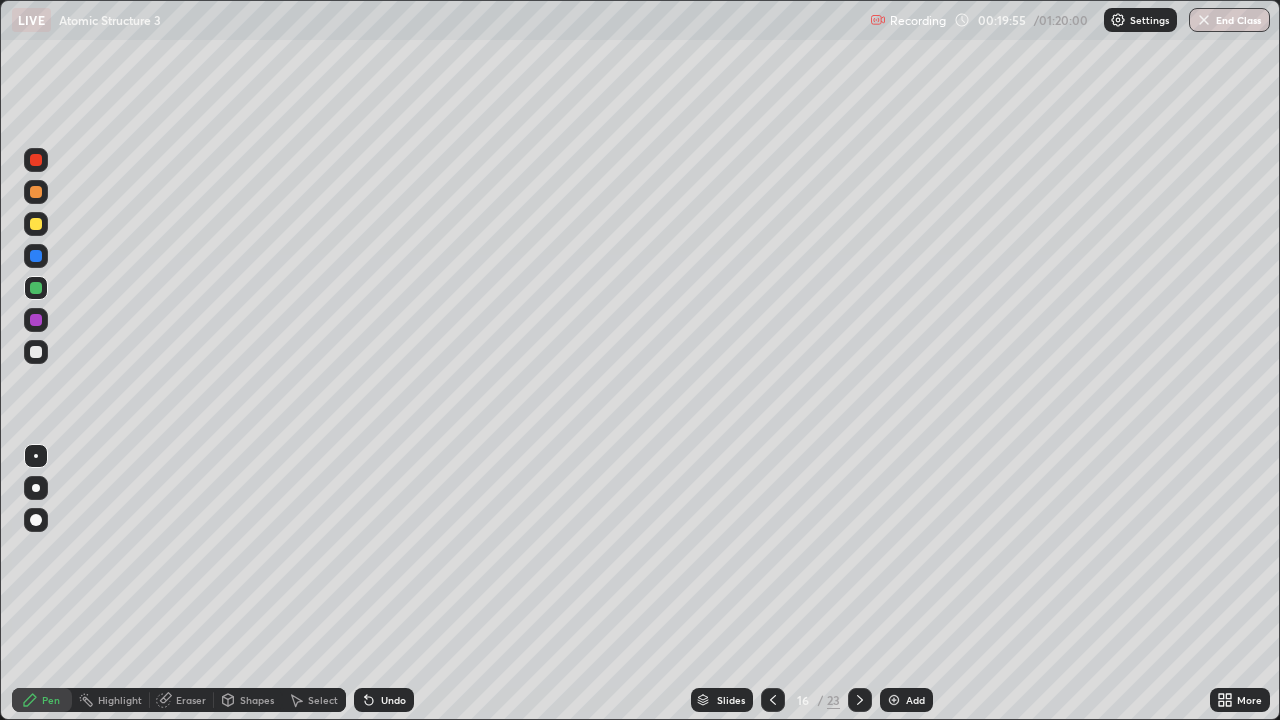 click at bounding box center (36, 352) 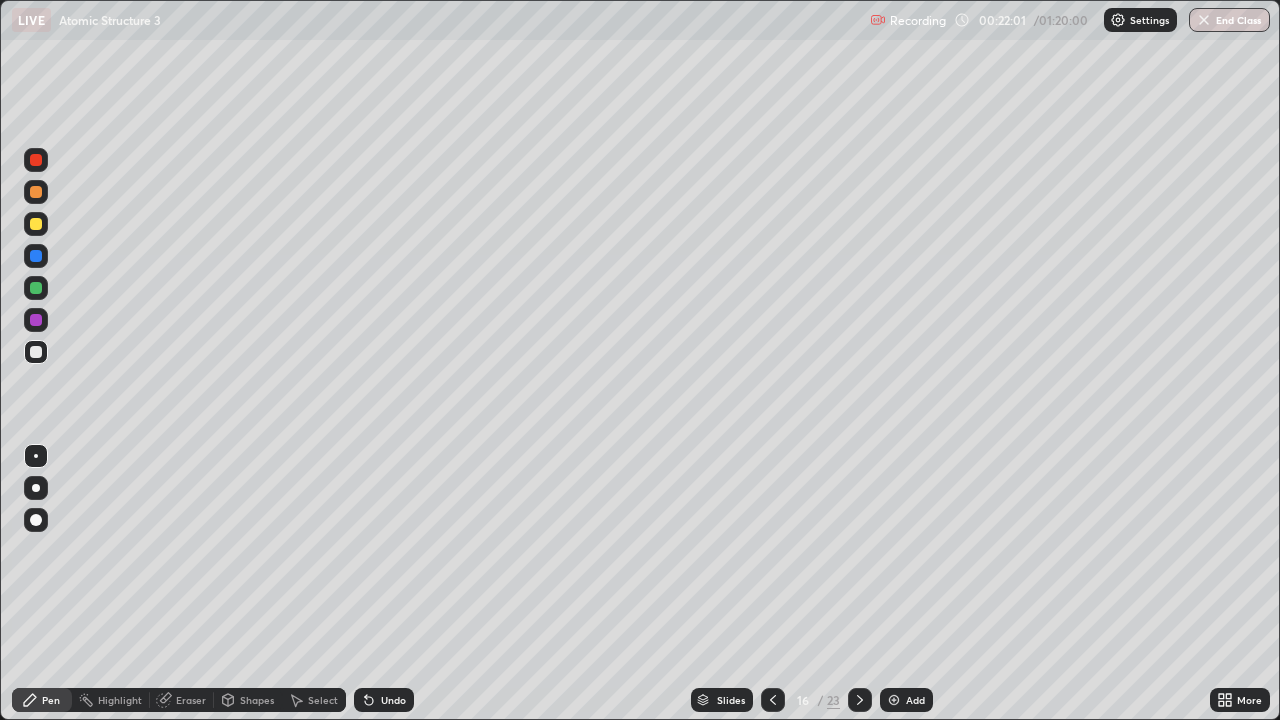 click 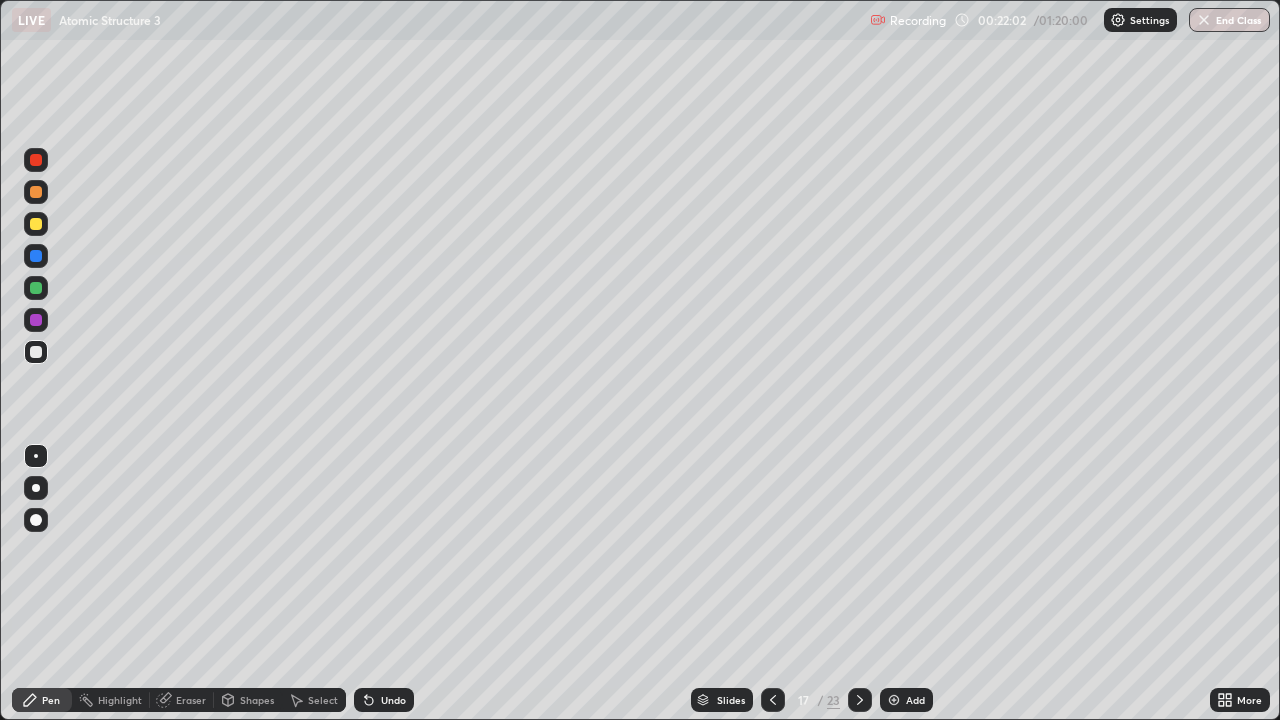 click 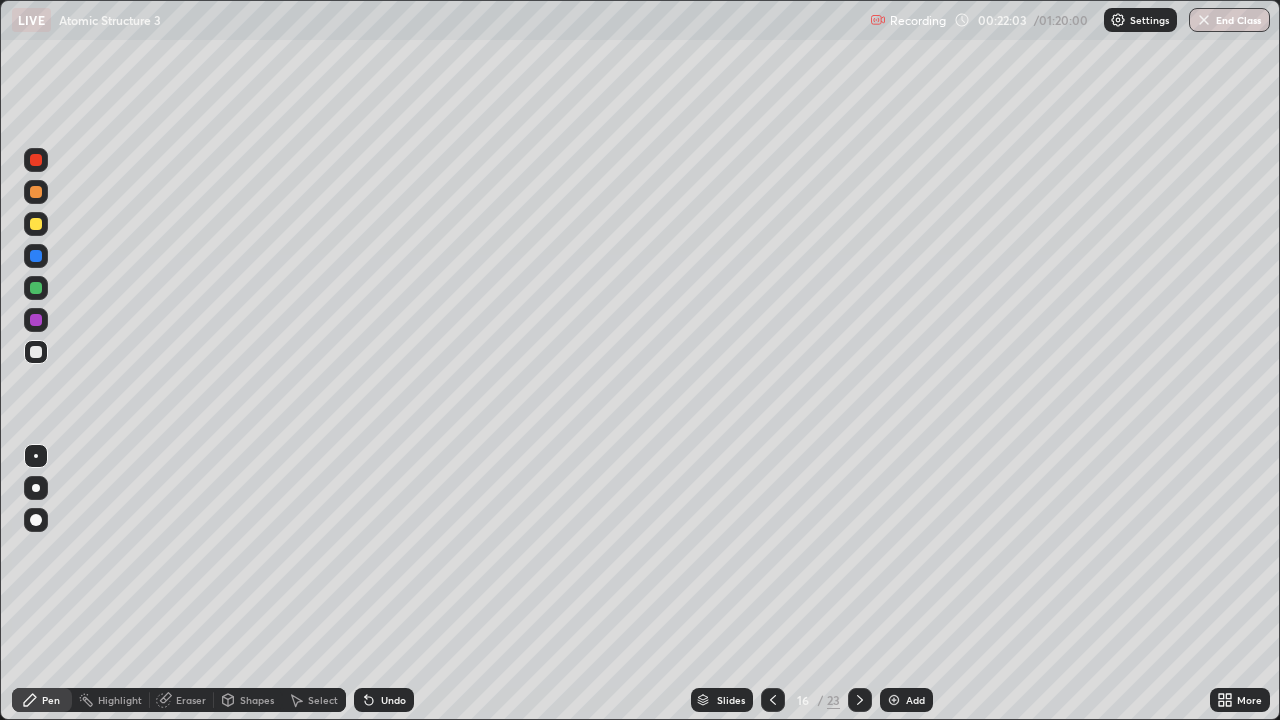 click at bounding box center (773, 700) 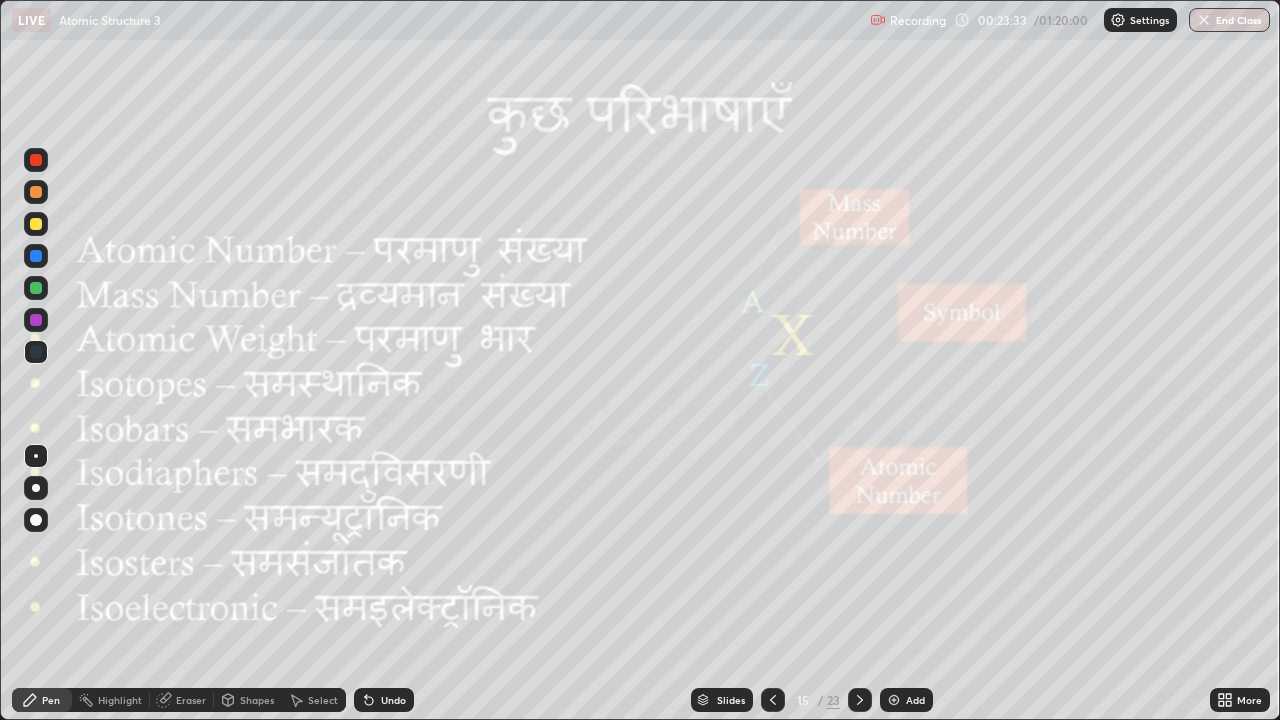 click 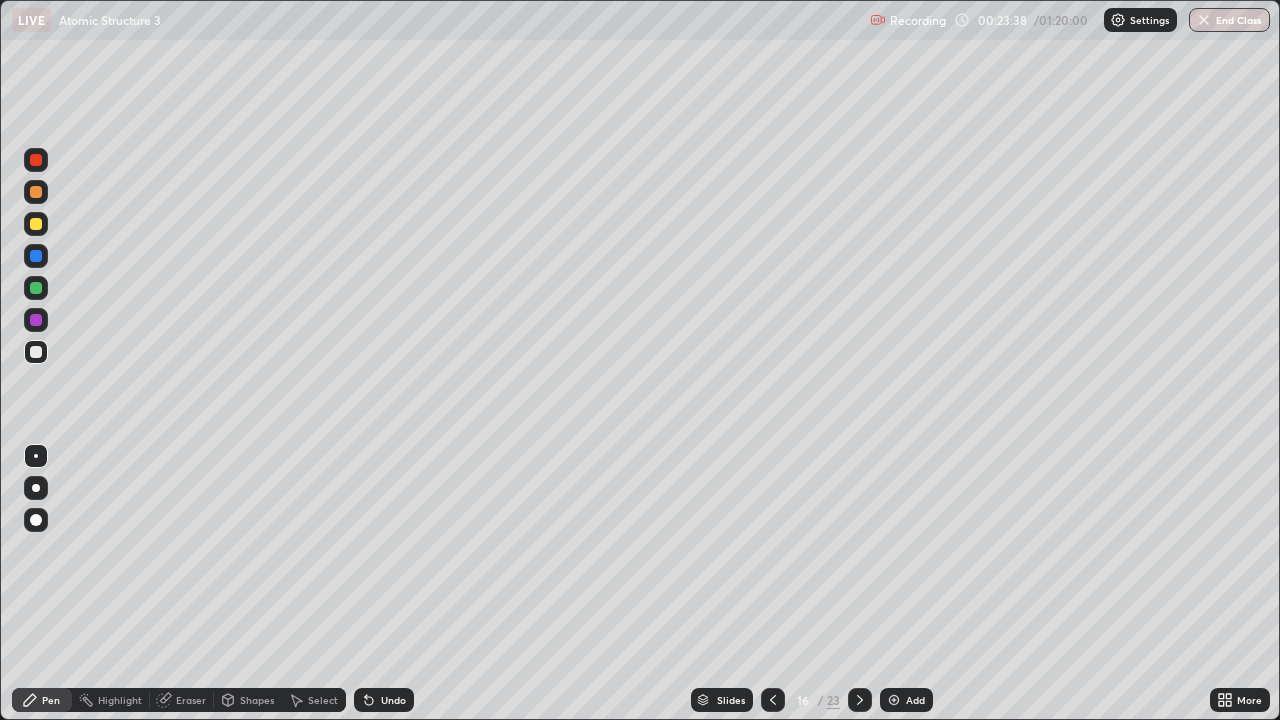 click at bounding box center (36, 224) 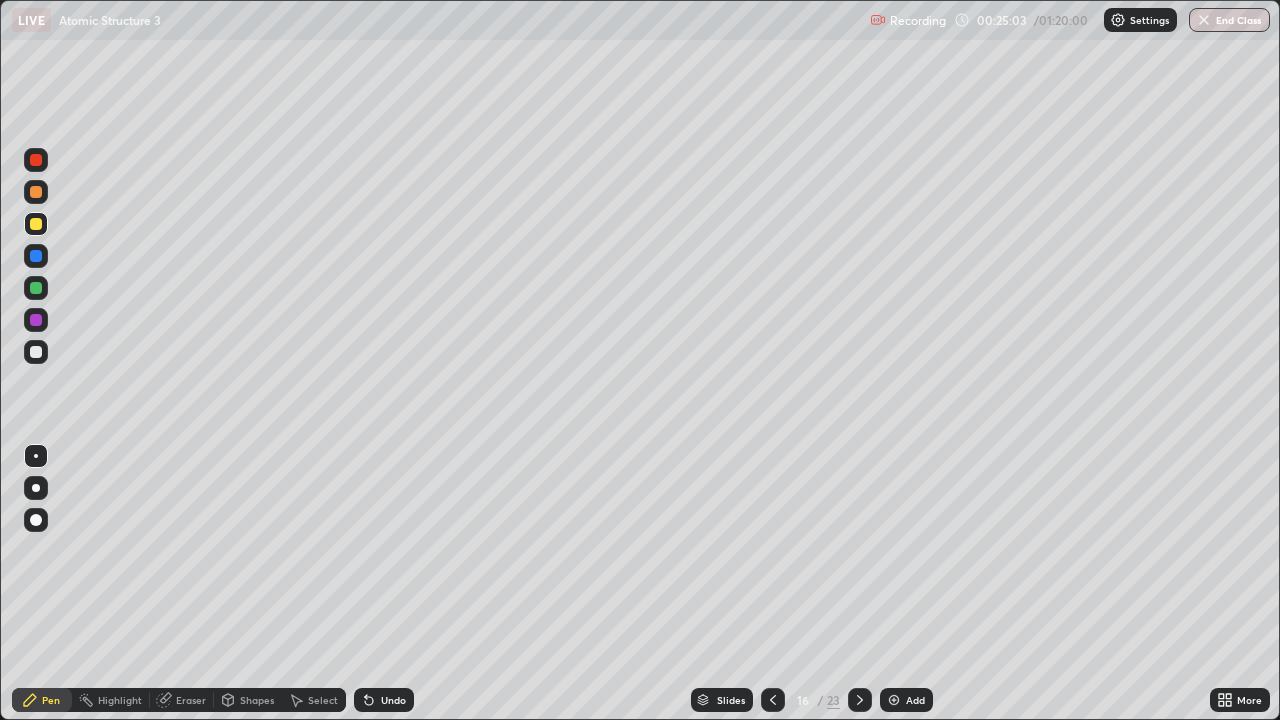 click on "Undo" at bounding box center [384, 700] 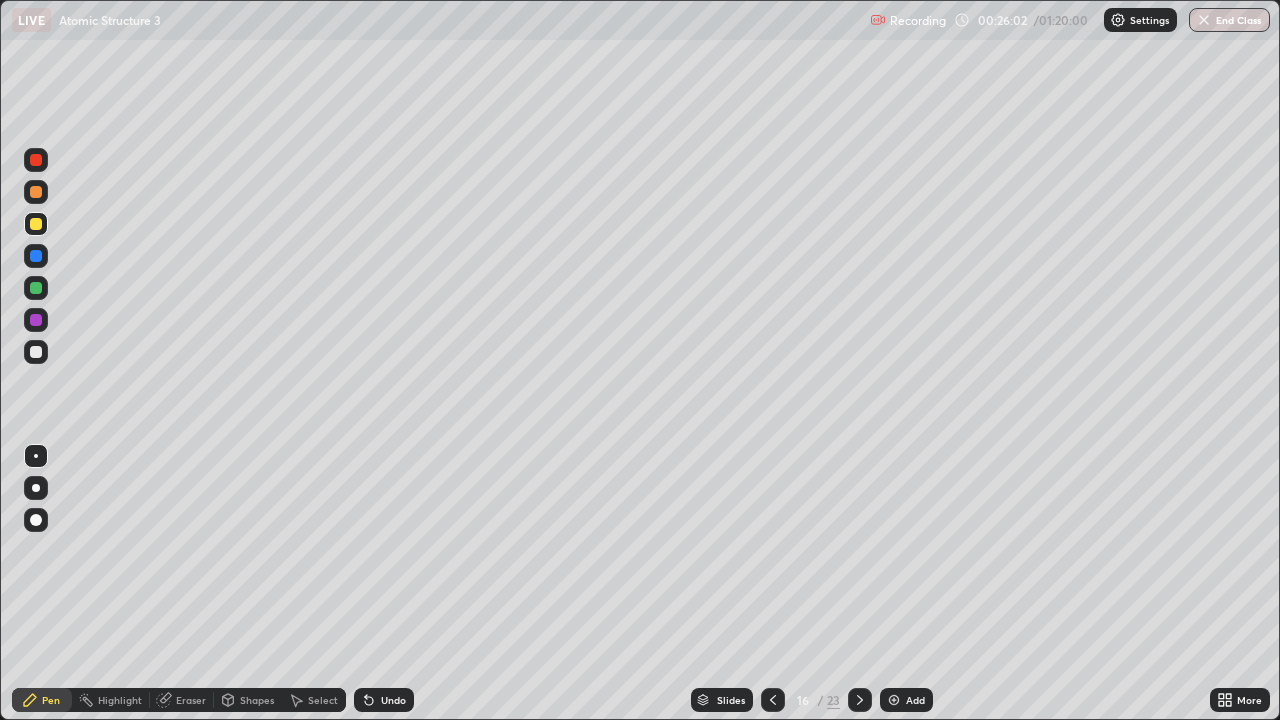 click 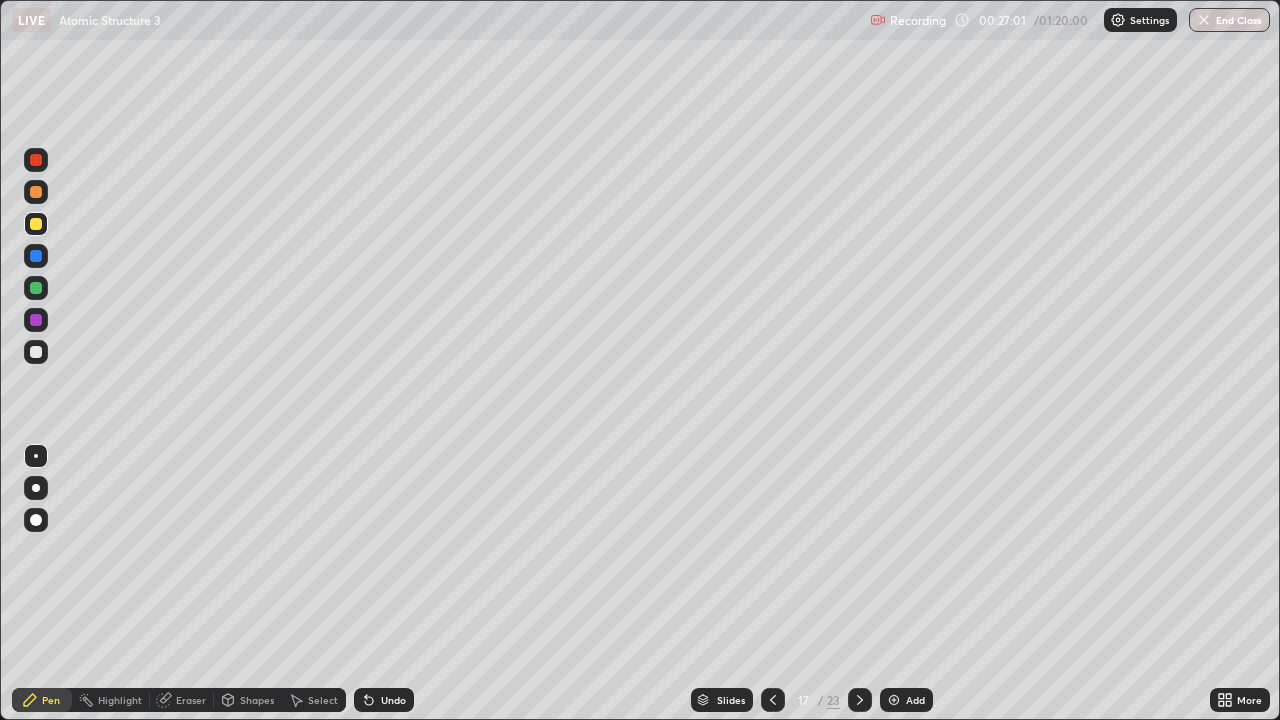 click 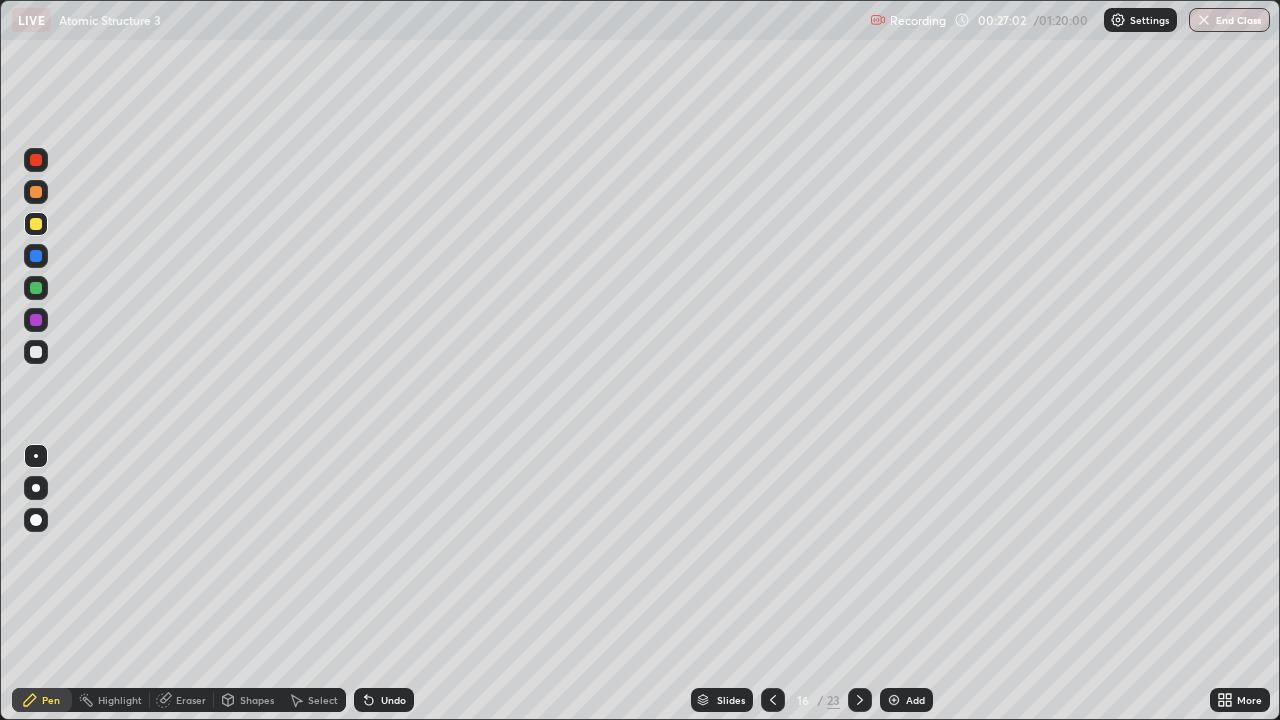 click 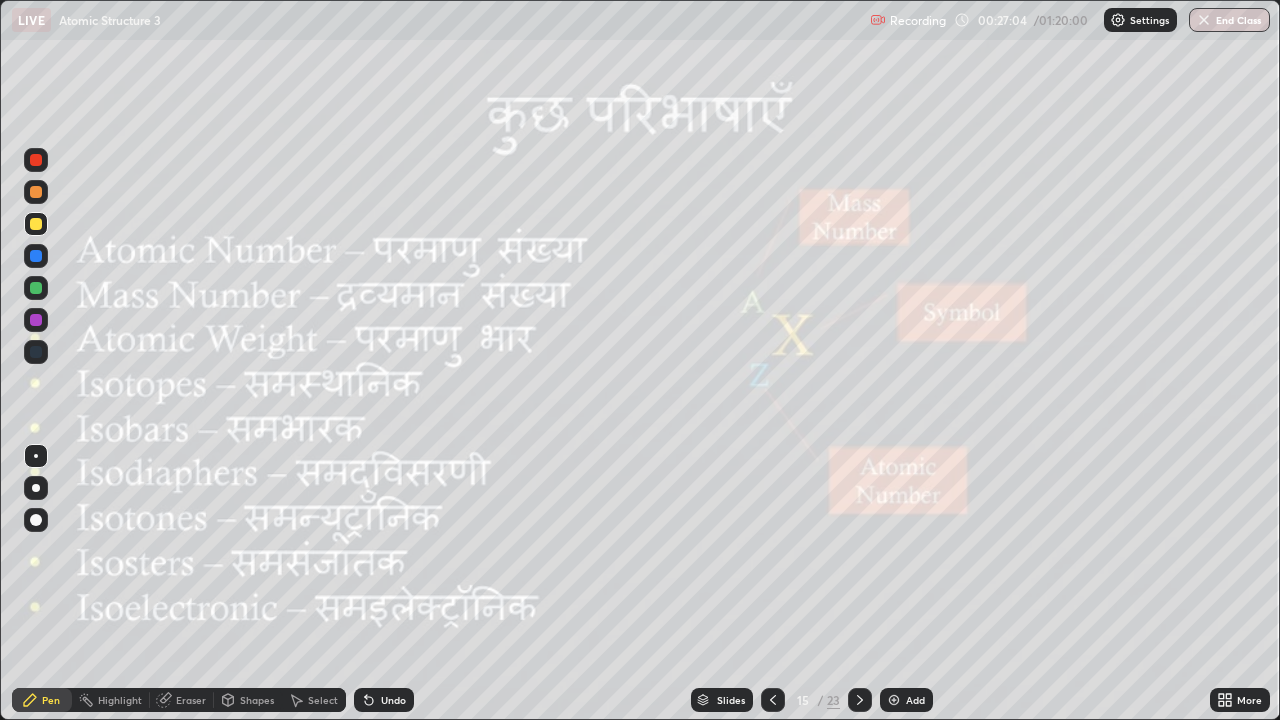 click 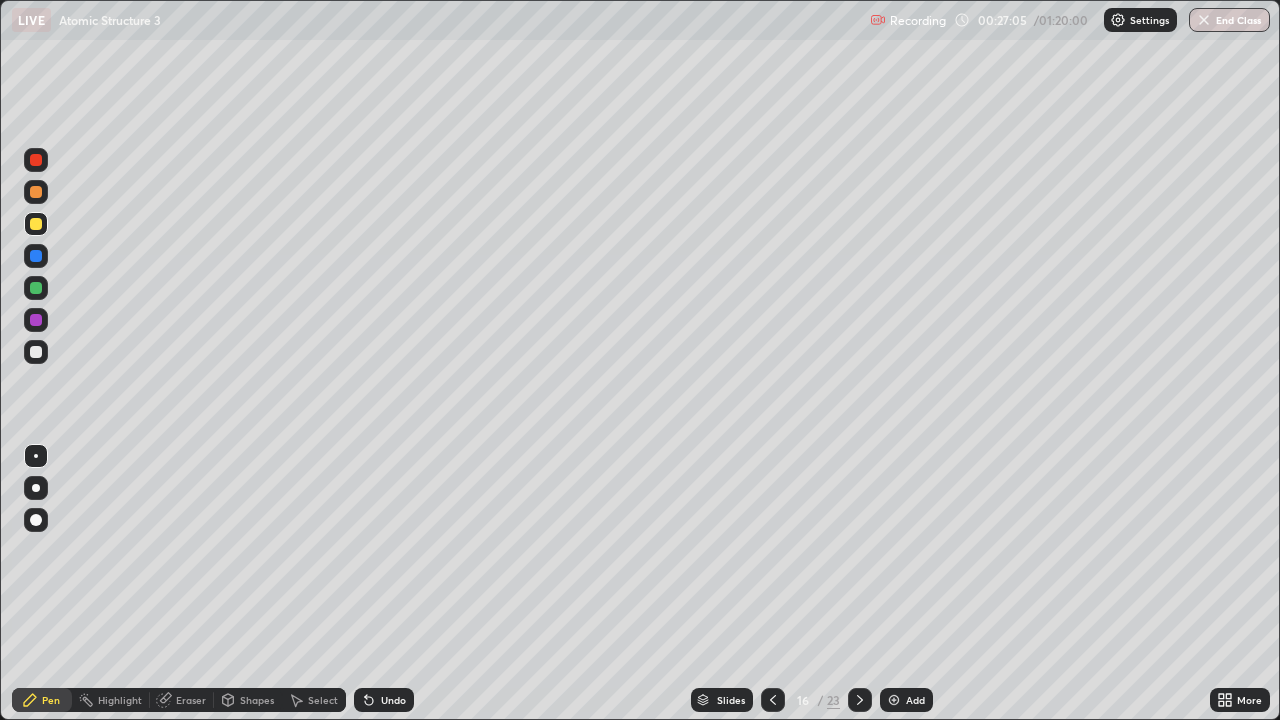 click 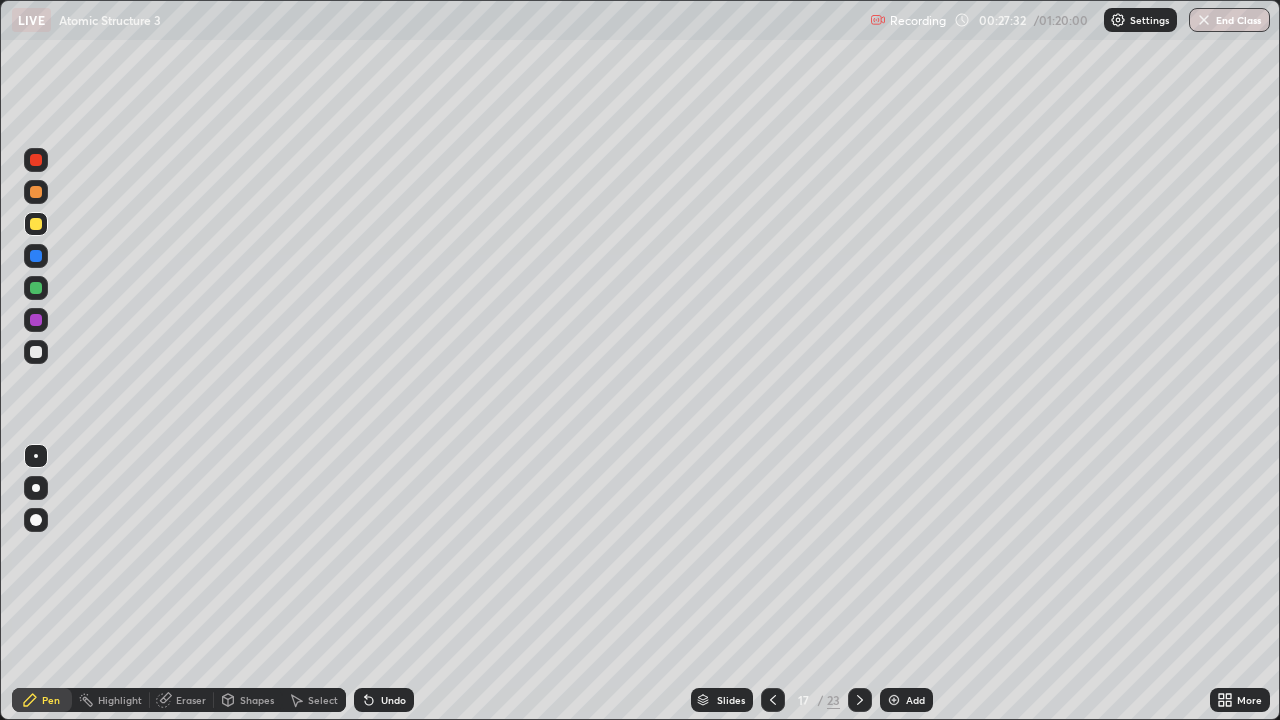 click on "Undo" at bounding box center (384, 700) 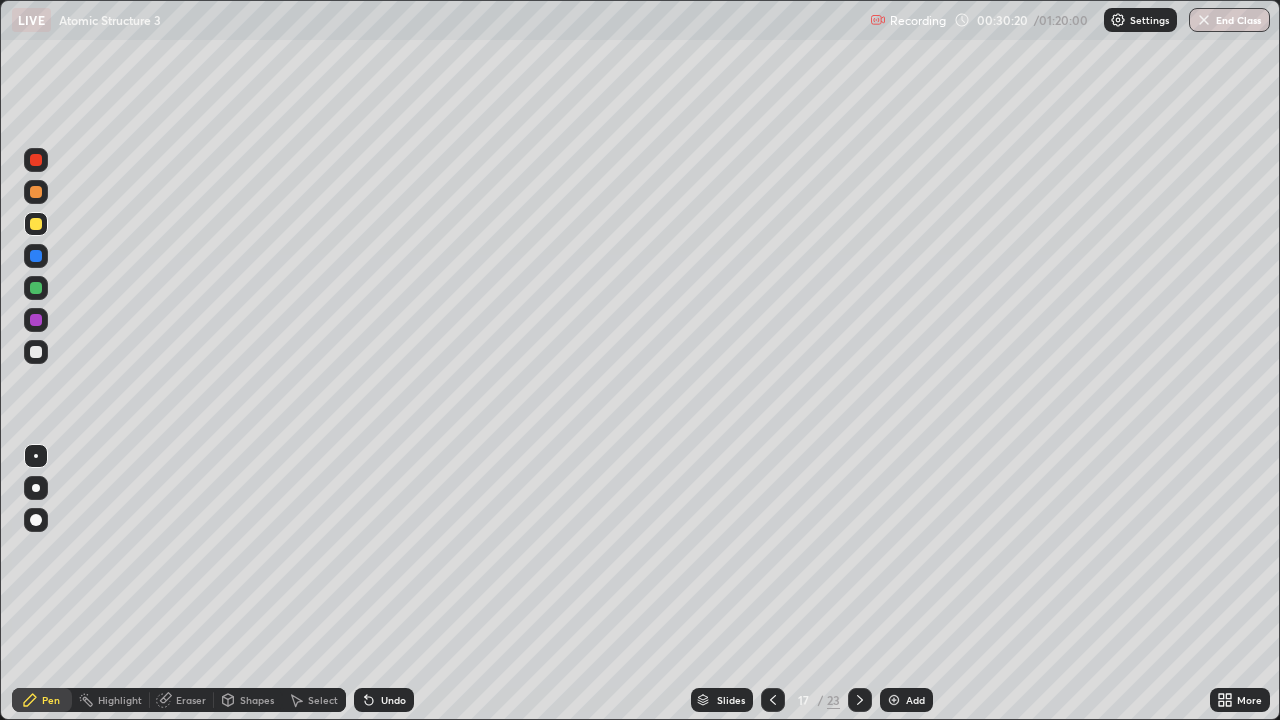 click at bounding box center [36, 288] 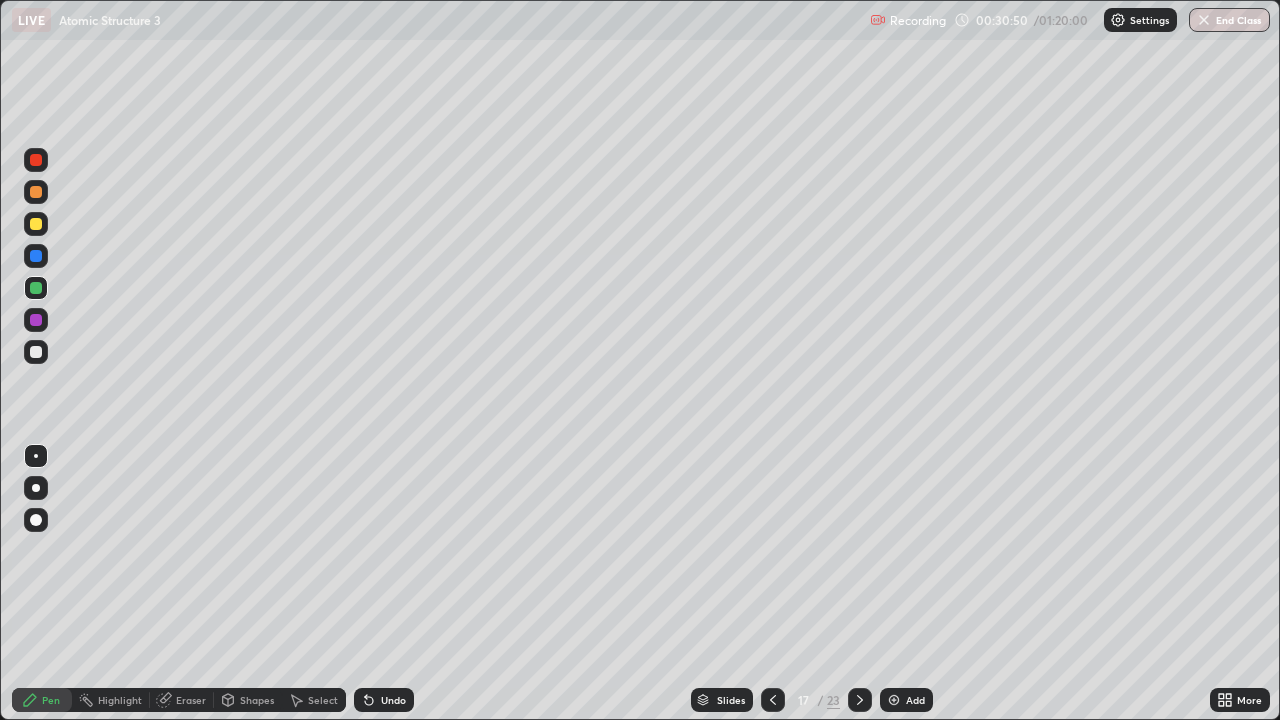 click at bounding box center [36, 192] 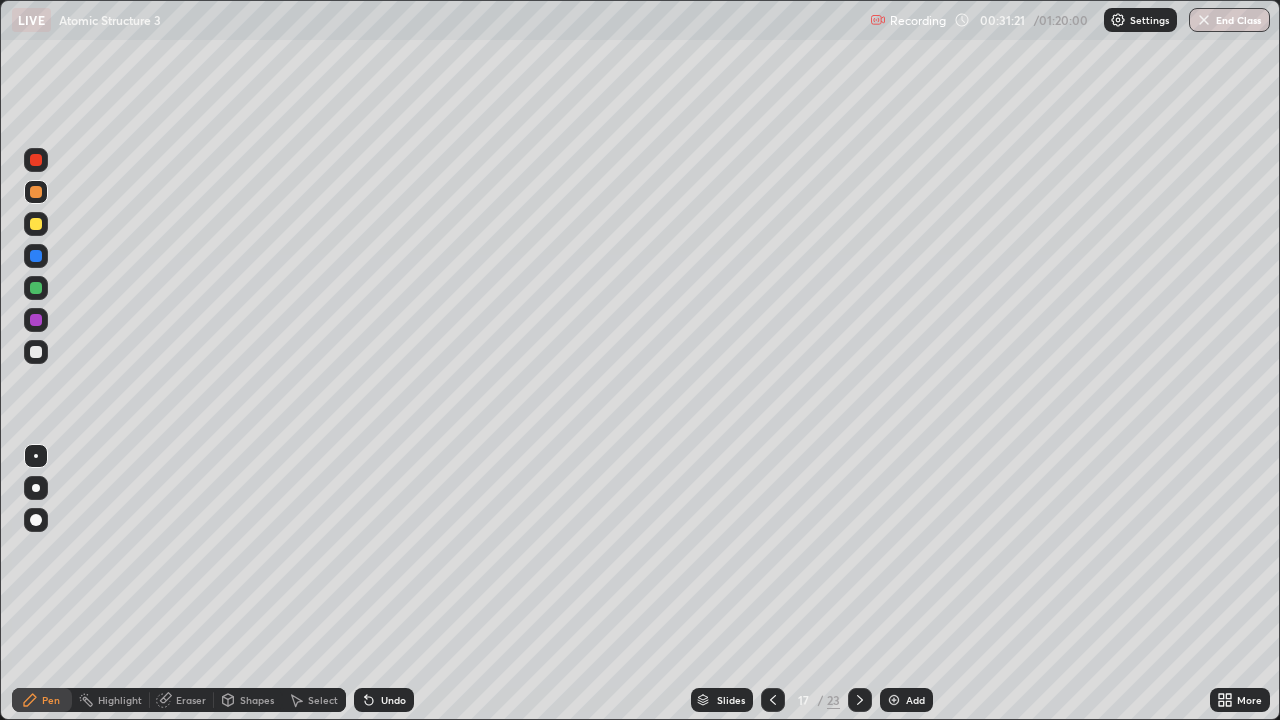 click on "Undo" at bounding box center [393, 700] 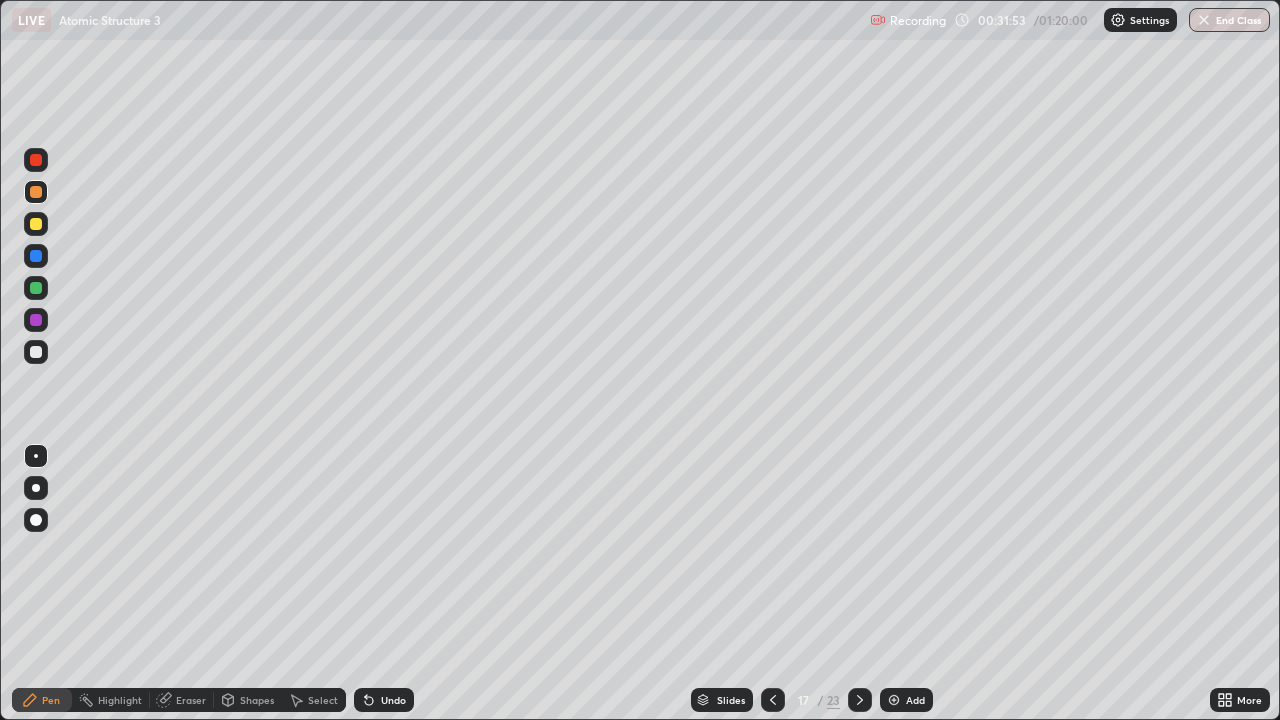 click at bounding box center [36, 352] 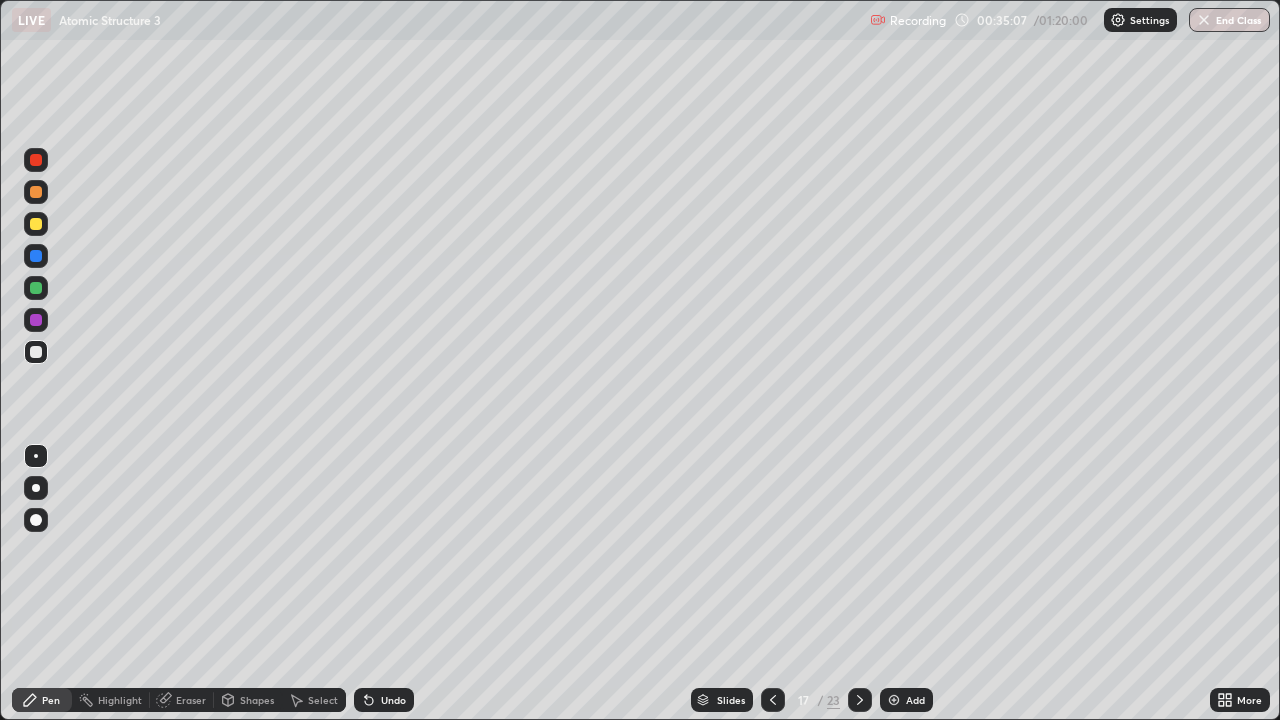click at bounding box center [894, 700] 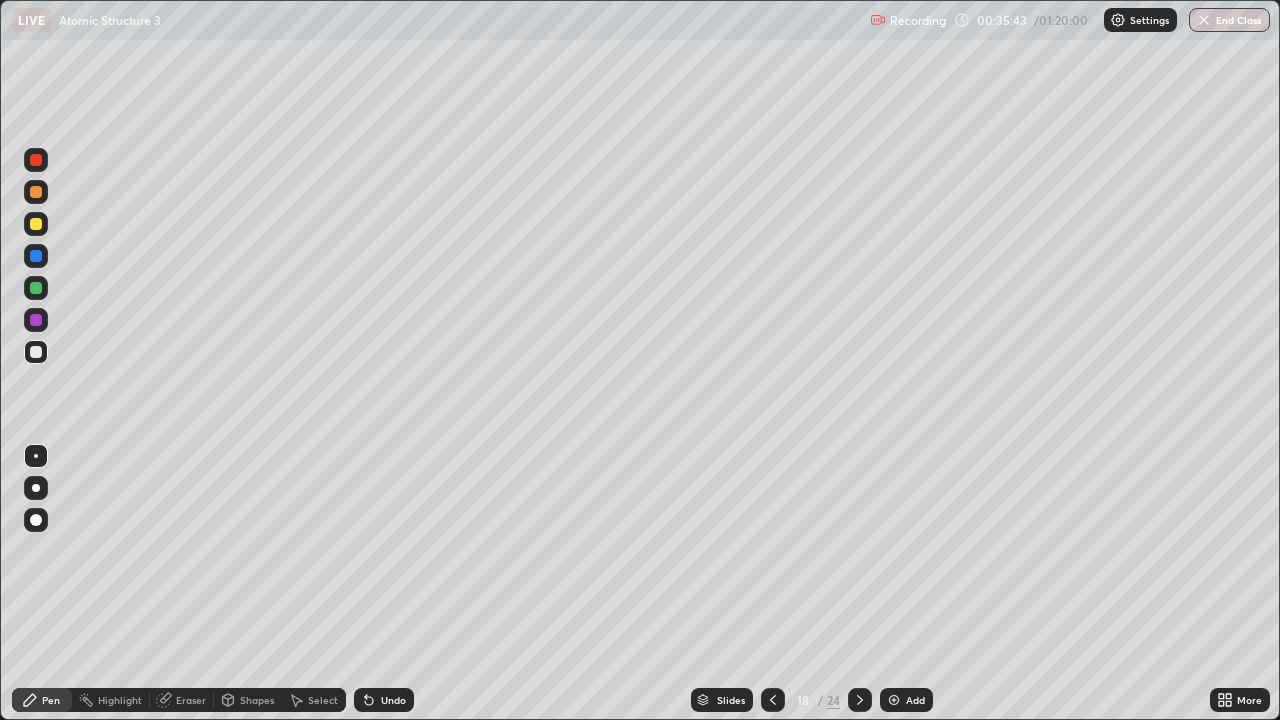 click 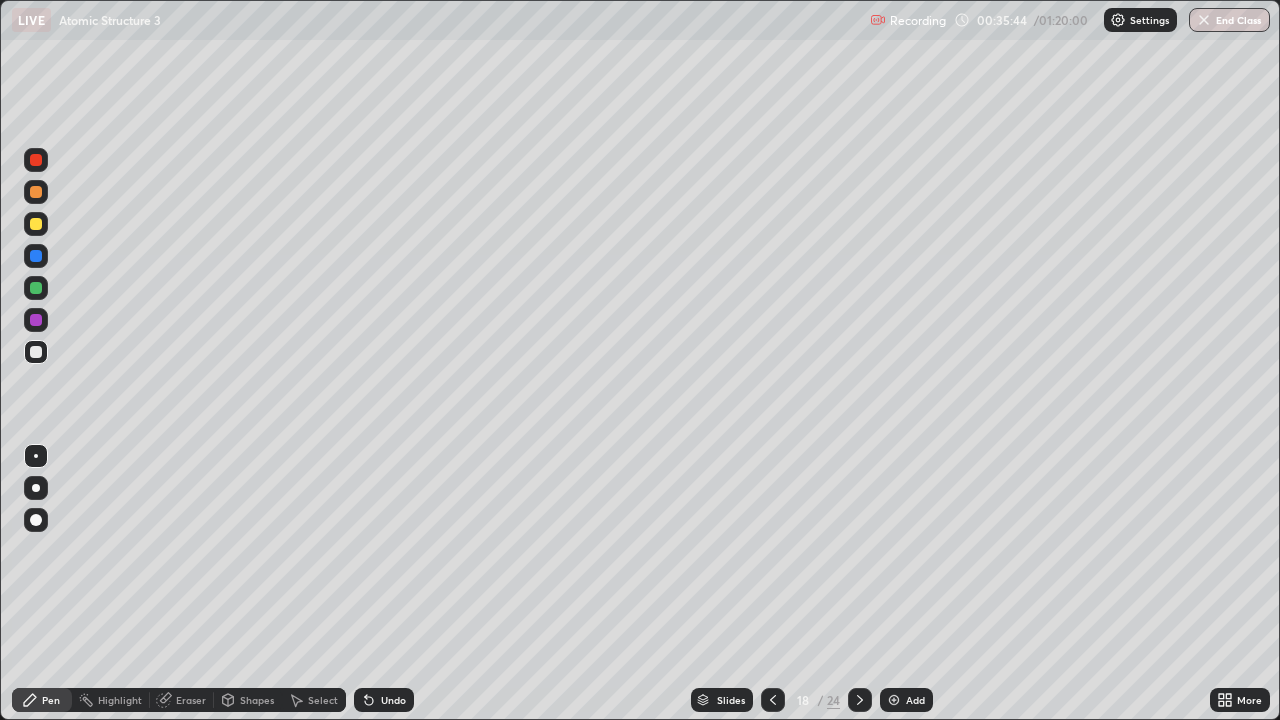 click 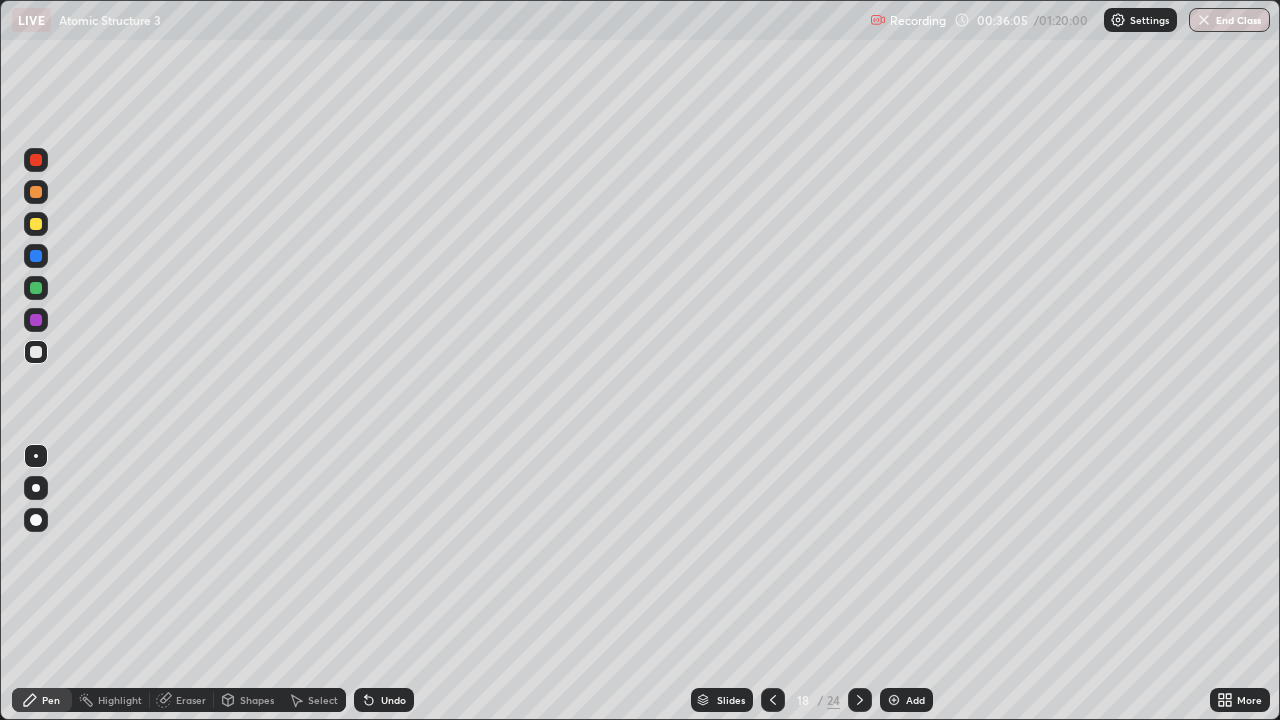 click on "Select" at bounding box center (314, 700) 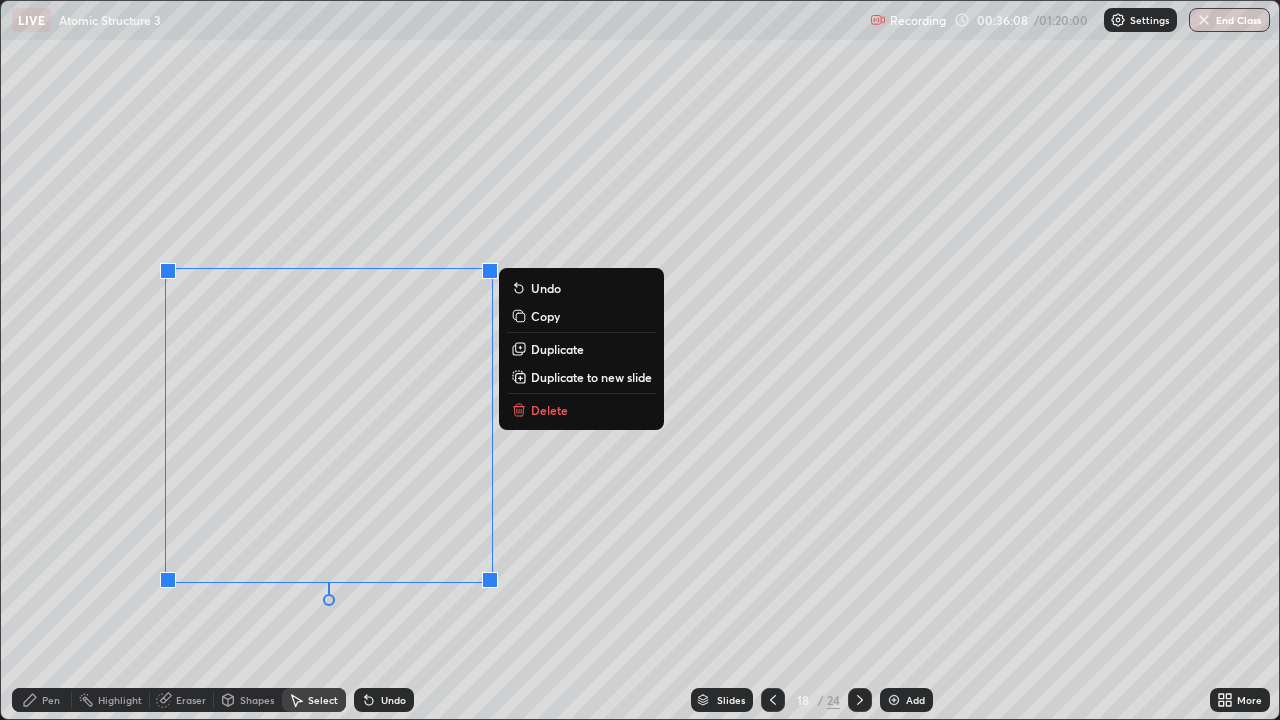 click 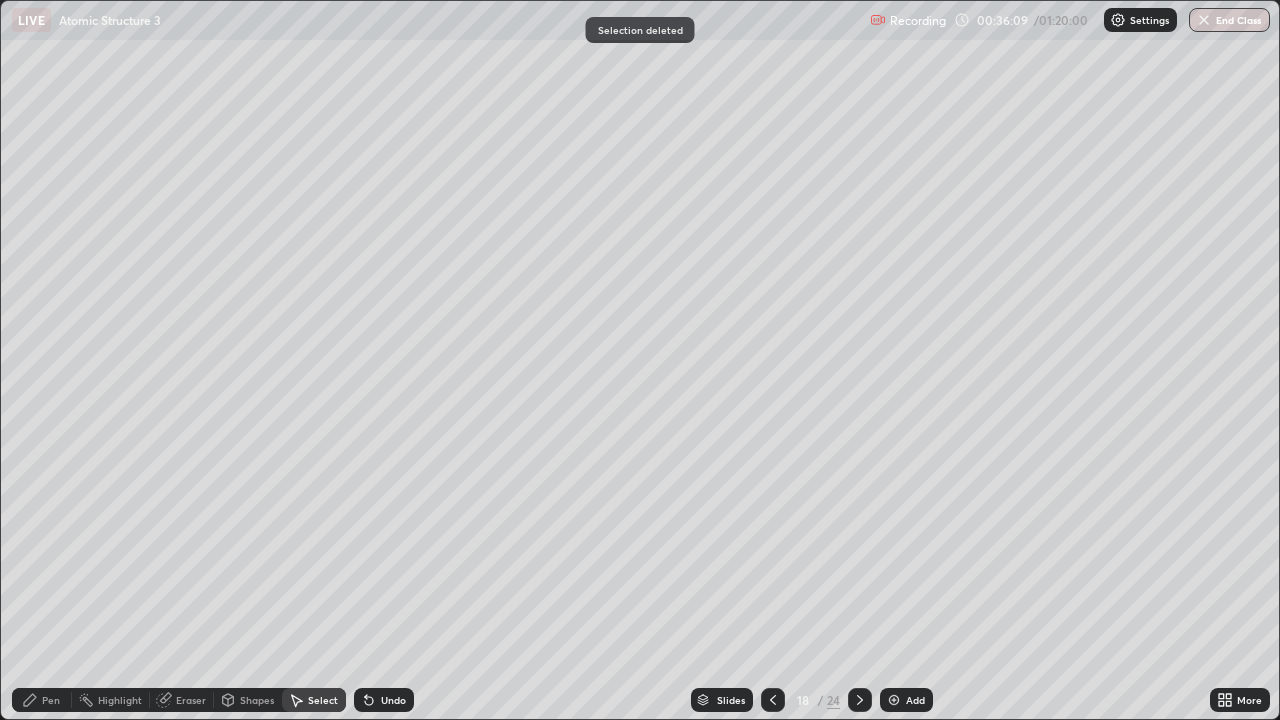 click on "Pen" at bounding box center (42, 700) 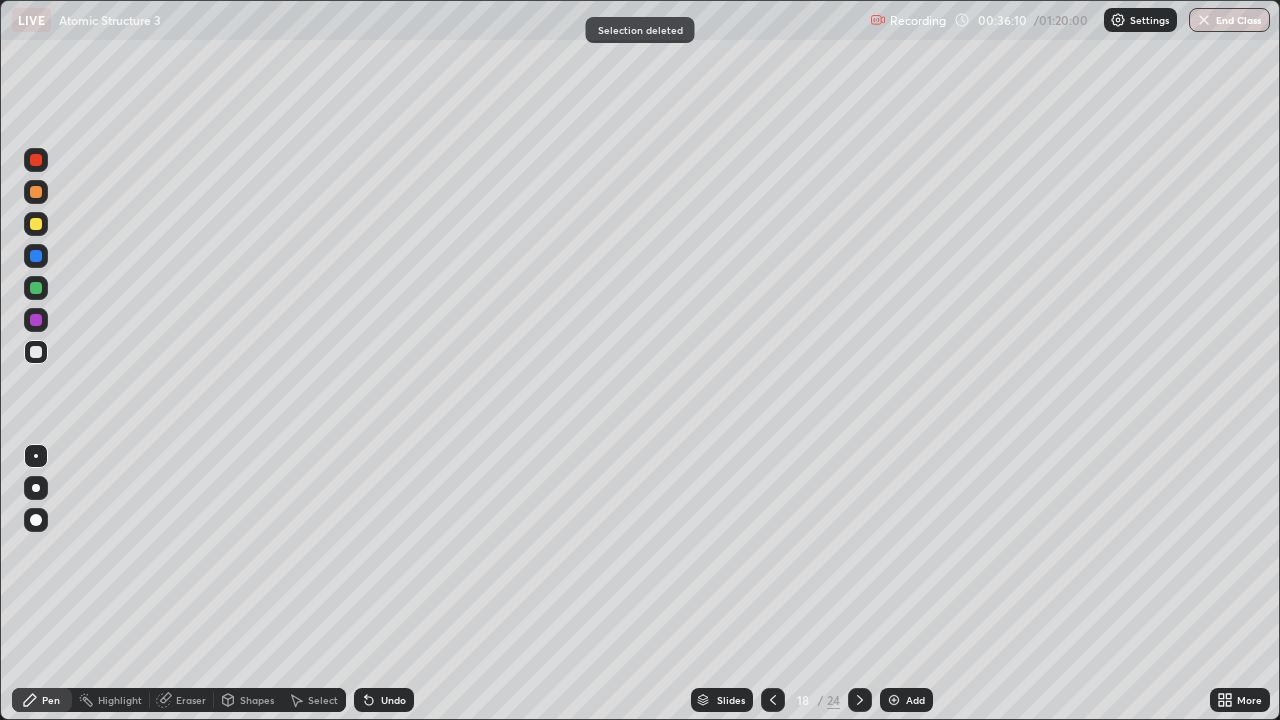 click at bounding box center [36, 352] 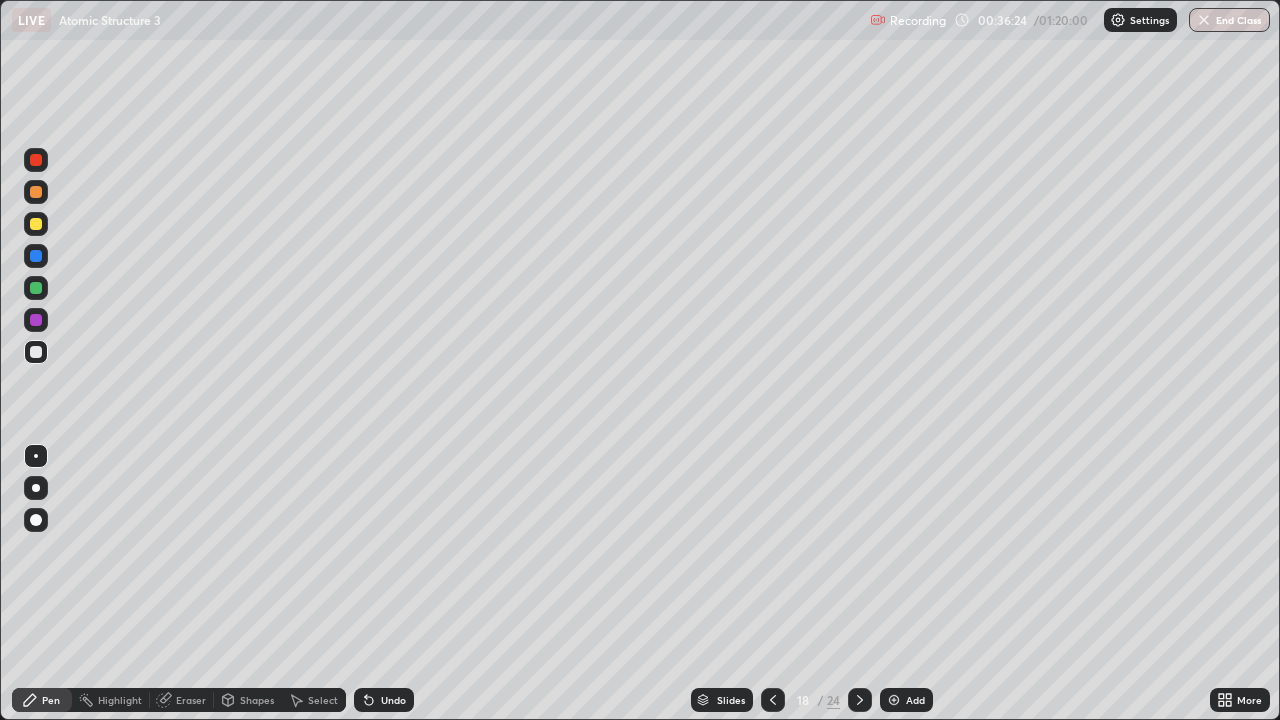 click 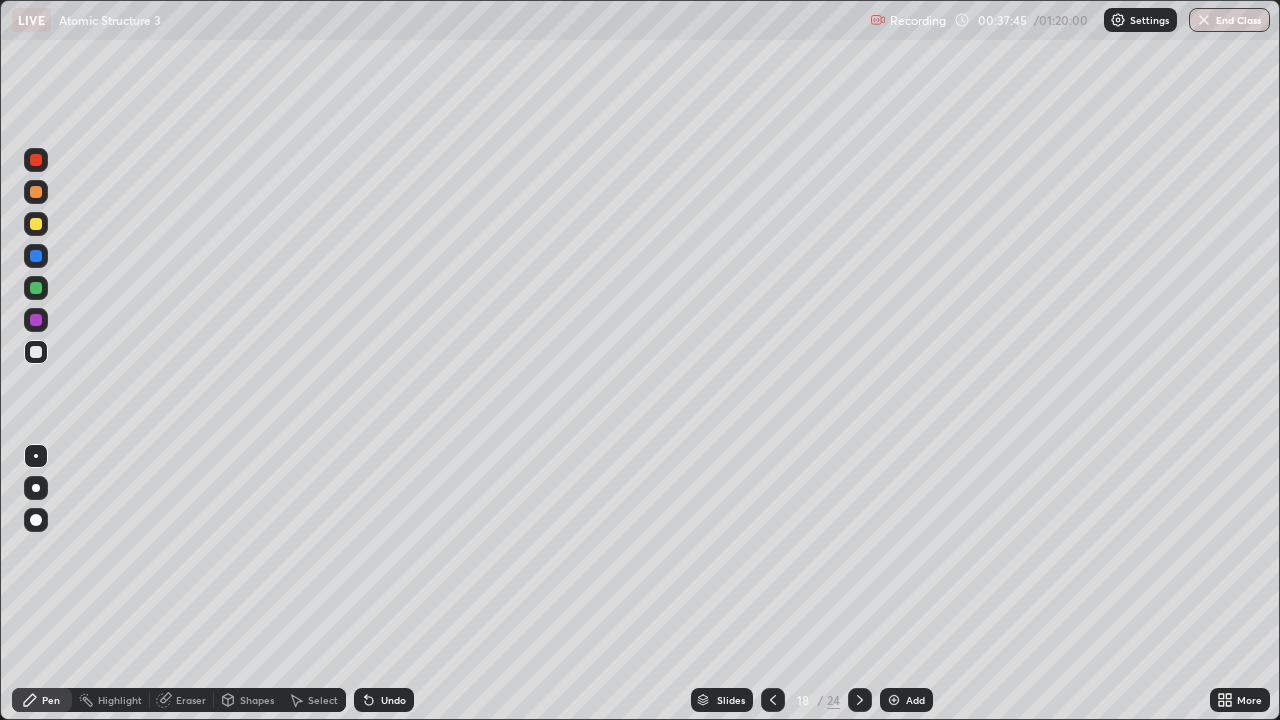 click at bounding box center [36, 288] 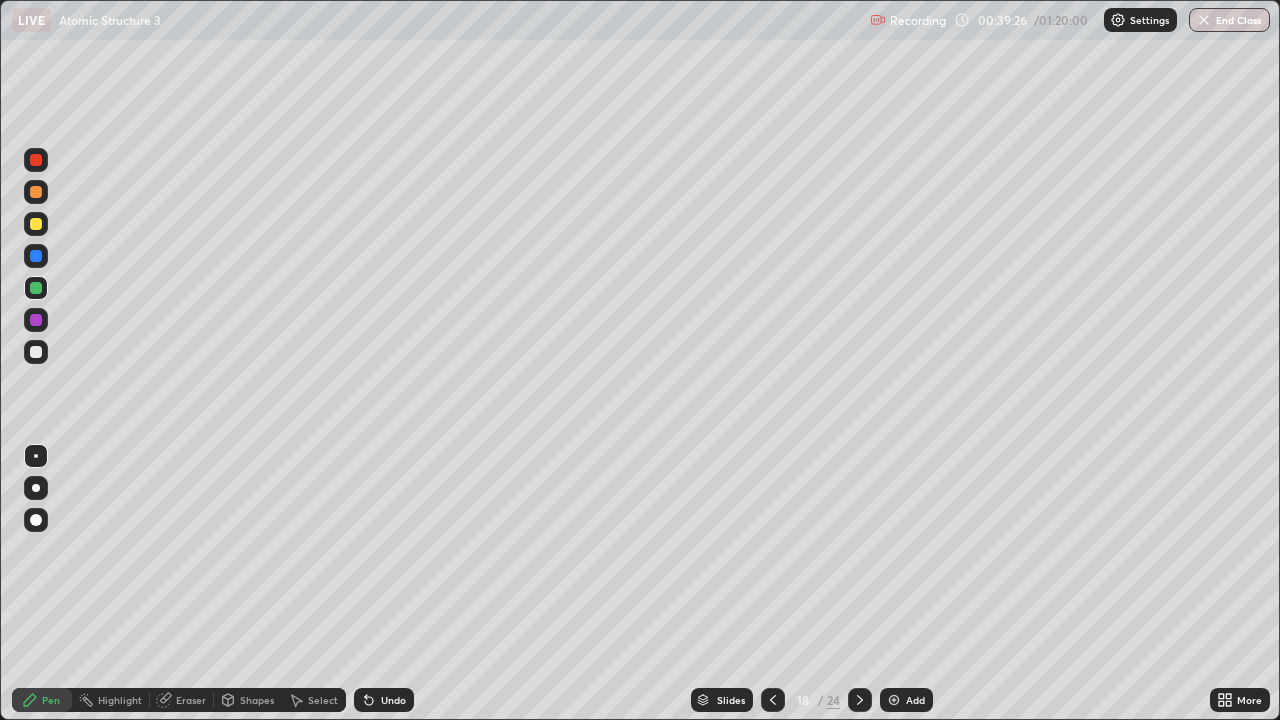 click at bounding box center (36, 224) 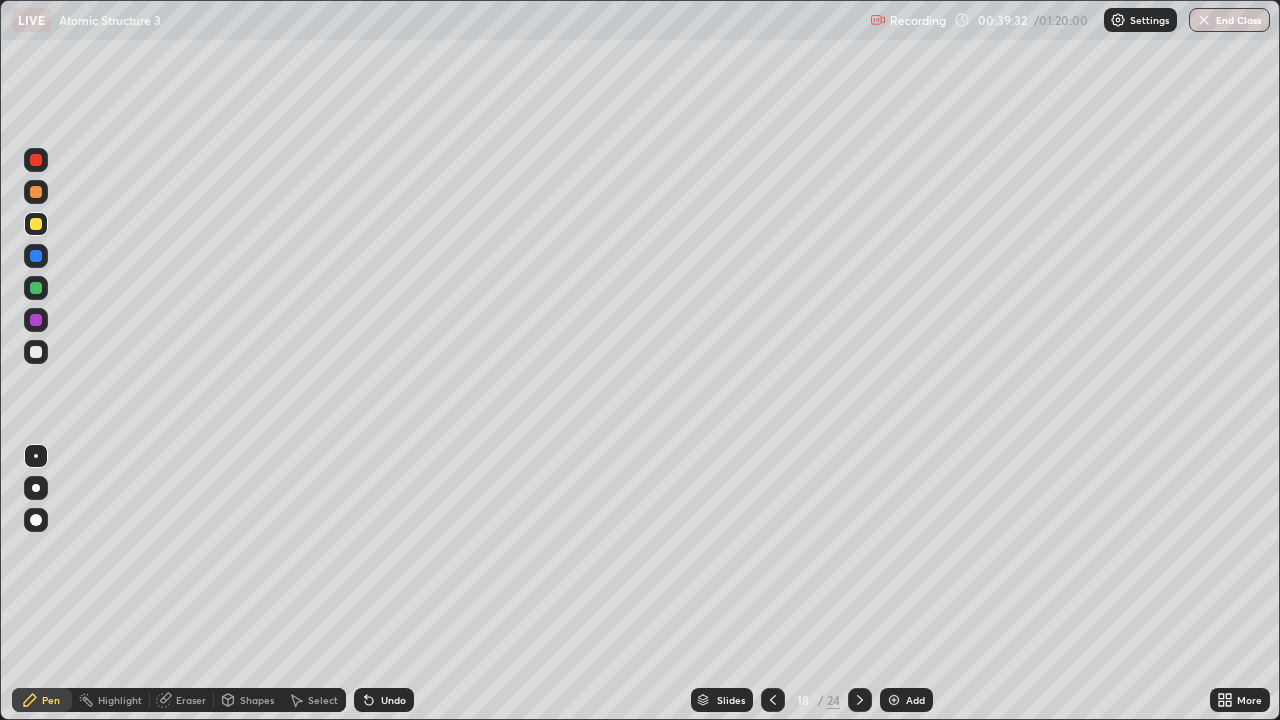 click 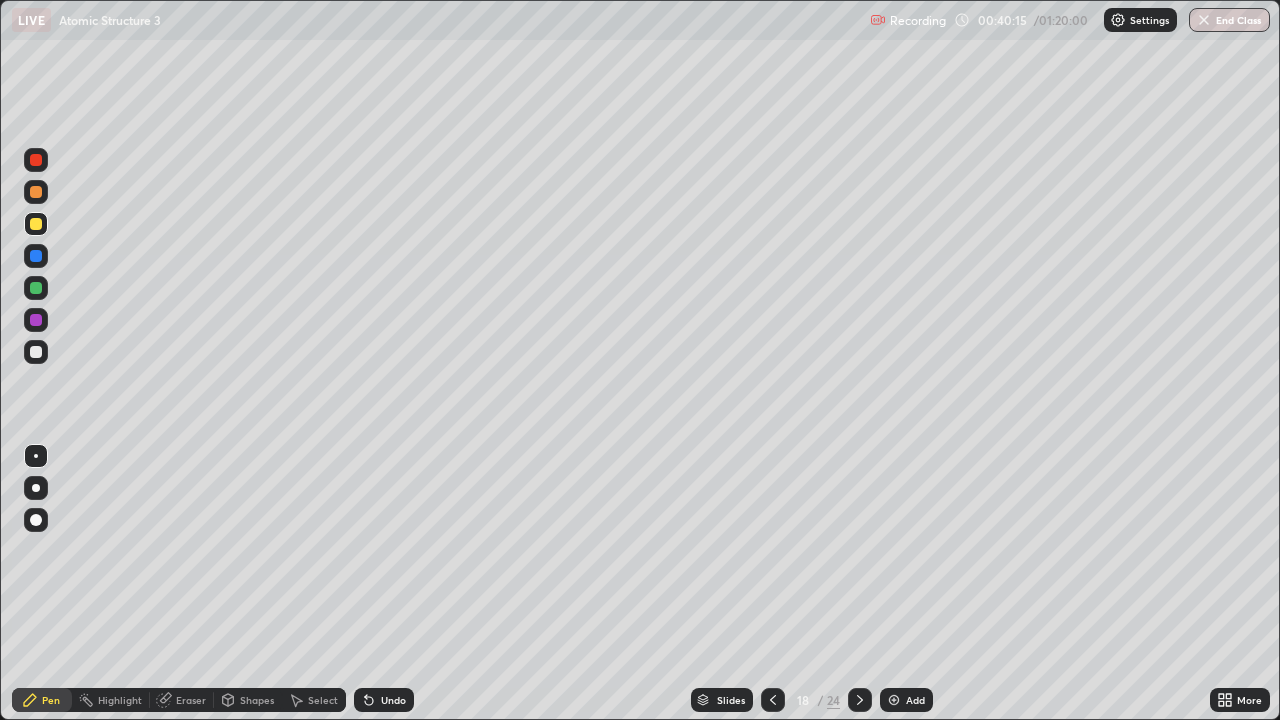 click at bounding box center (36, 192) 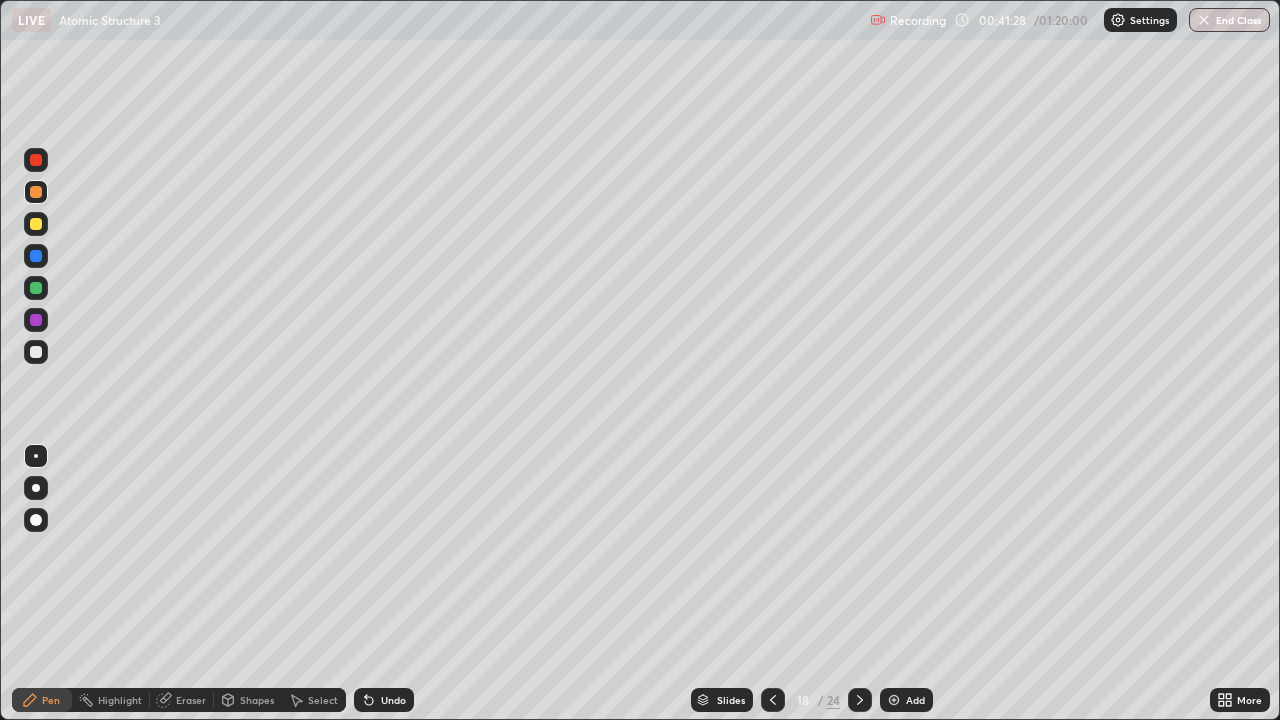 click on "Select" at bounding box center [323, 700] 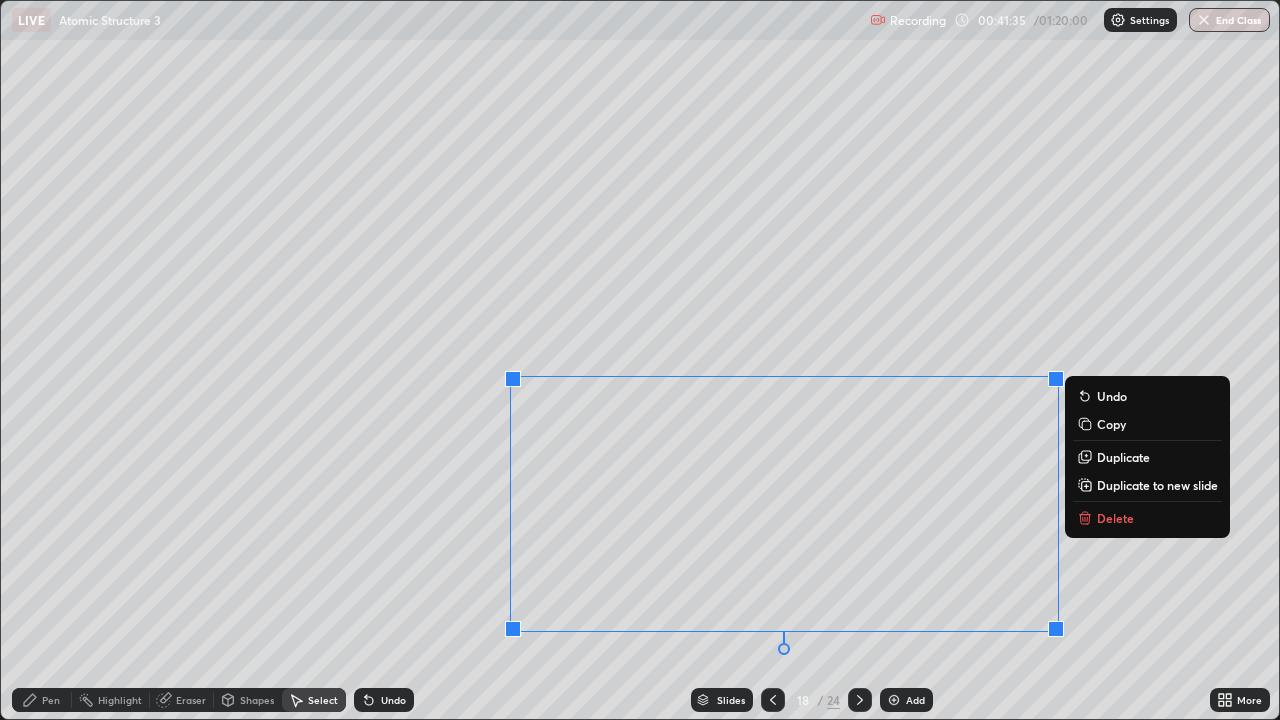 click on "0 ° Undo Copy Duplicate Duplicate to new slide Delete" at bounding box center (640, 360) 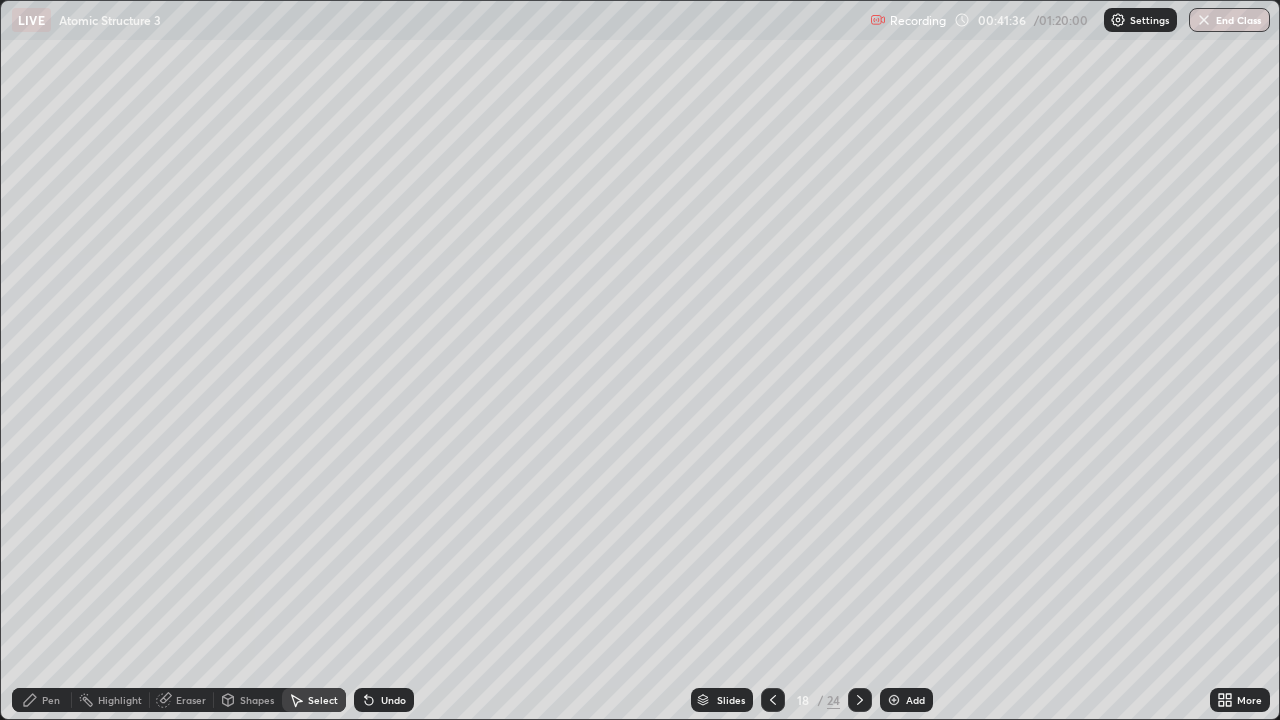 click on "Eraser" at bounding box center [191, 700] 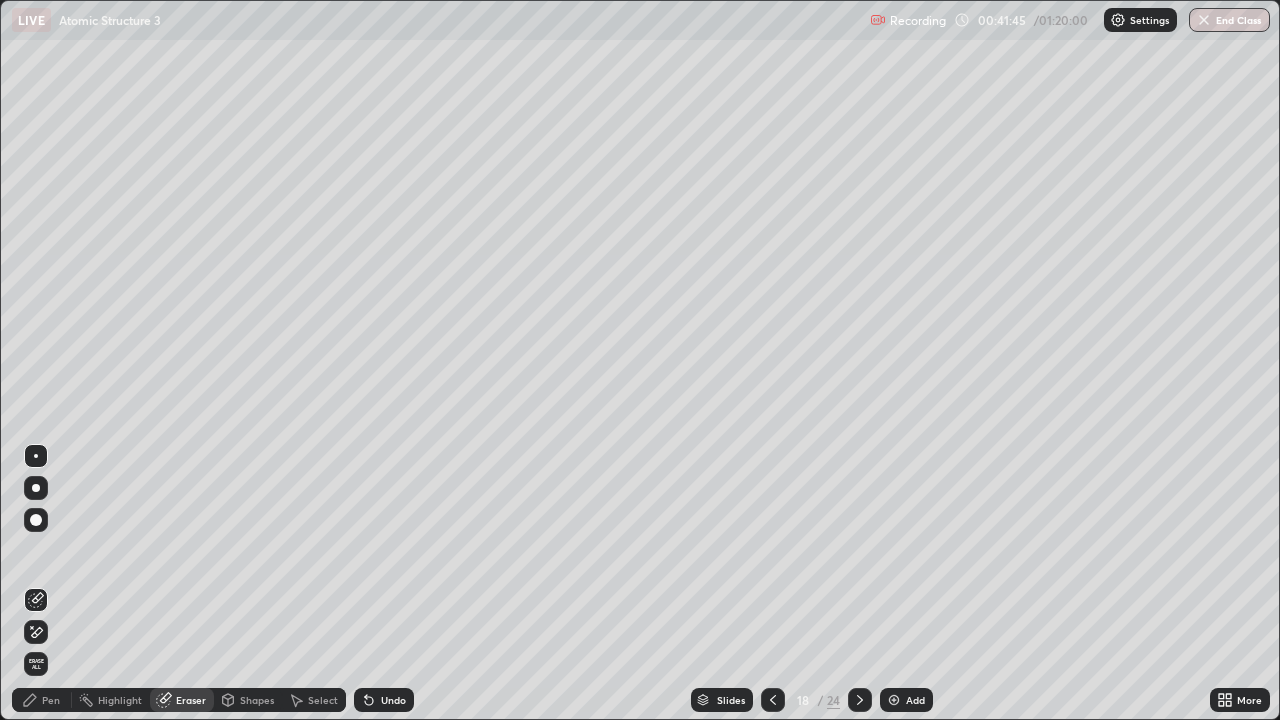 click on "Pen" at bounding box center (42, 700) 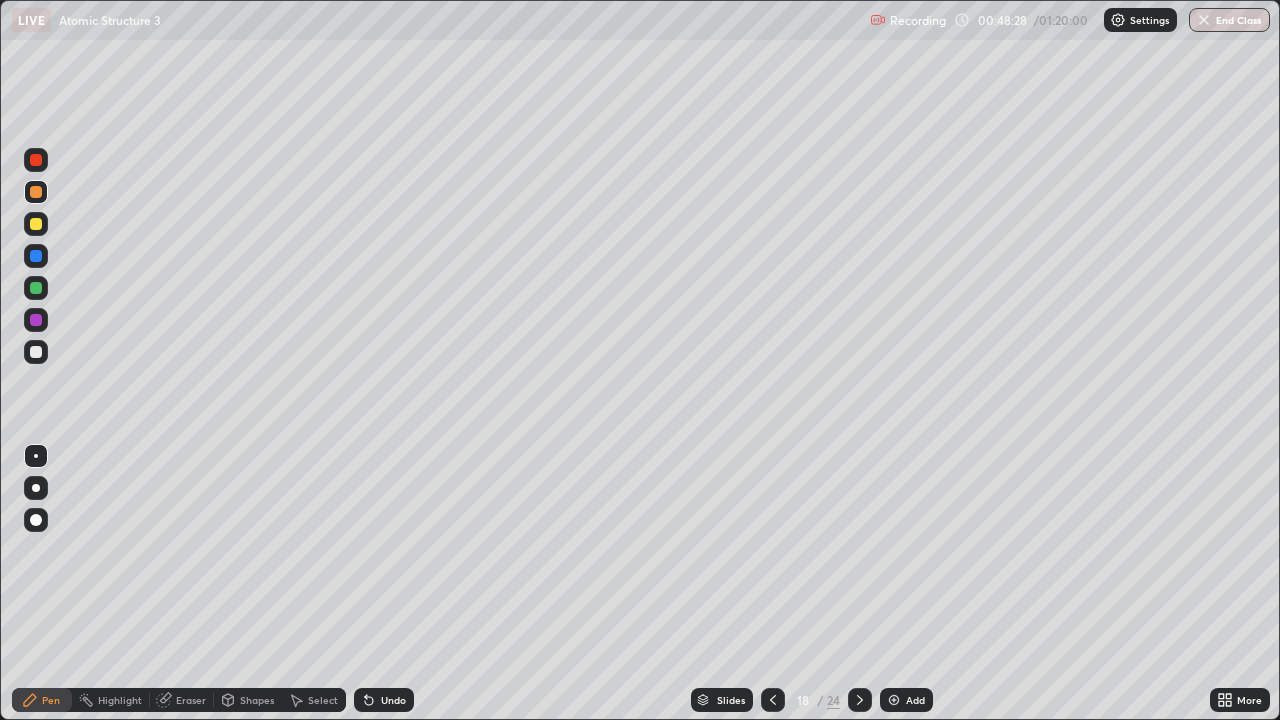 click at bounding box center (894, 700) 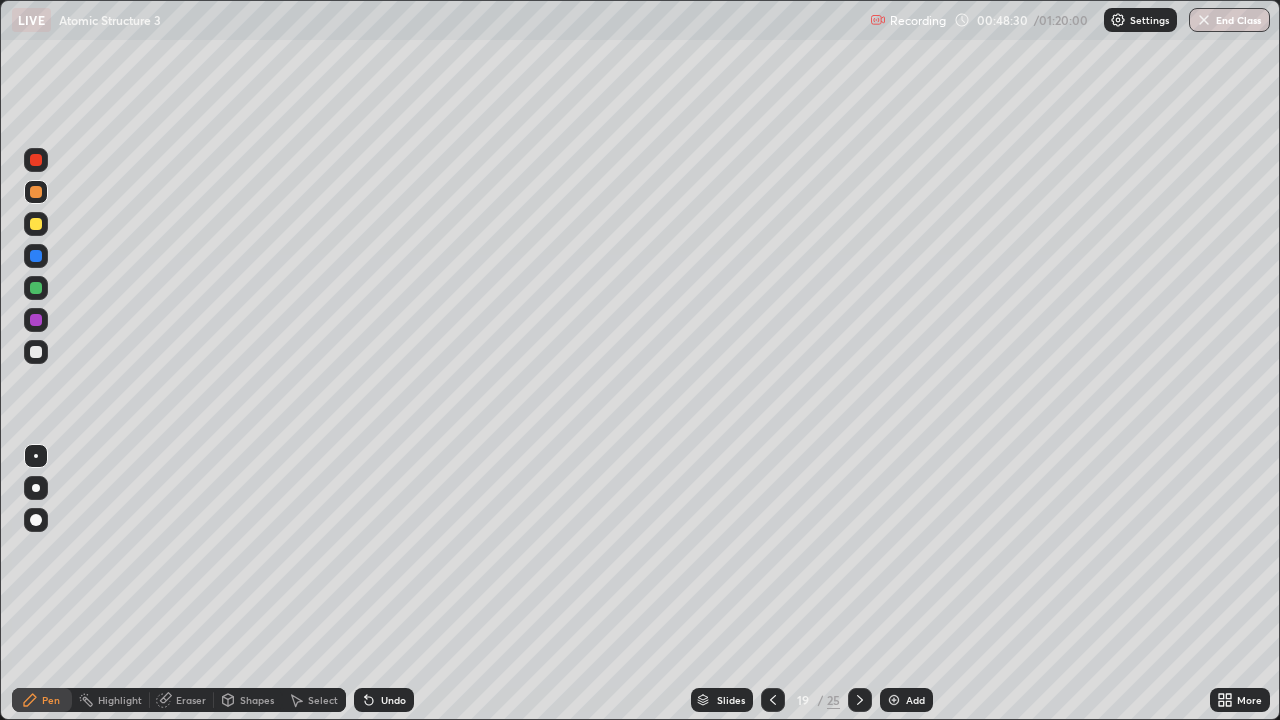 click at bounding box center [36, 352] 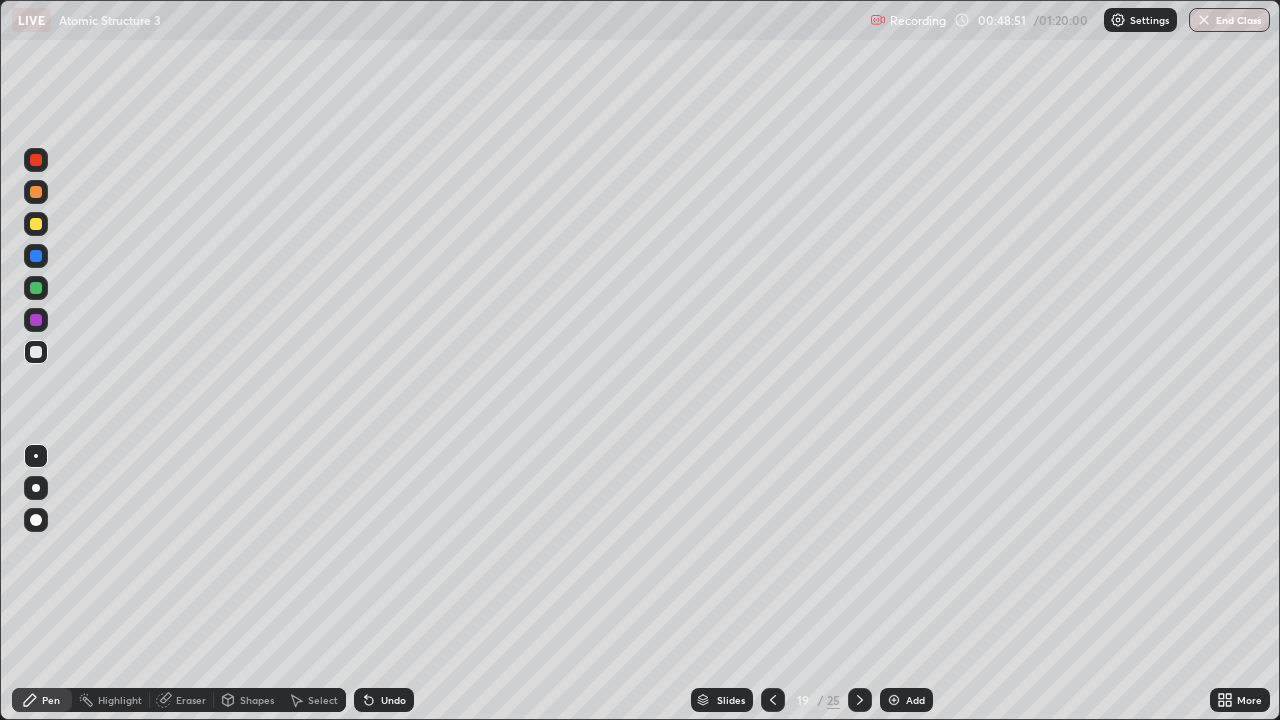 click 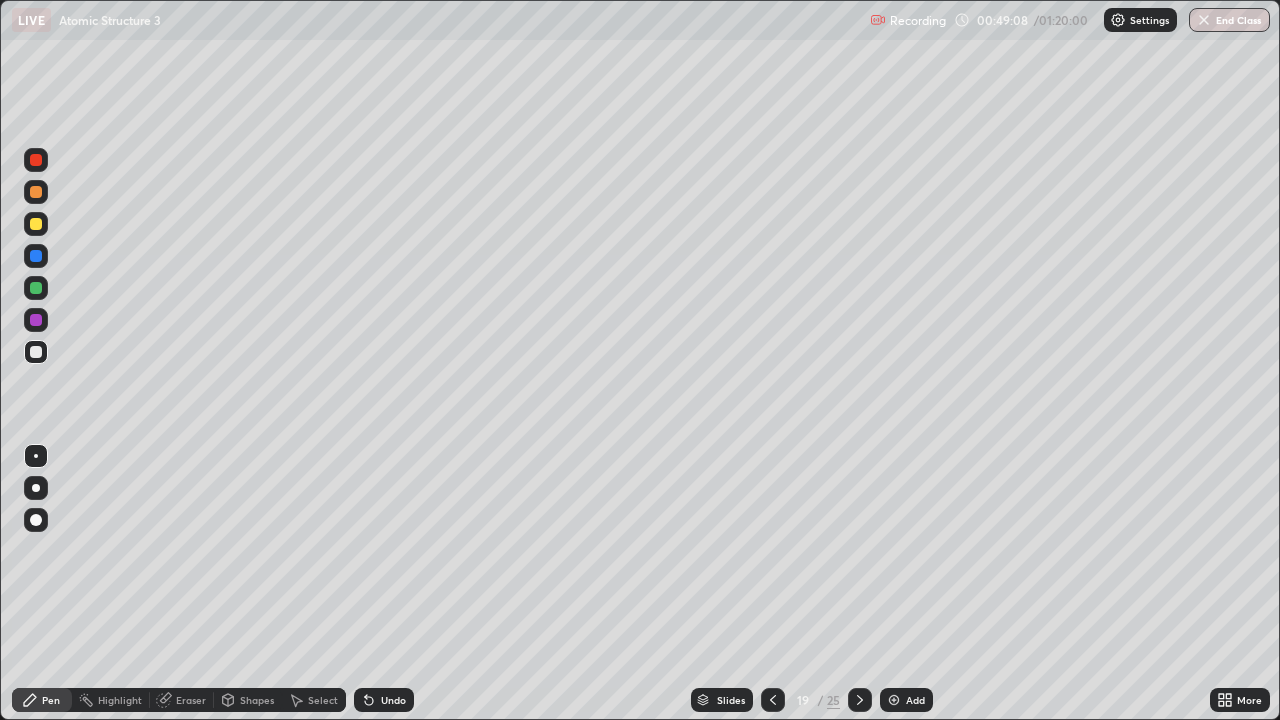 click 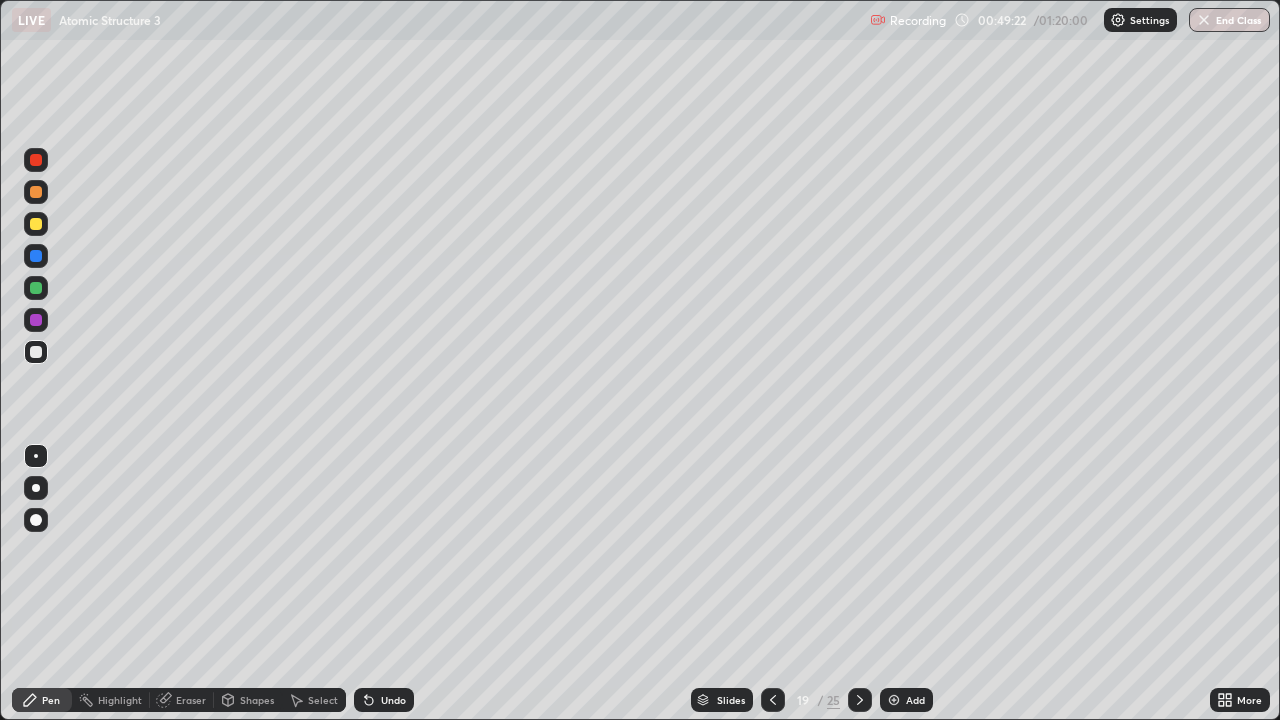 click on "Eraser" at bounding box center (191, 700) 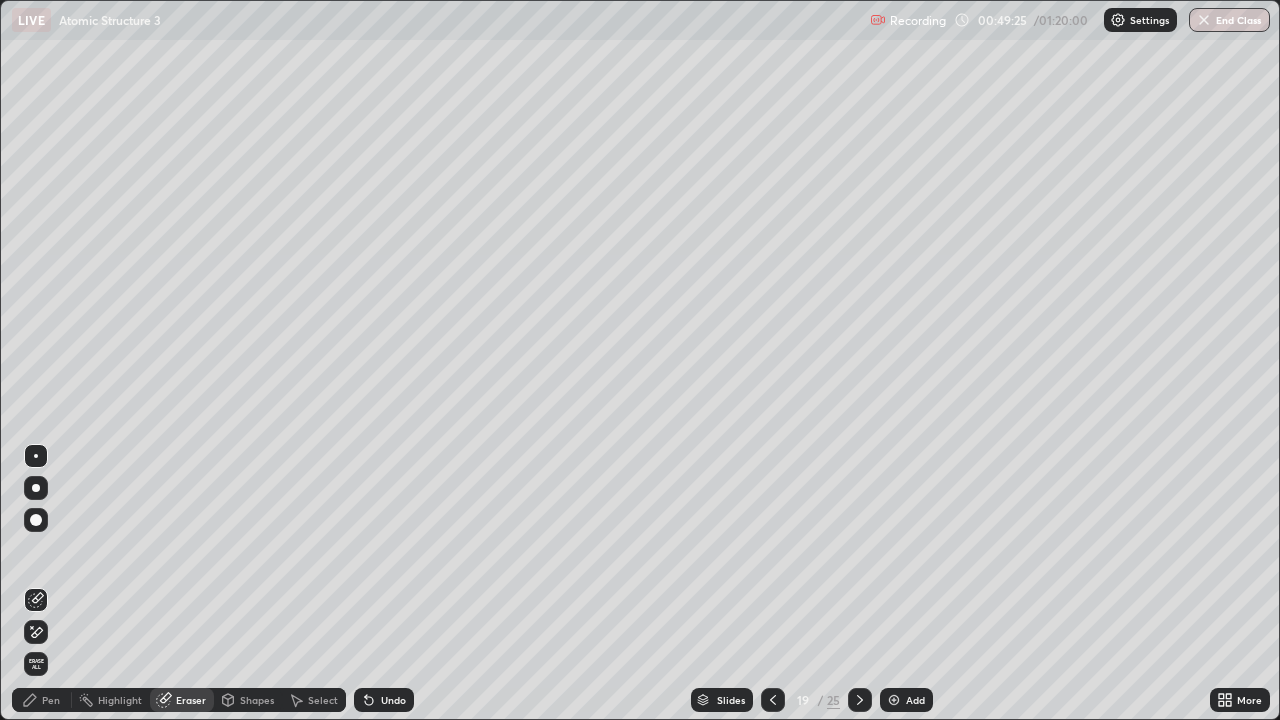 click on "Pen" at bounding box center [42, 700] 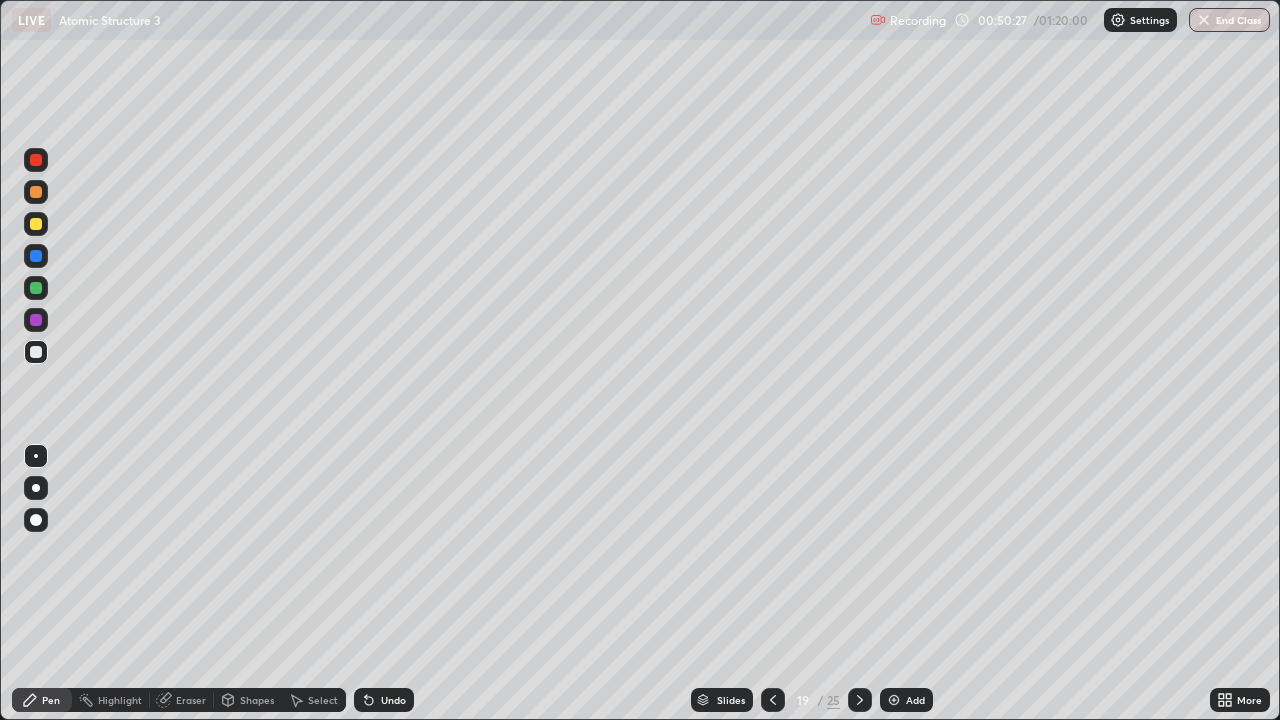 click at bounding box center (36, 224) 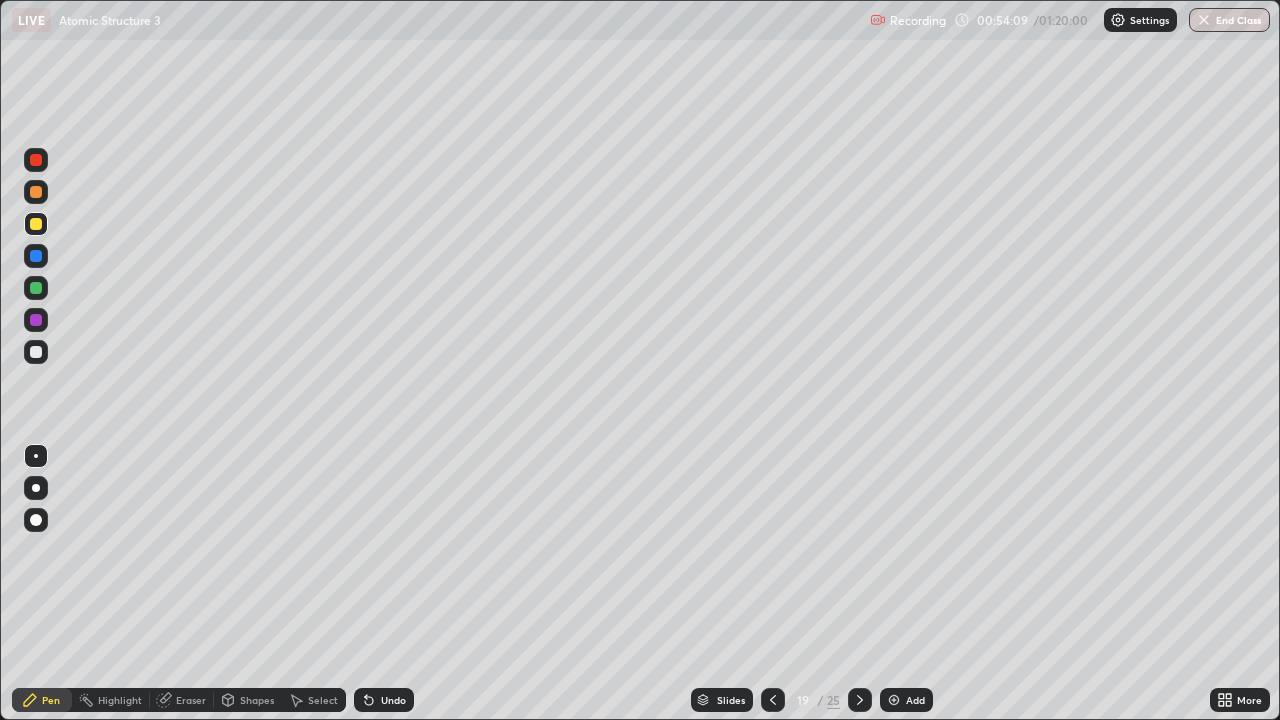 click 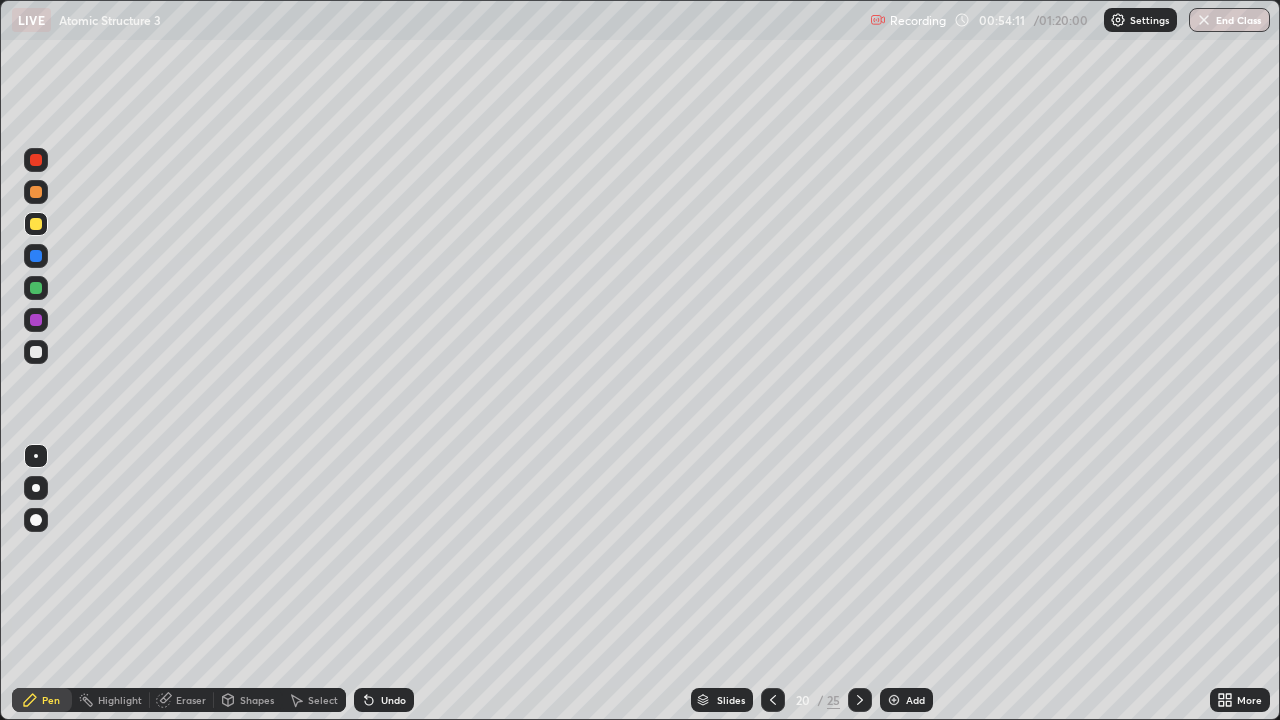 click 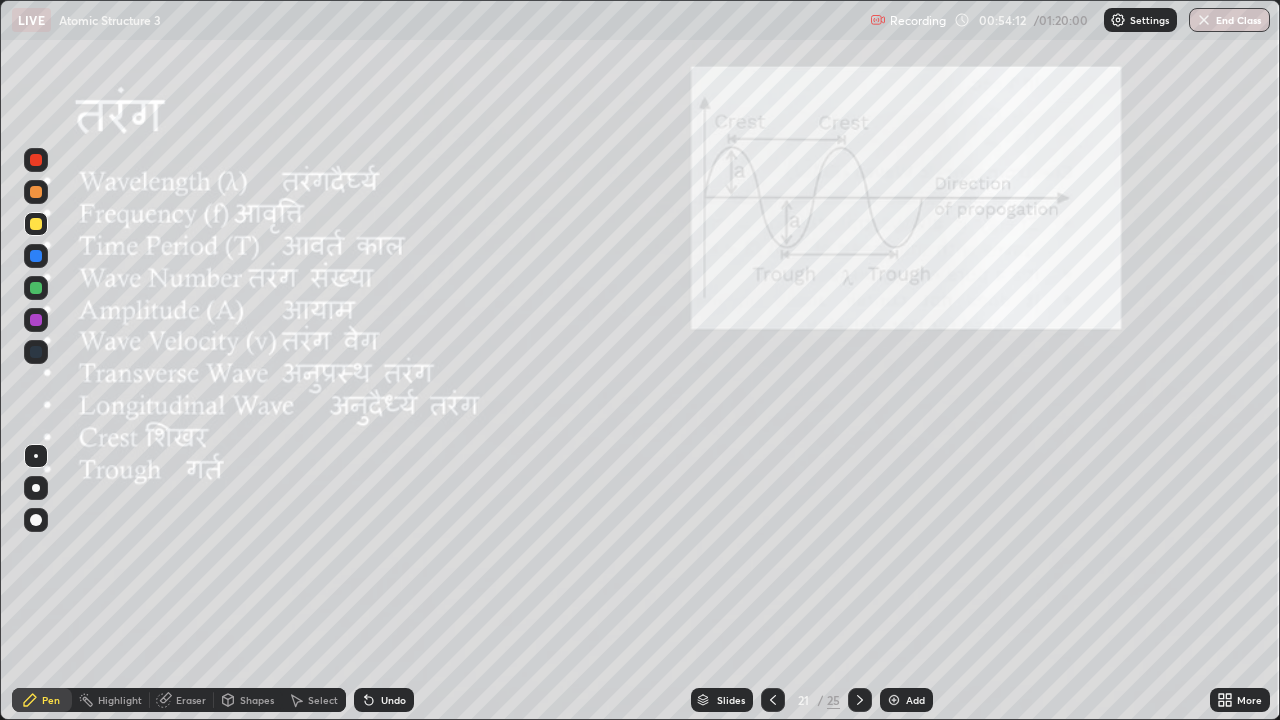 click 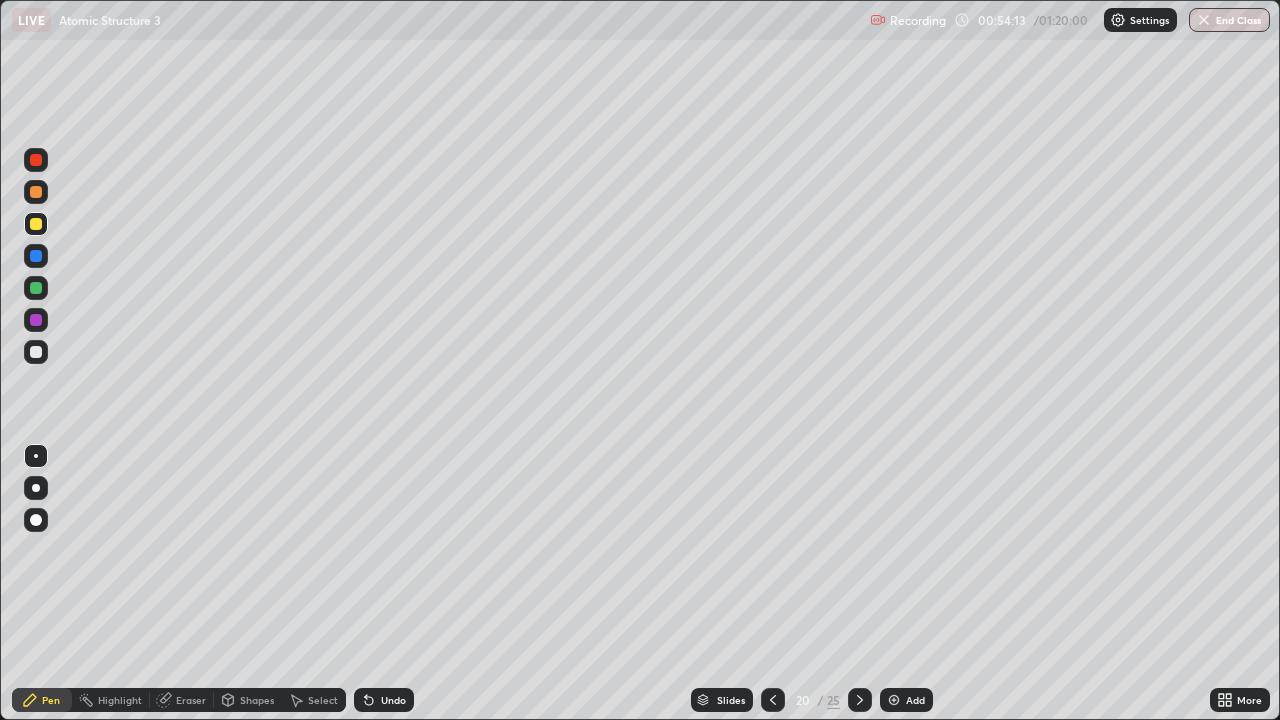 click at bounding box center [894, 700] 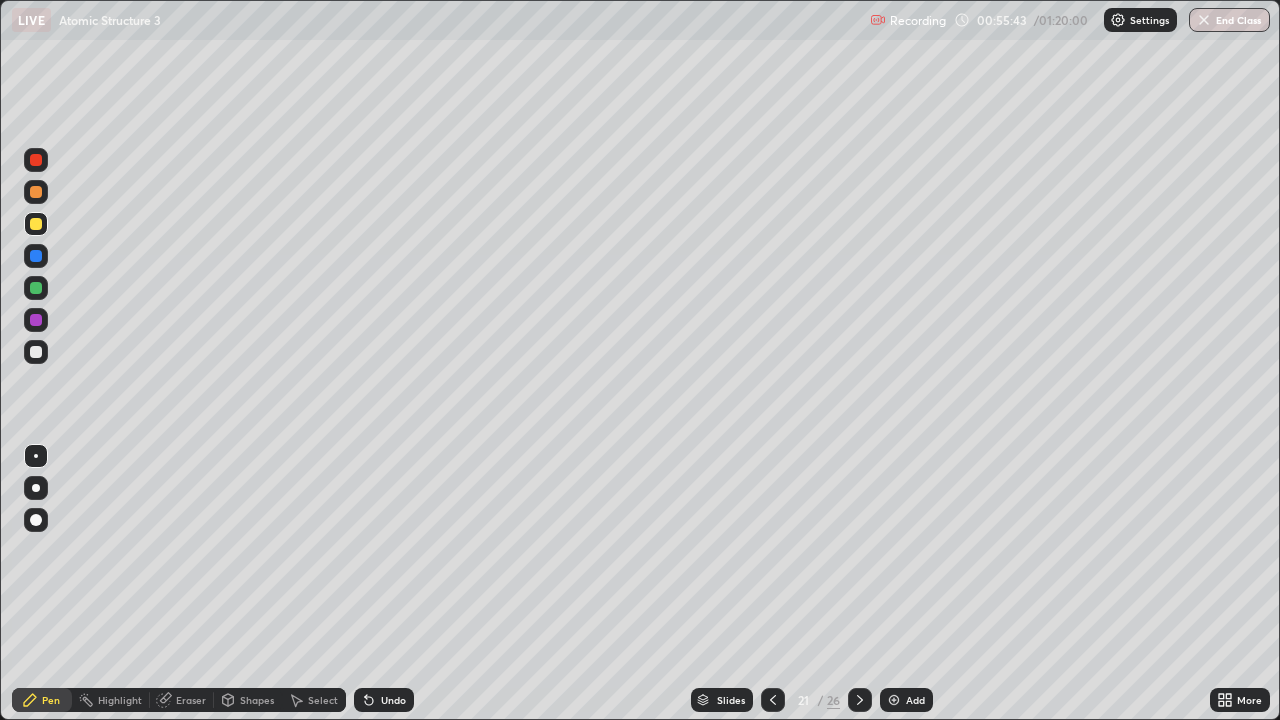 click at bounding box center [36, 352] 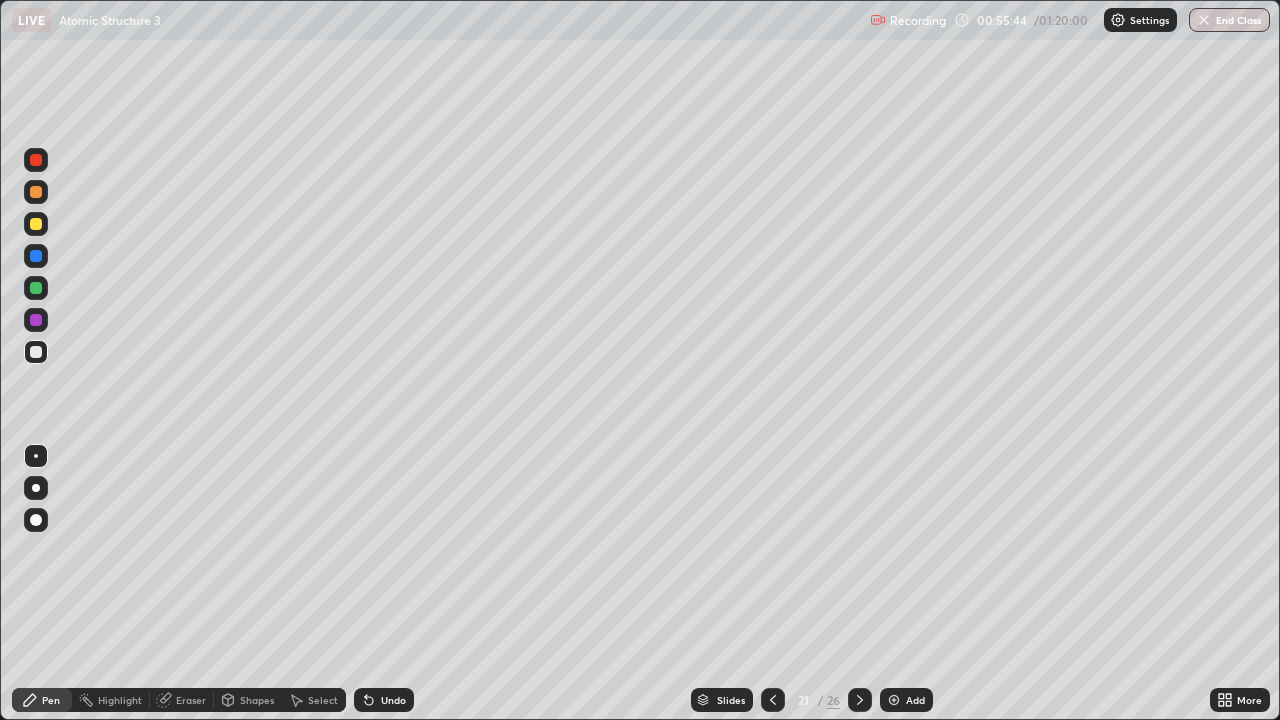 click at bounding box center [36, 352] 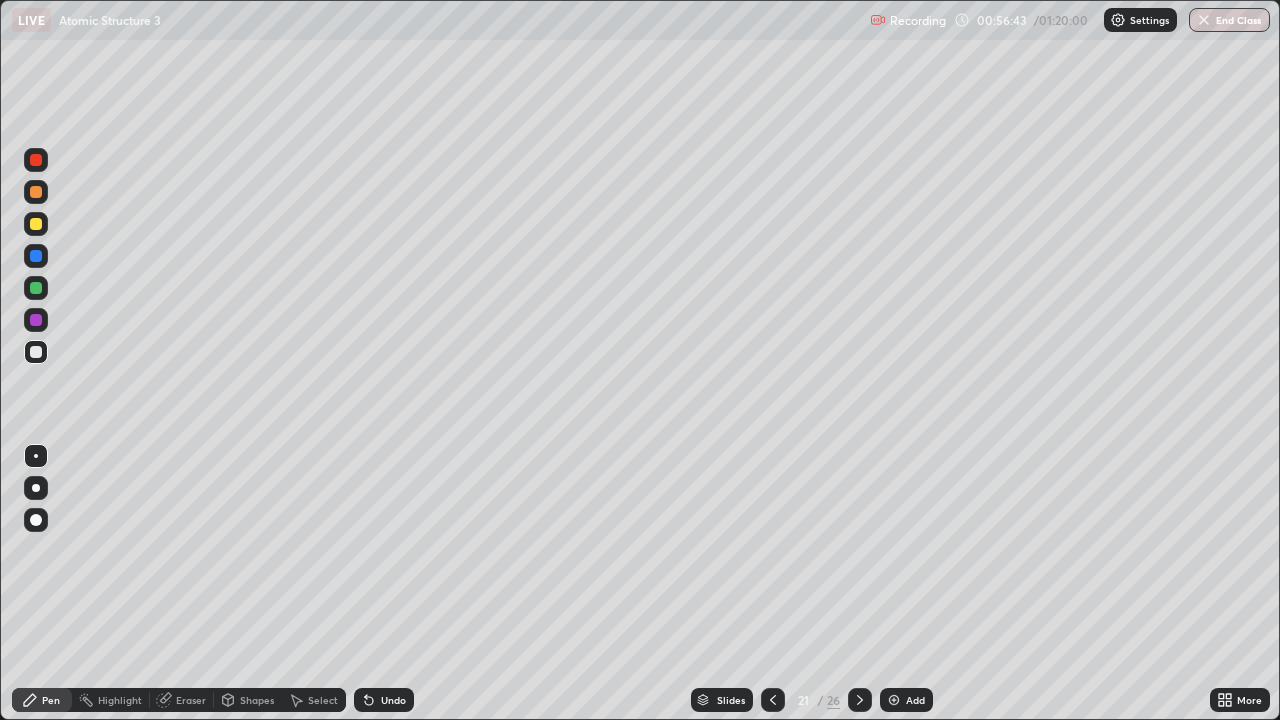 click on "Undo" at bounding box center (384, 700) 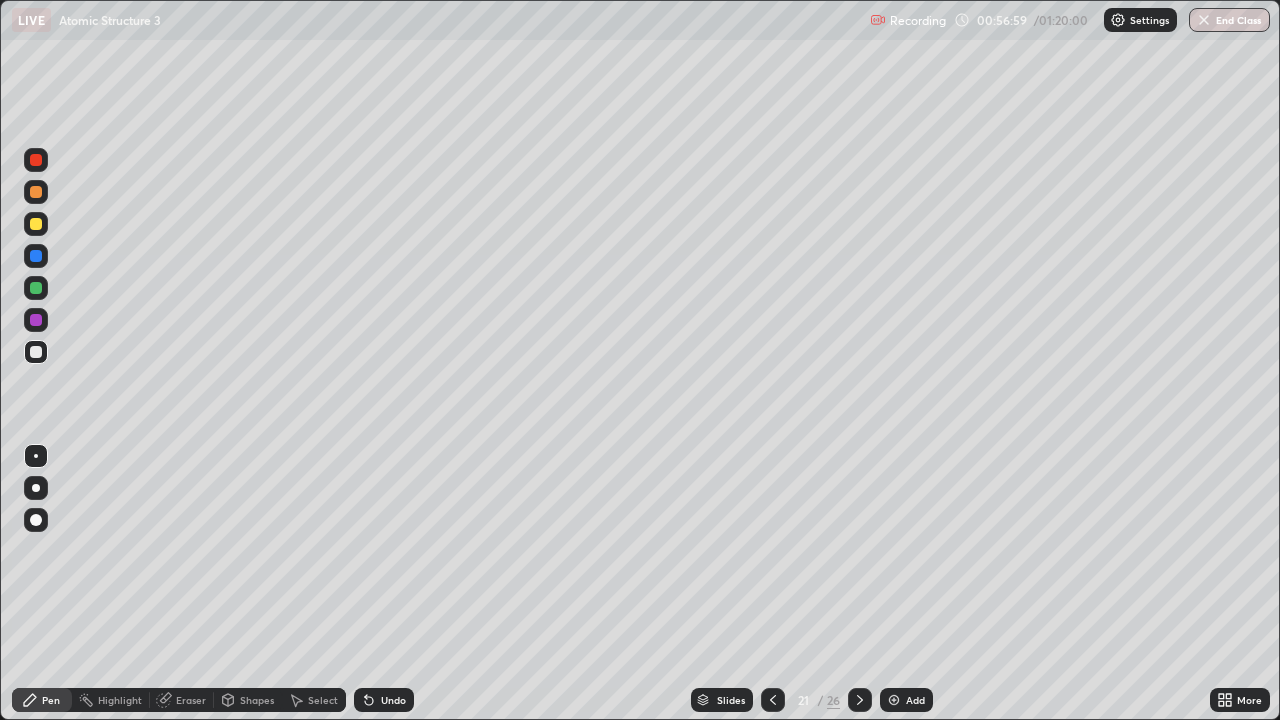 click on "Undo" at bounding box center [384, 700] 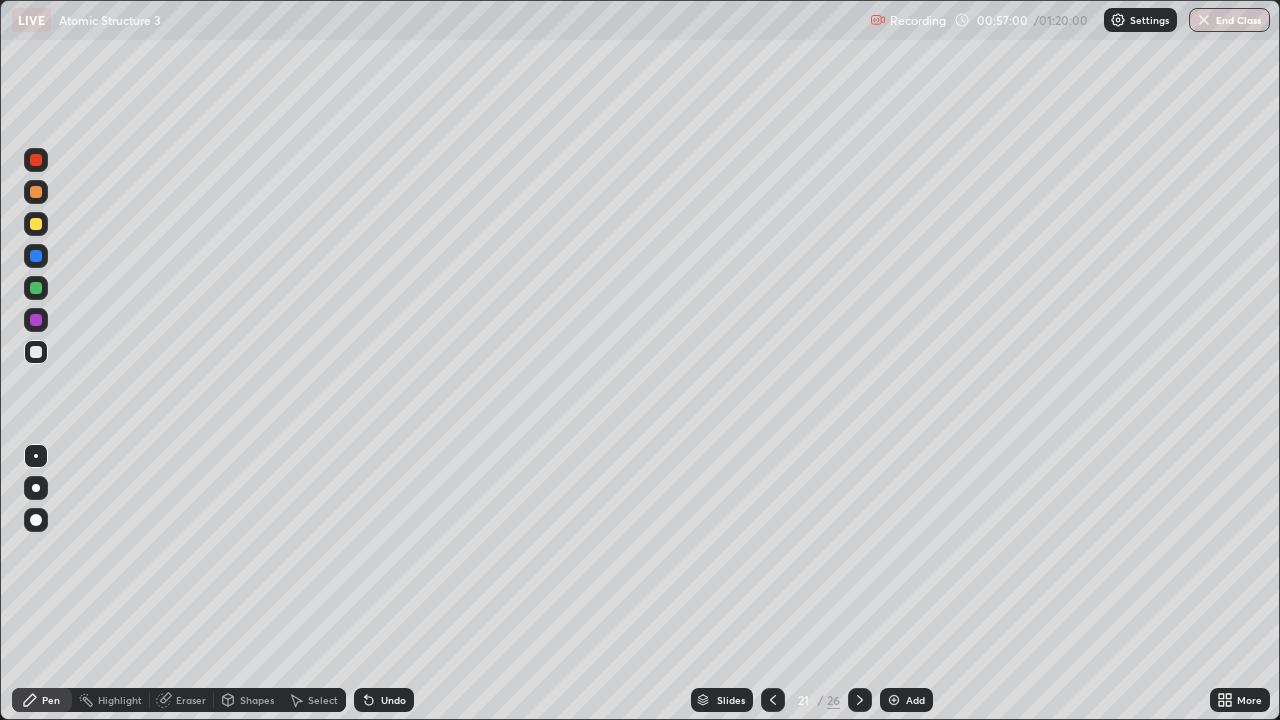 click on "Undo" at bounding box center [384, 700] 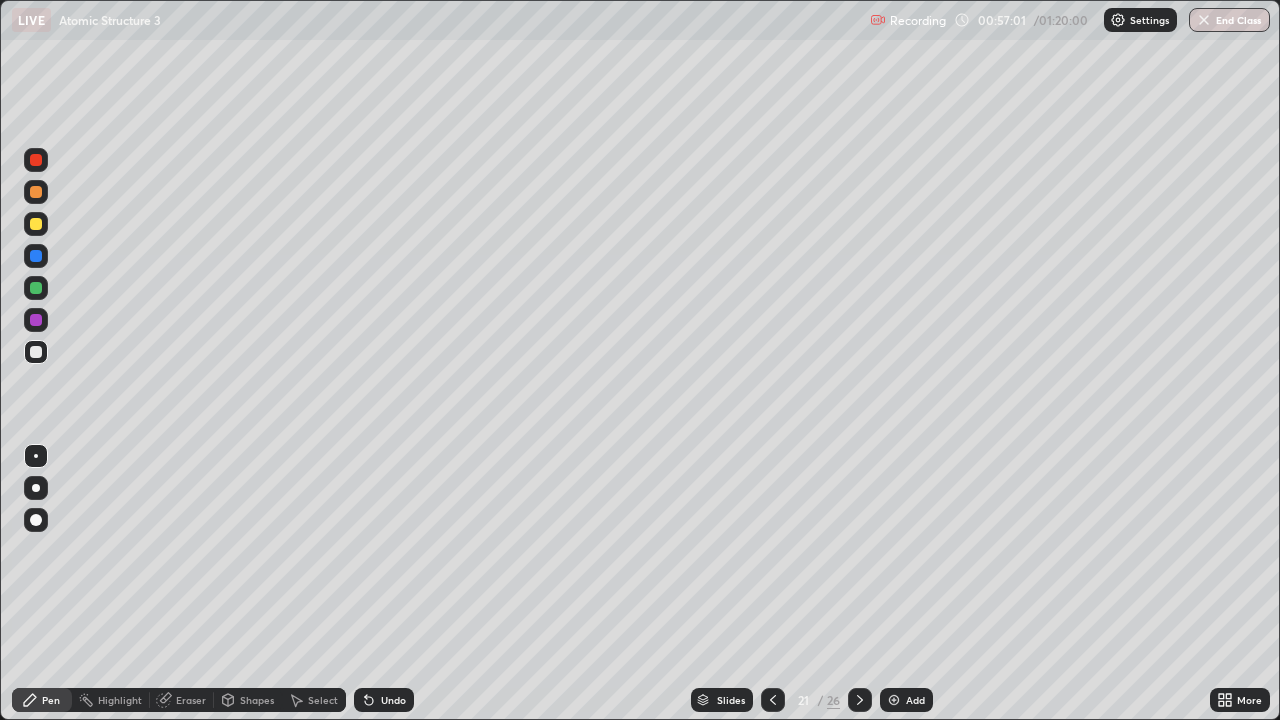 click on "Undo" at bounding box center (384, 700) 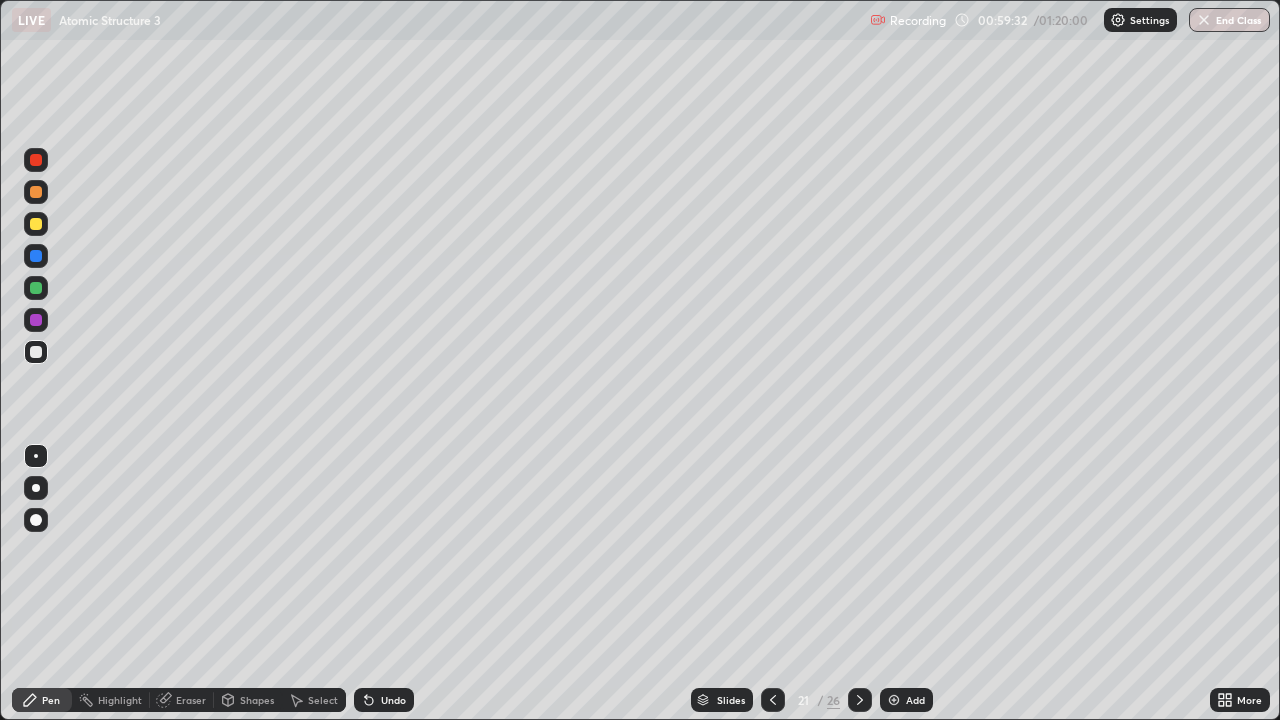 click on "Add" at bounding box center (906, 700) 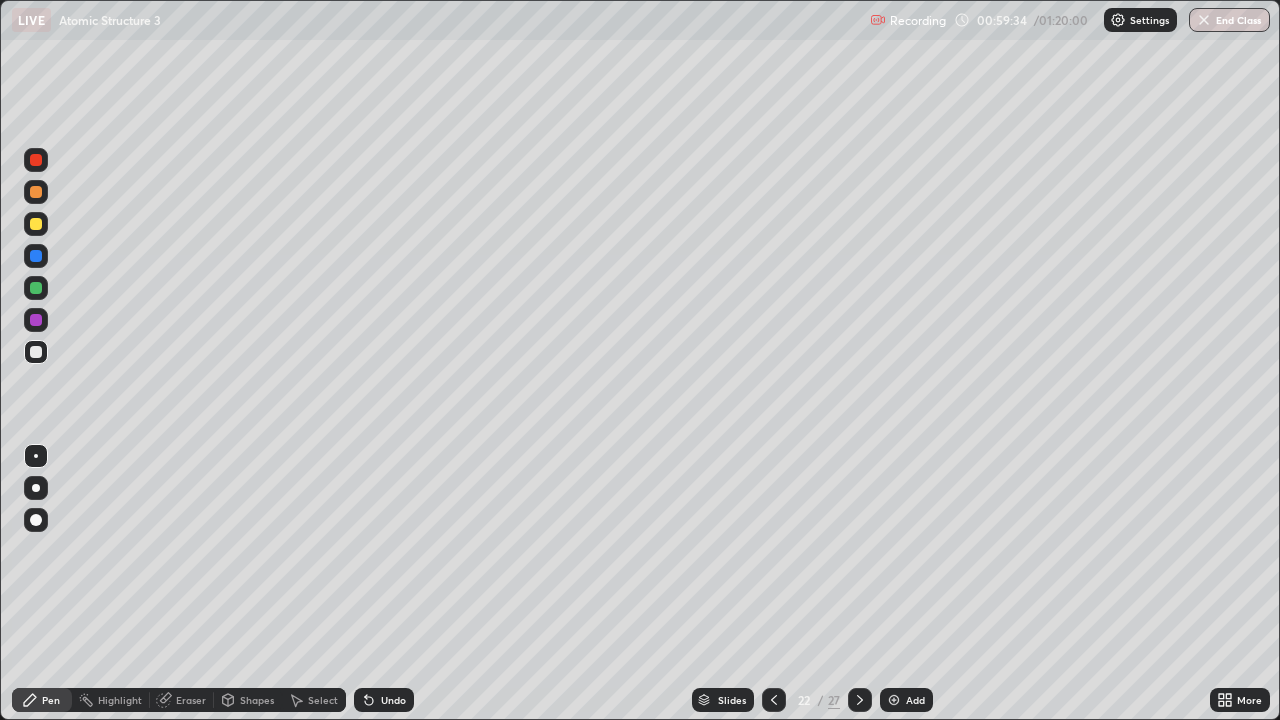 click at bounding box center [36, 224] 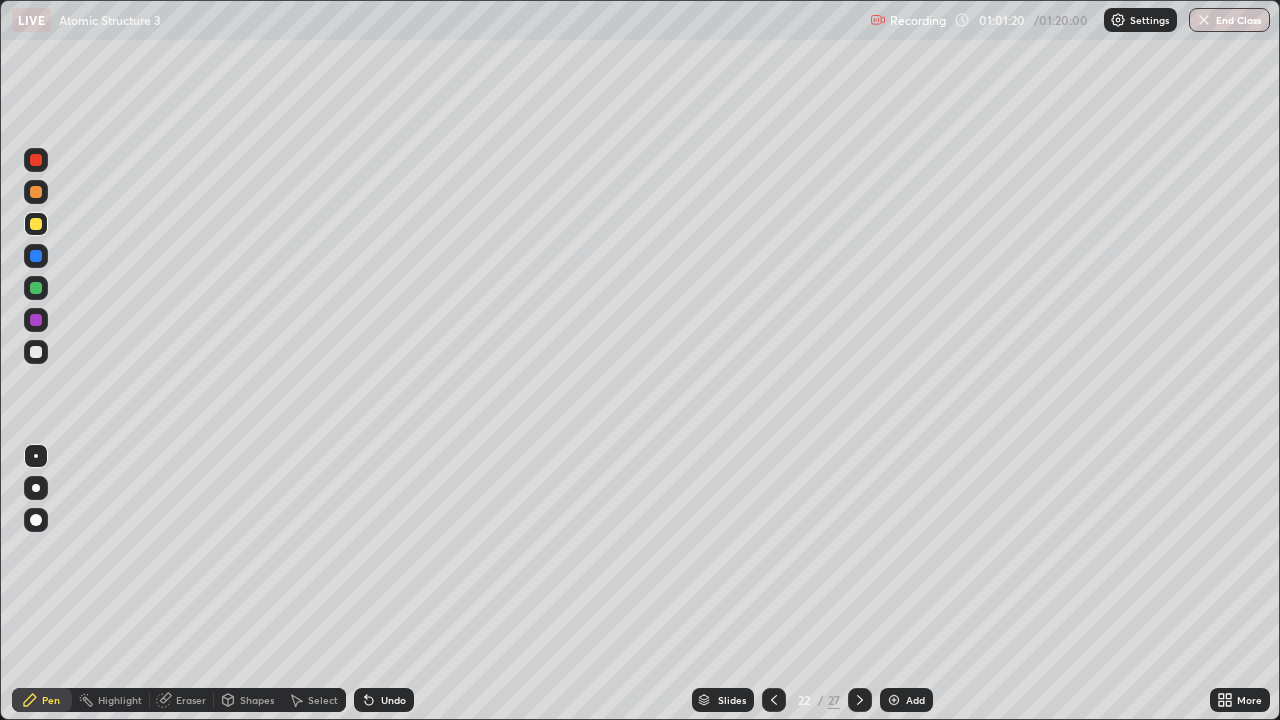 click at bounding box center [36, 352] 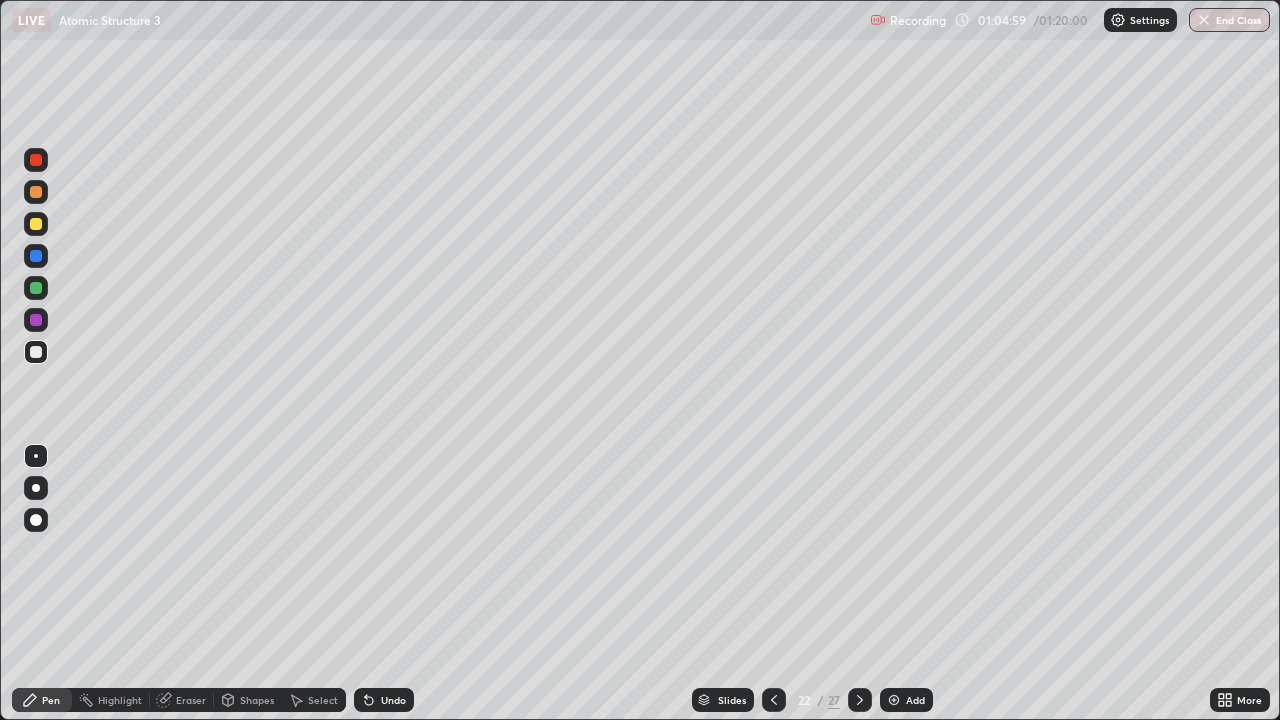 click at bounding box center (894, 700) 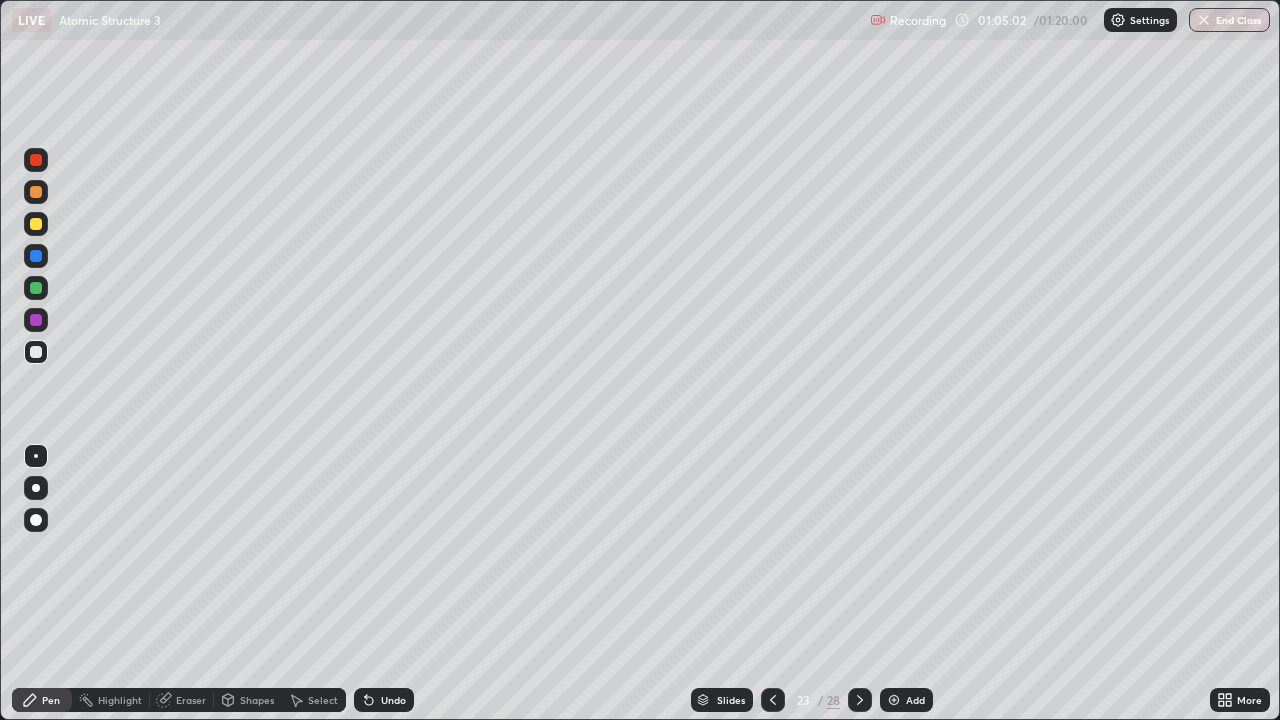 click on "Shapes" at bounding box center (257, 700) 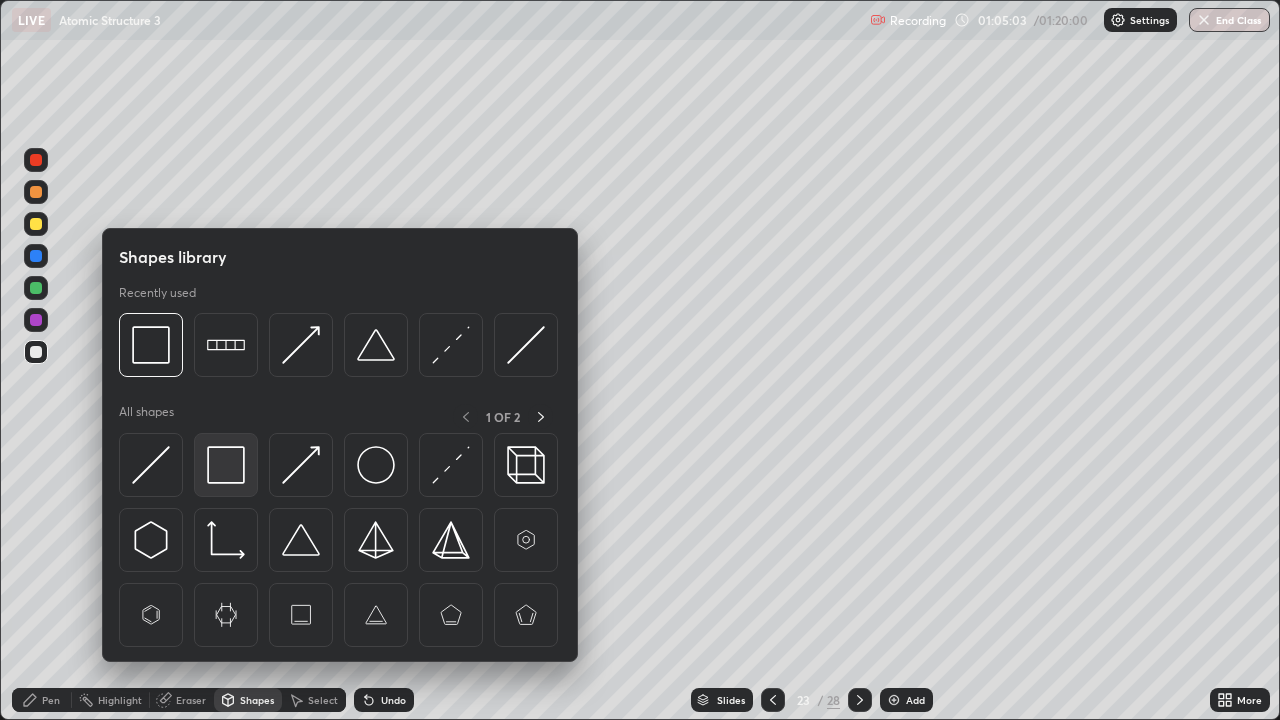 click at bounding box center (226, 465) 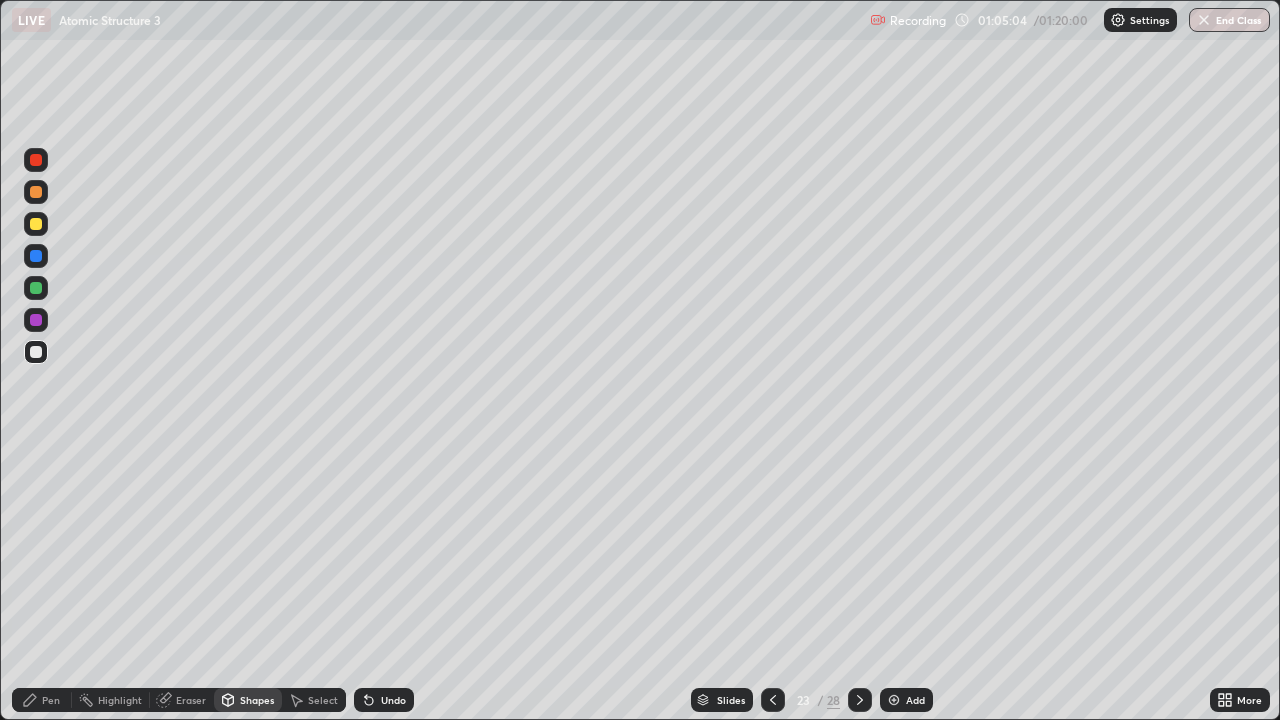 click at bounding box center [36, 352] 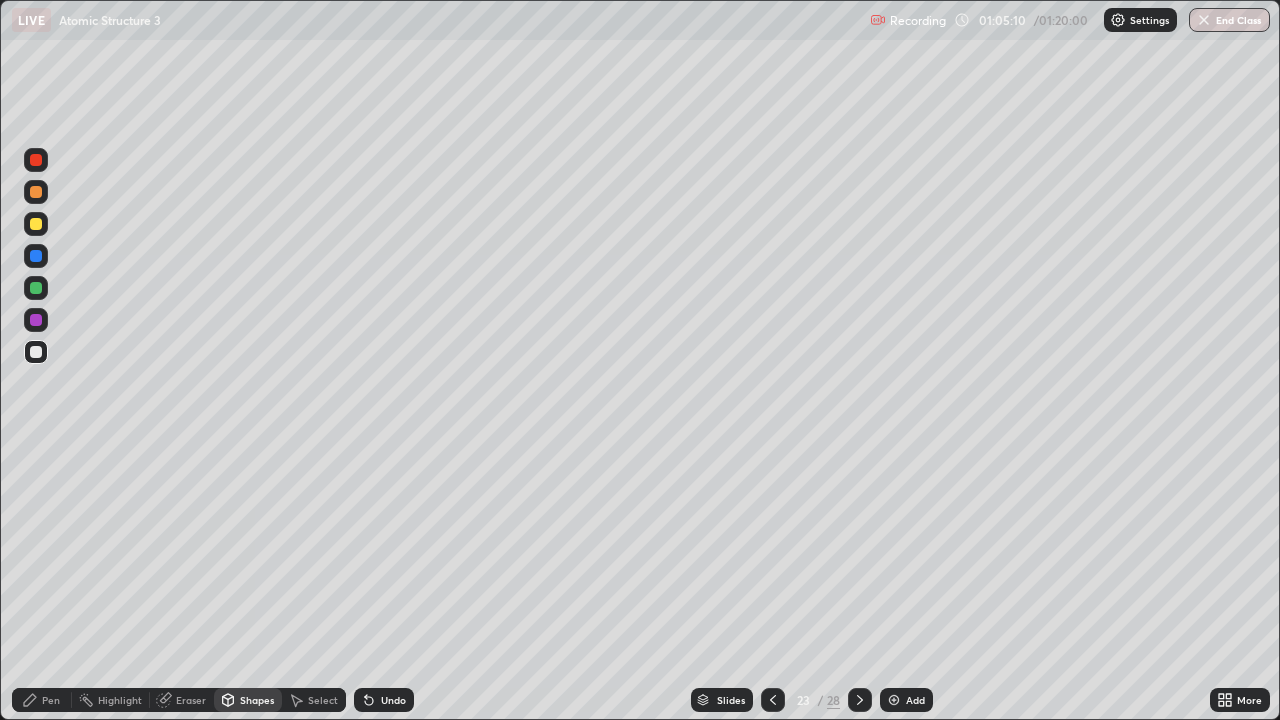 click on "Pen" at bounding box center [51, 700] 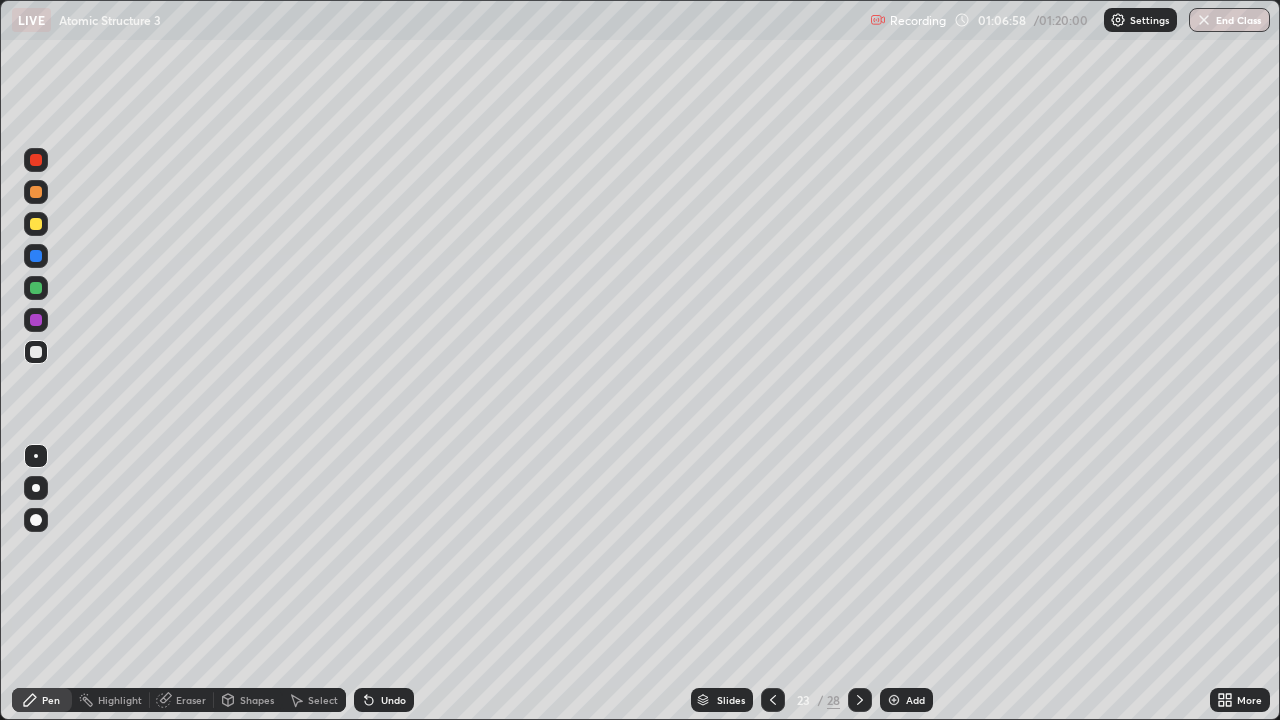 click 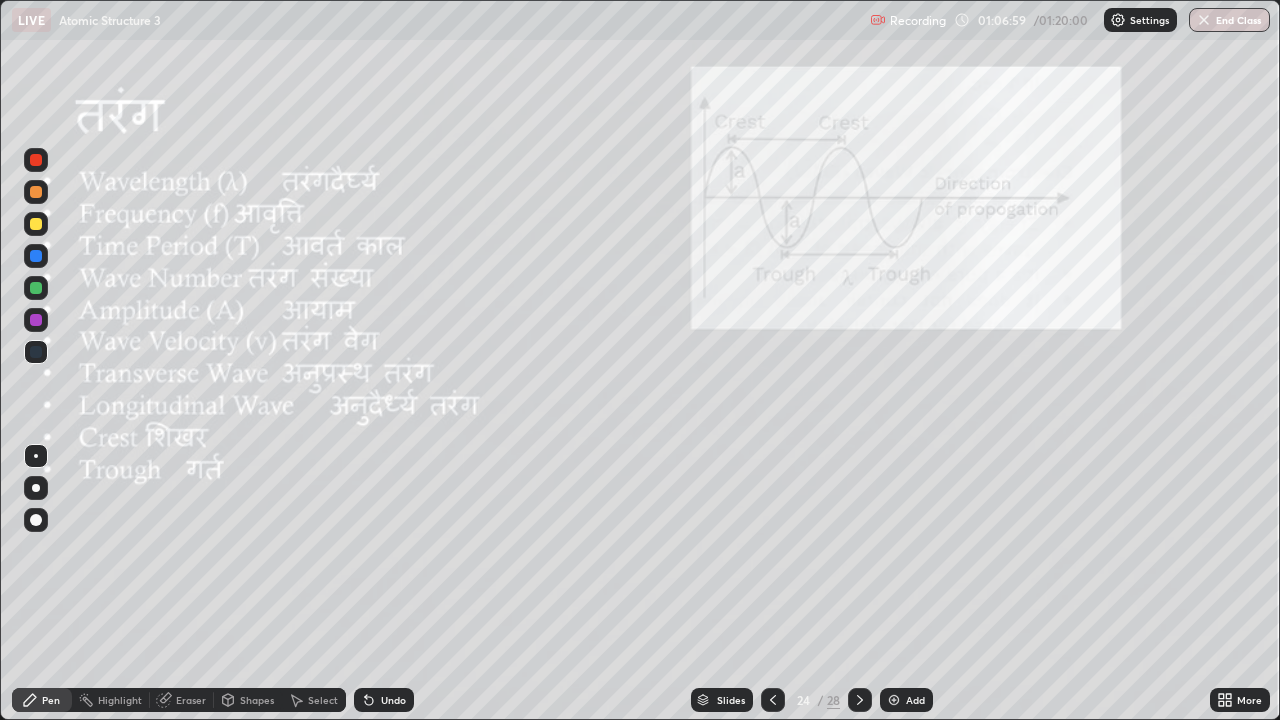 click 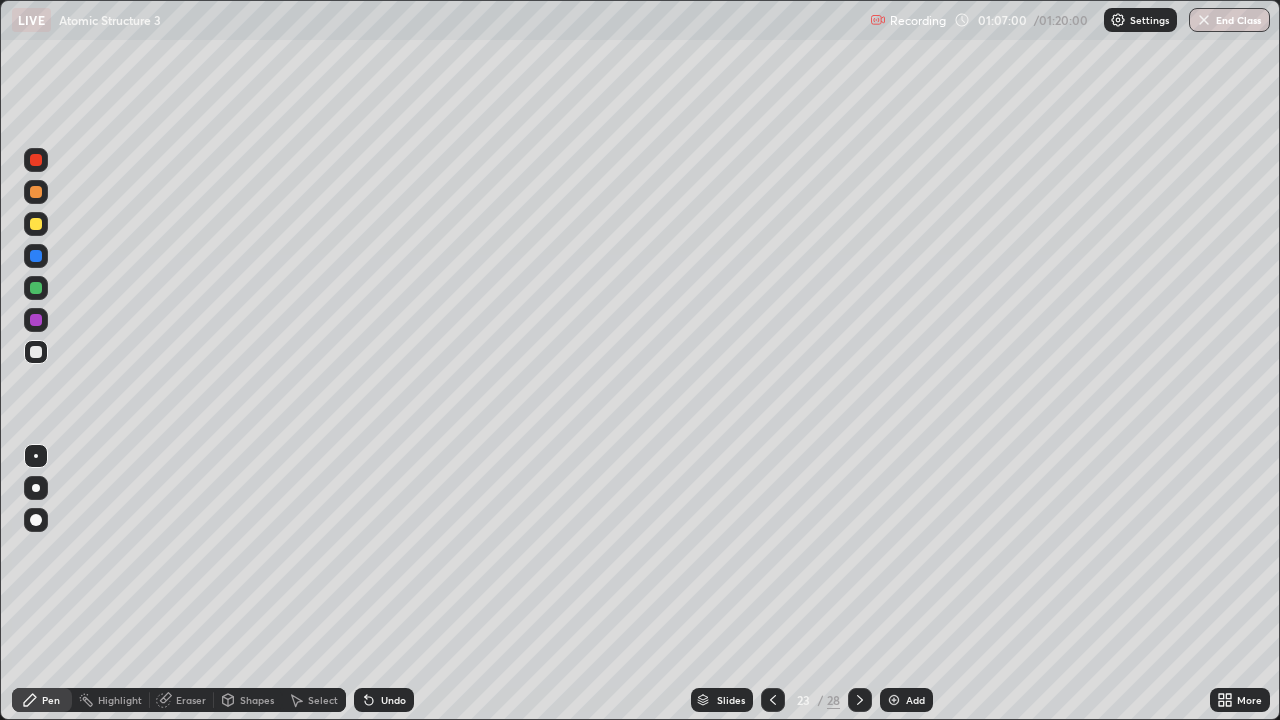 click at bounding box center [894, 700] 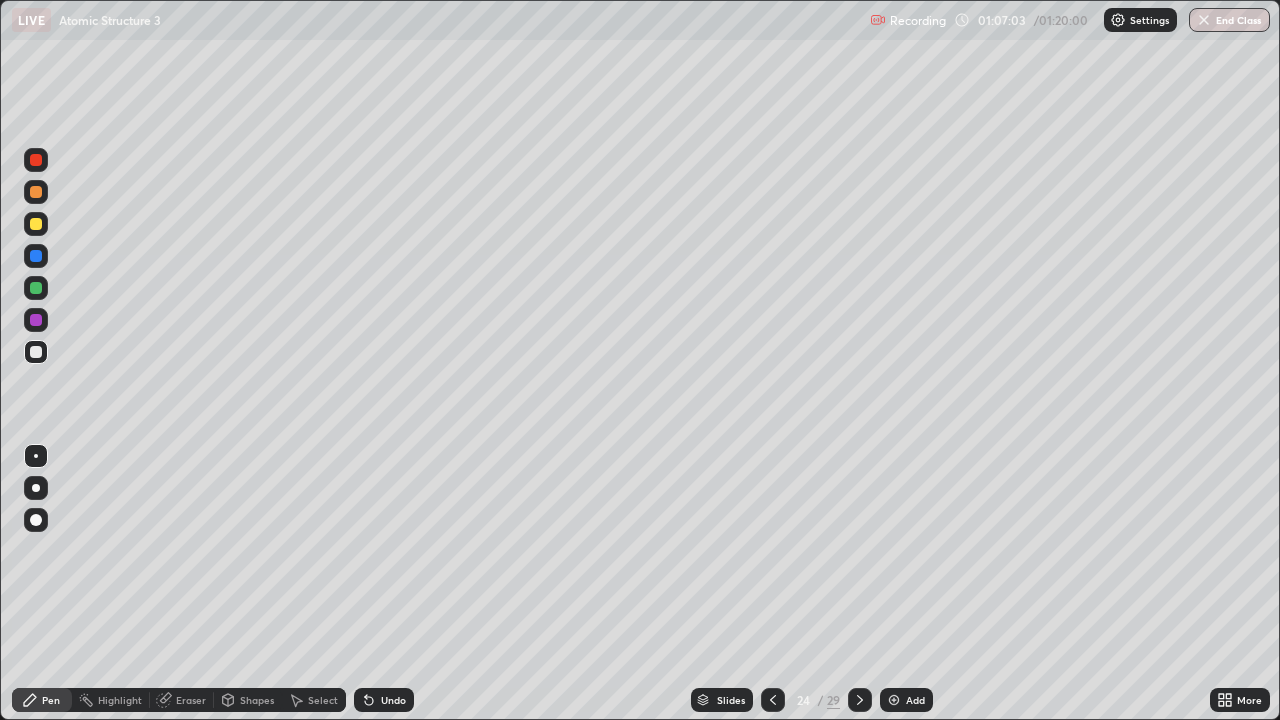 click at bounding box center [36, 224] 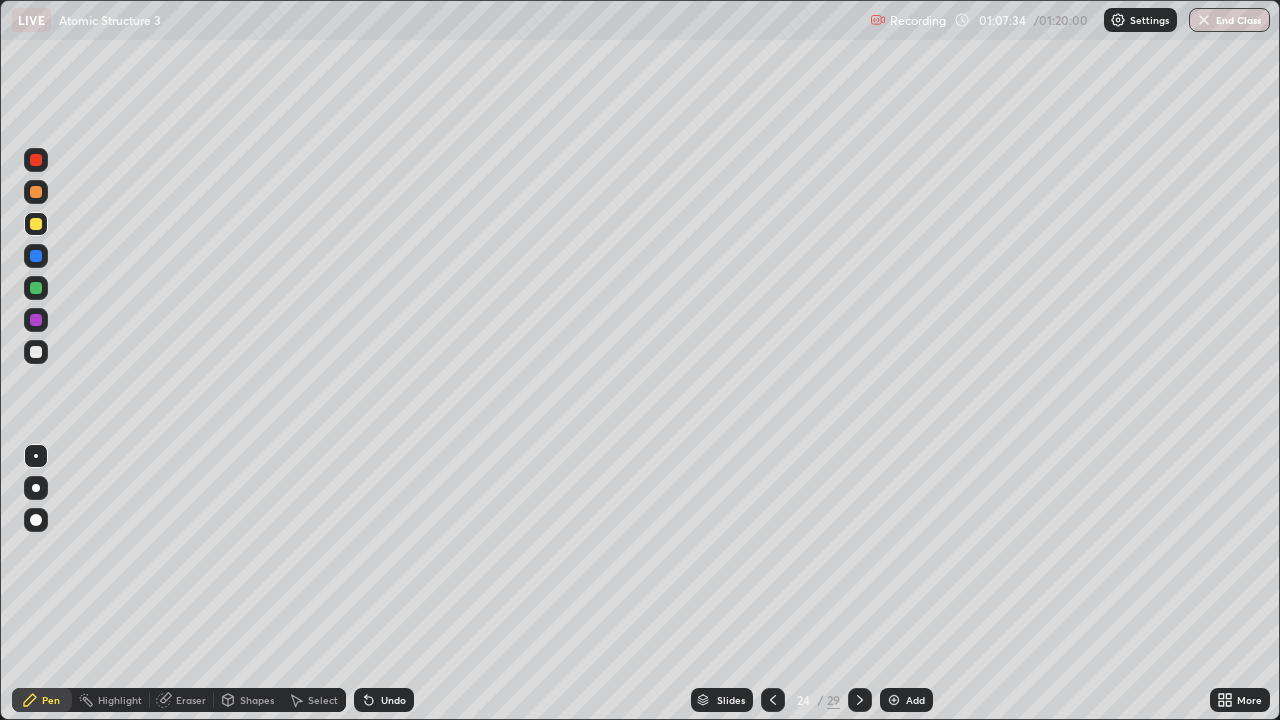click 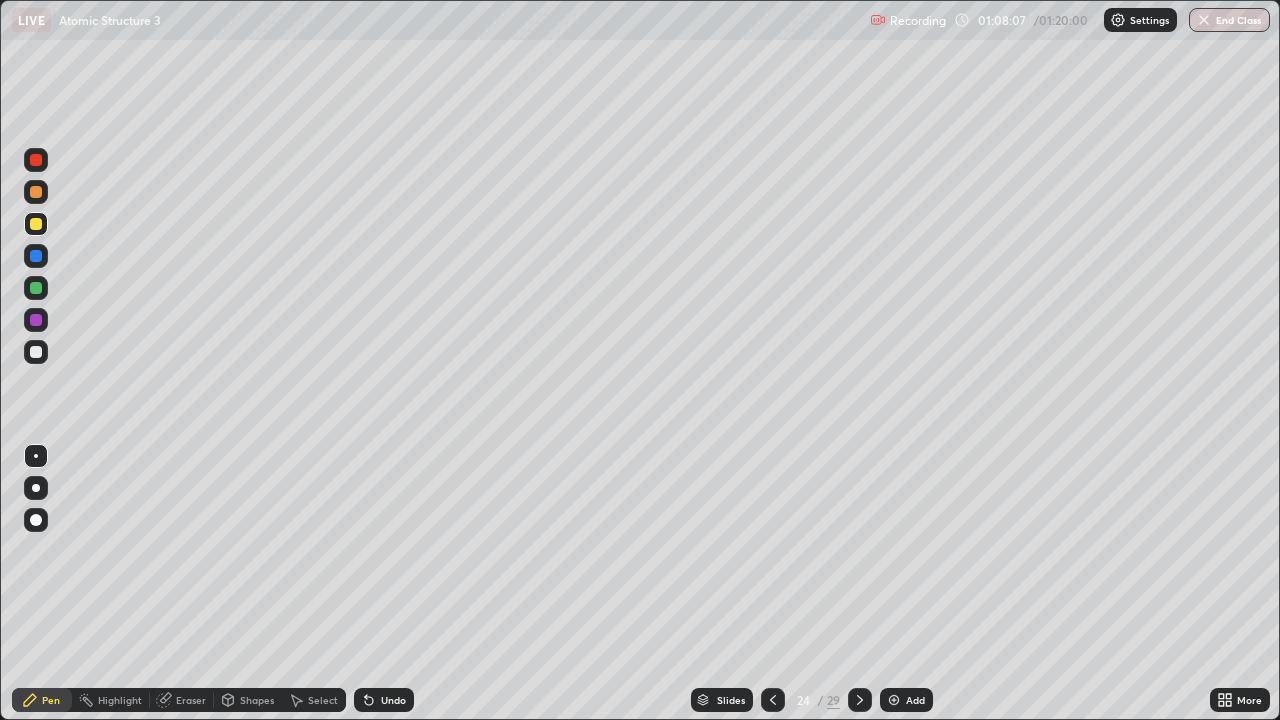 click at bounding box center (36, 352) 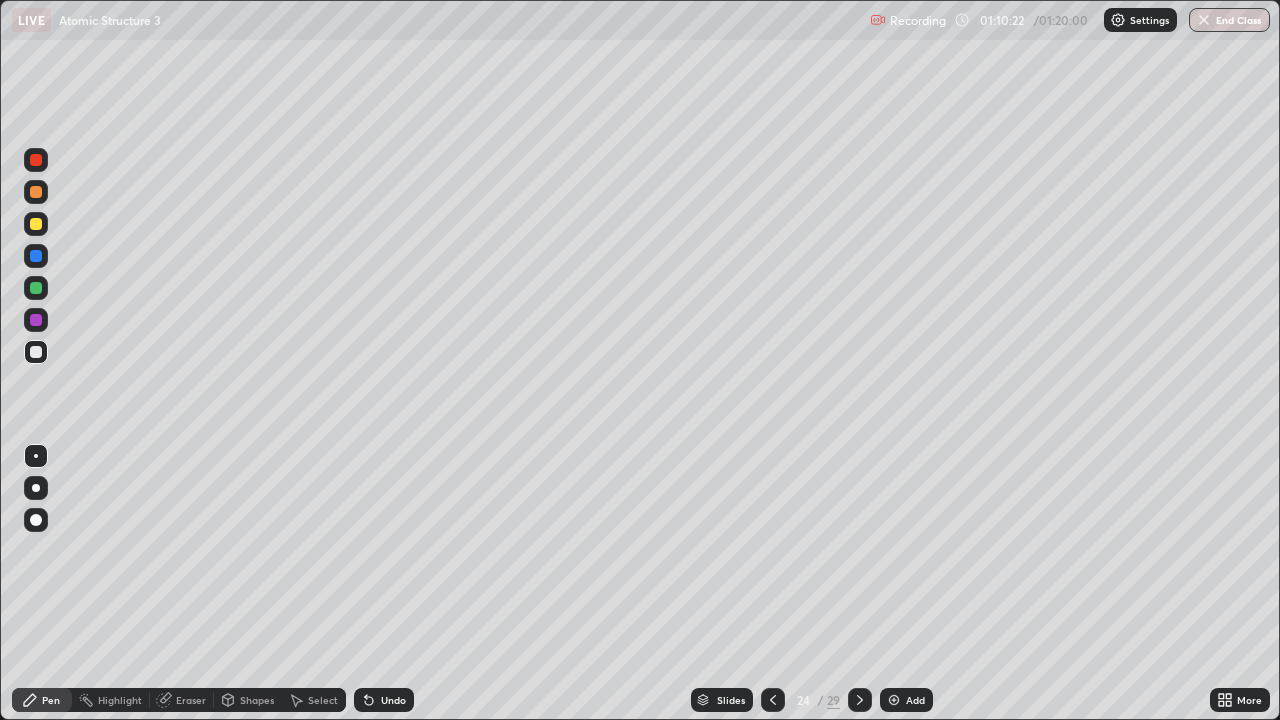 click at bounding box center [36, 320] 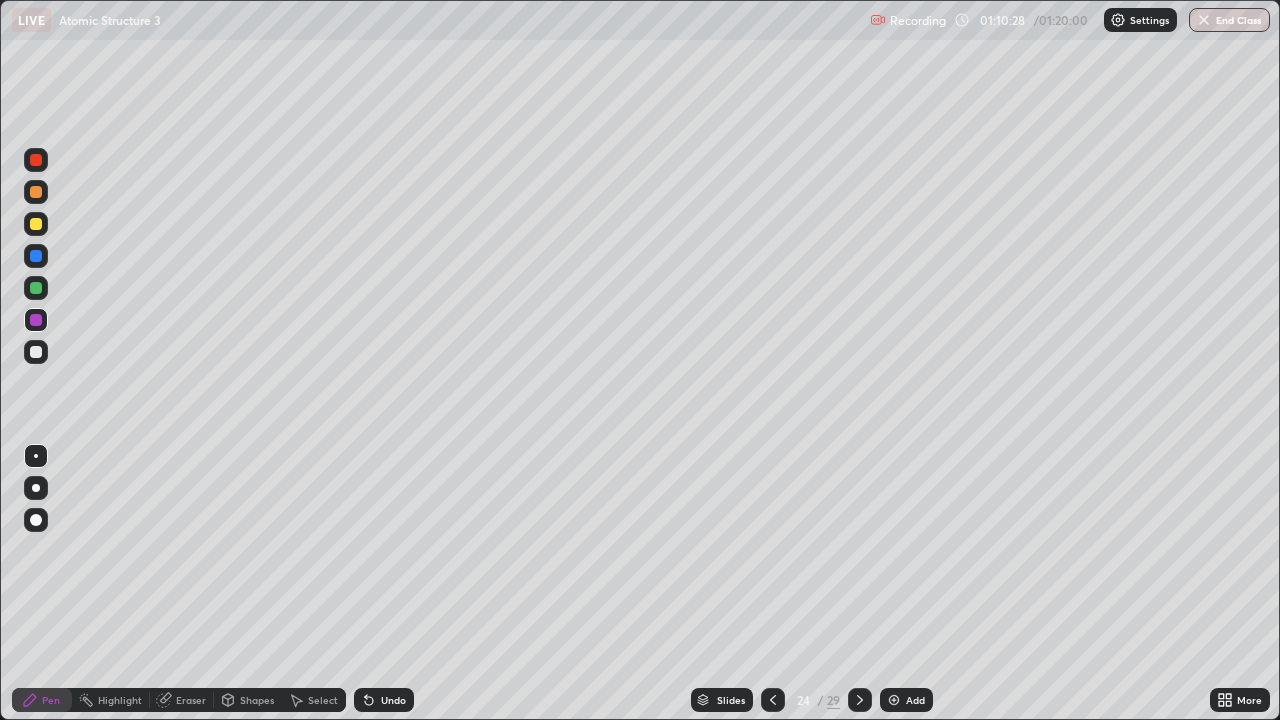 click at bounding box center (36, 352) 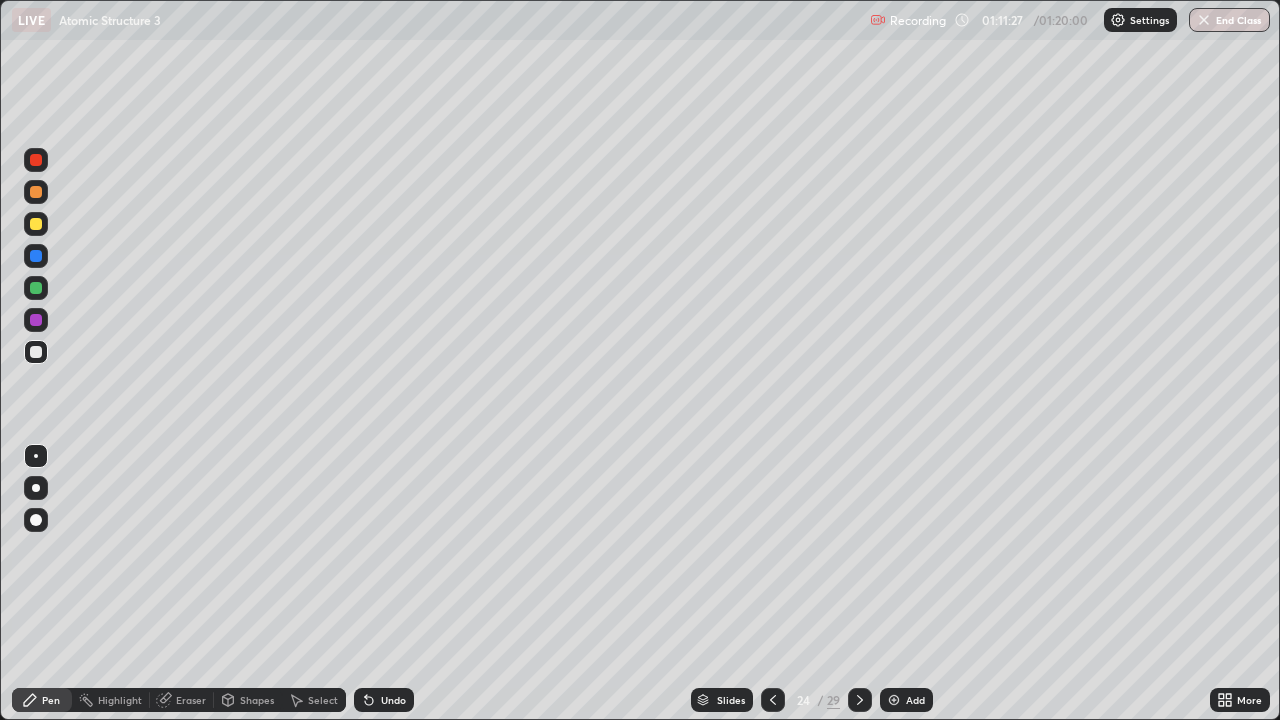 click at bounding box center [36, 192] 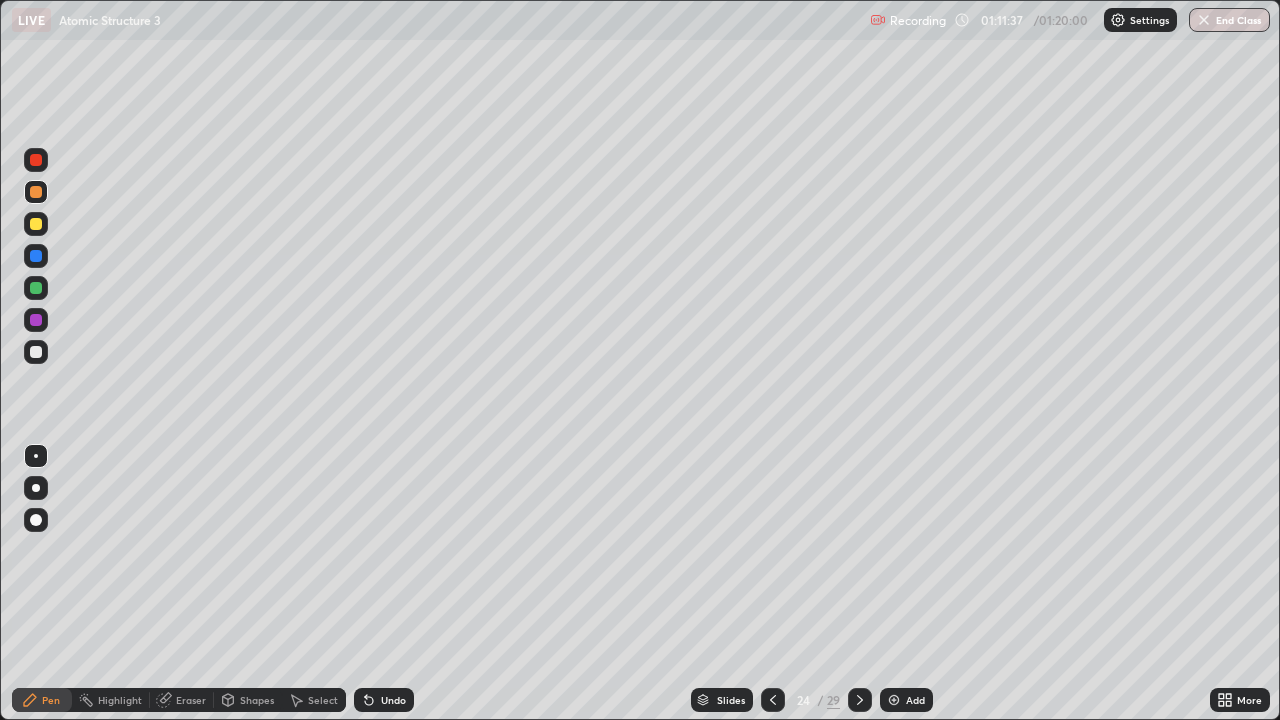 click on "Eraser" at bounding box center (191, 700) 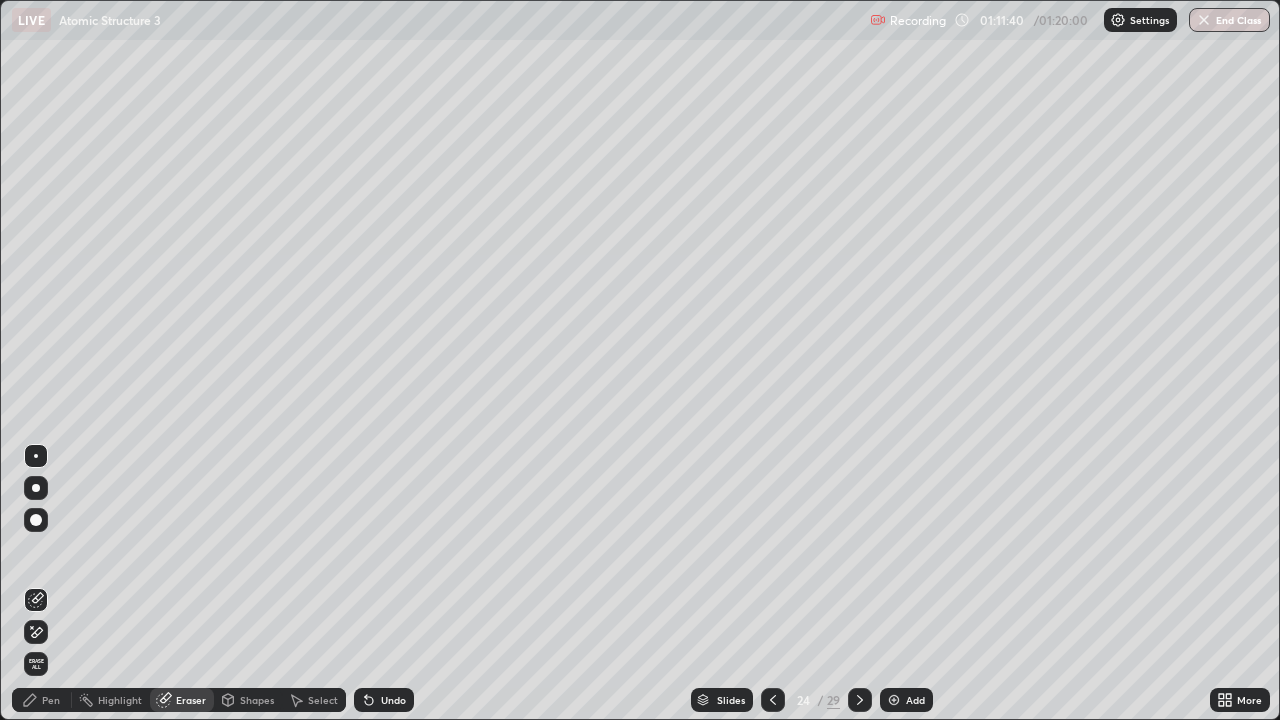 click on "Pen" at bounding box center (42, 700) 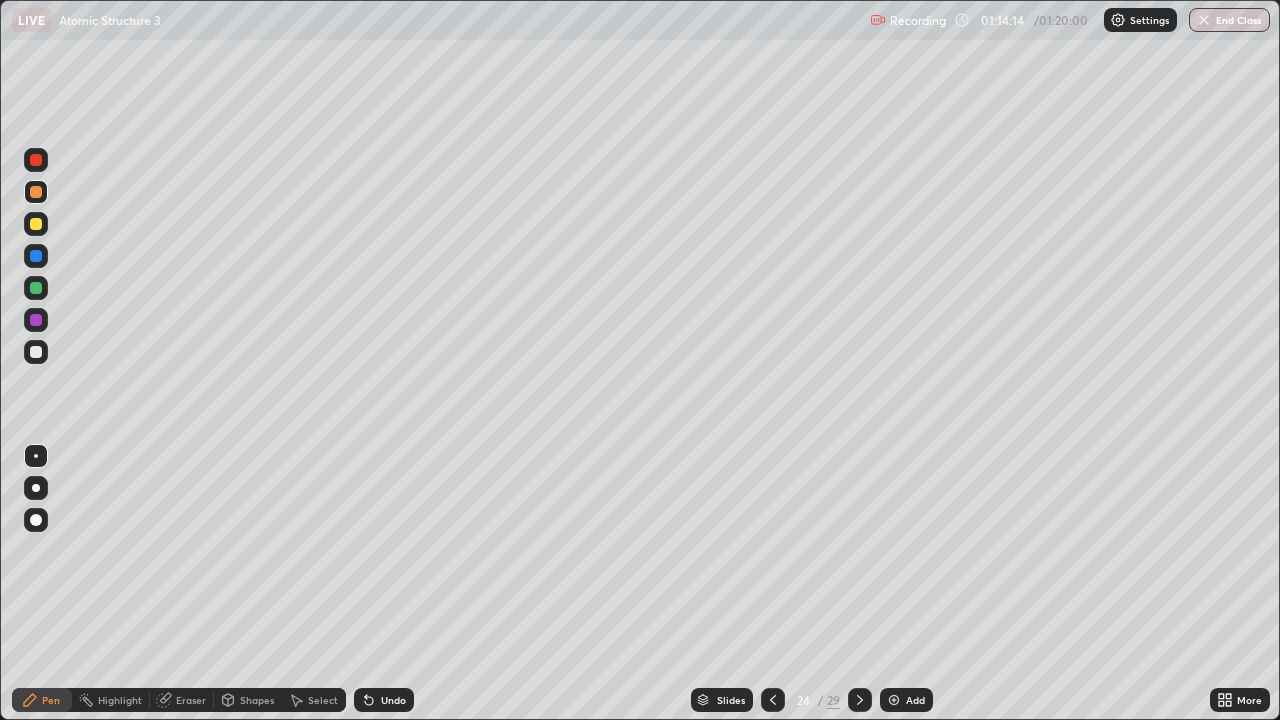 click on "End Class" at bounding box center (1229, 20) 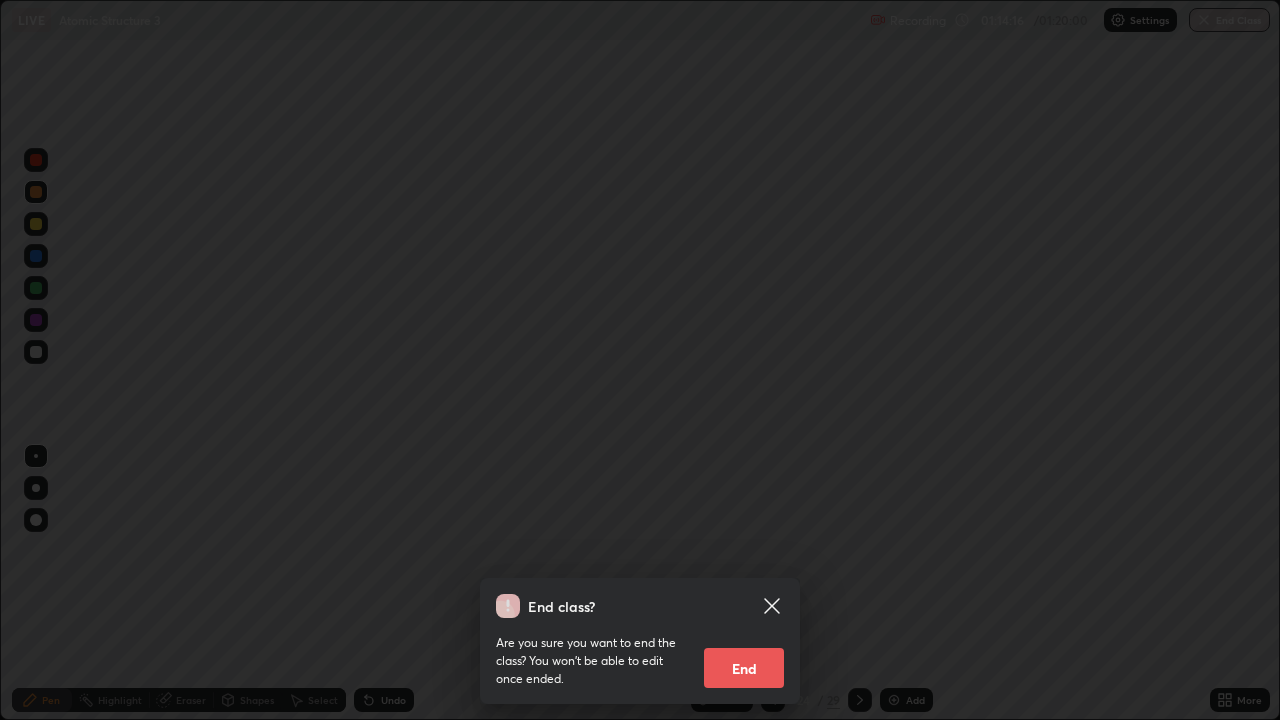 click on "End" at bounding box center (744, 668) 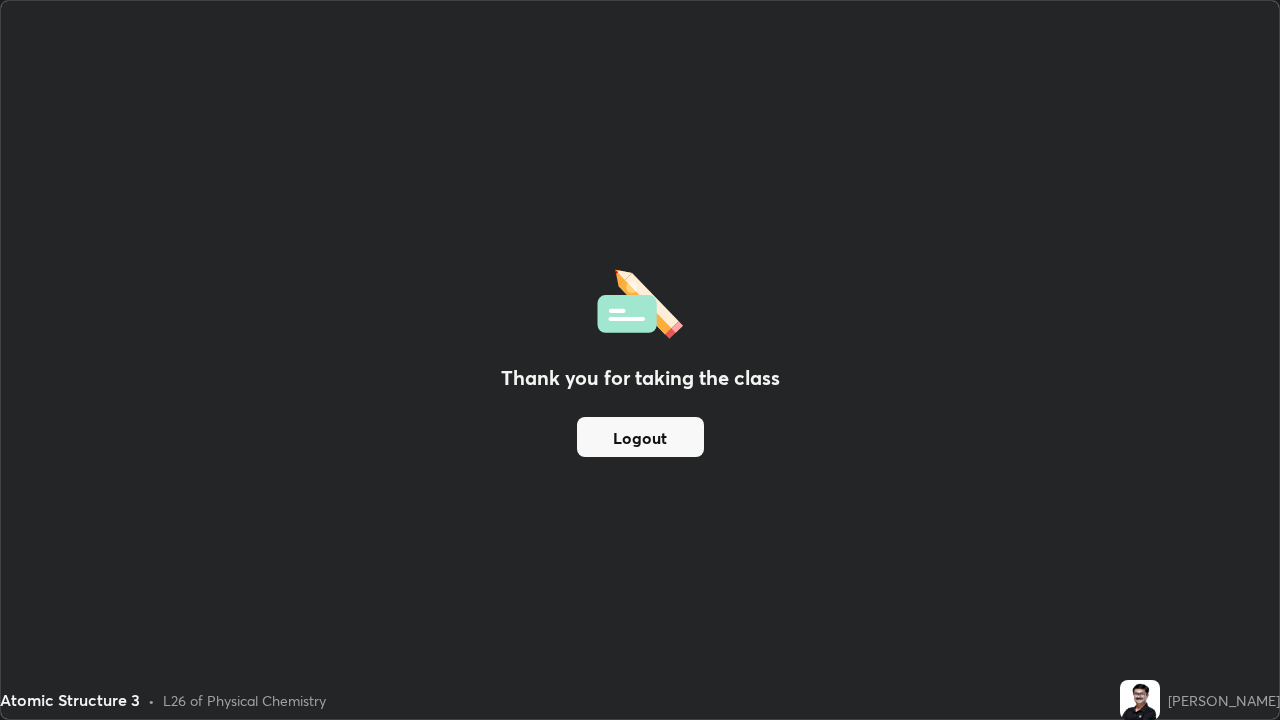click on "Logout" at bounding box center [640, 437] 